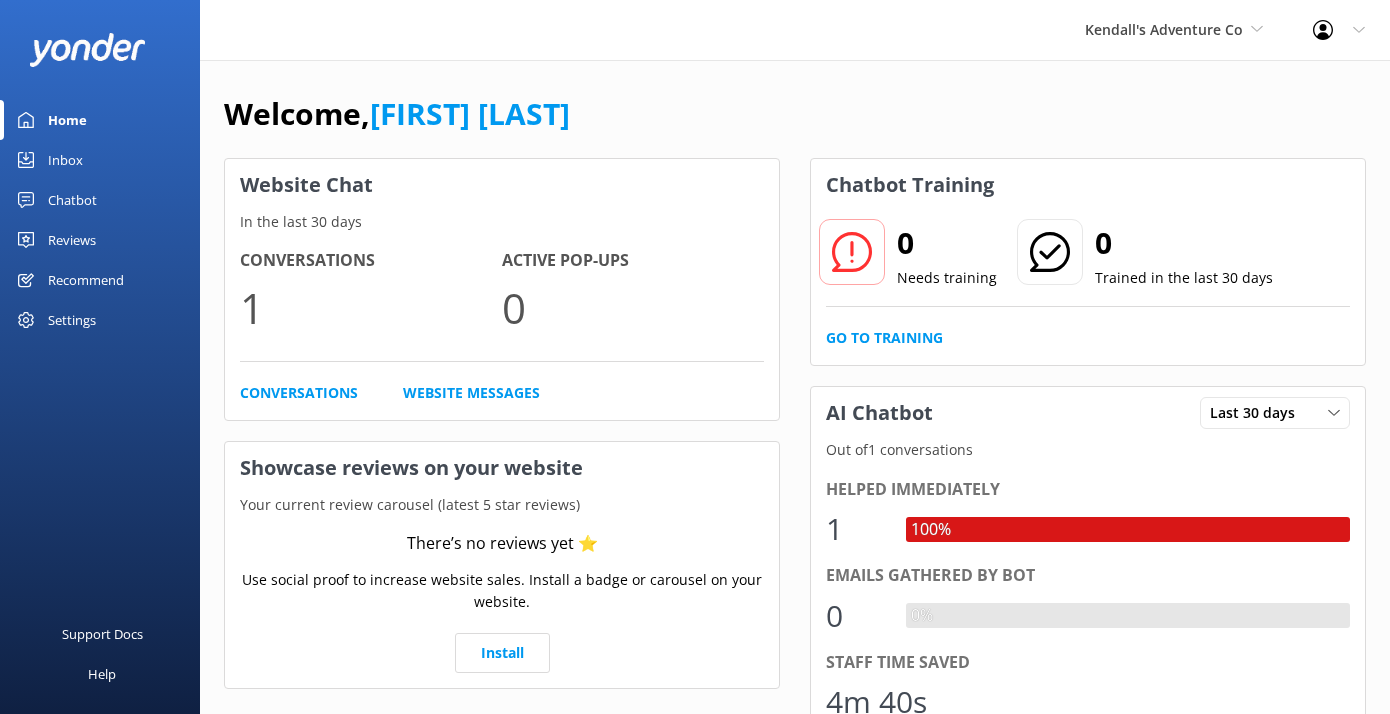 scroll, scrollTop: 0, scrollLeft: 0, axis: both 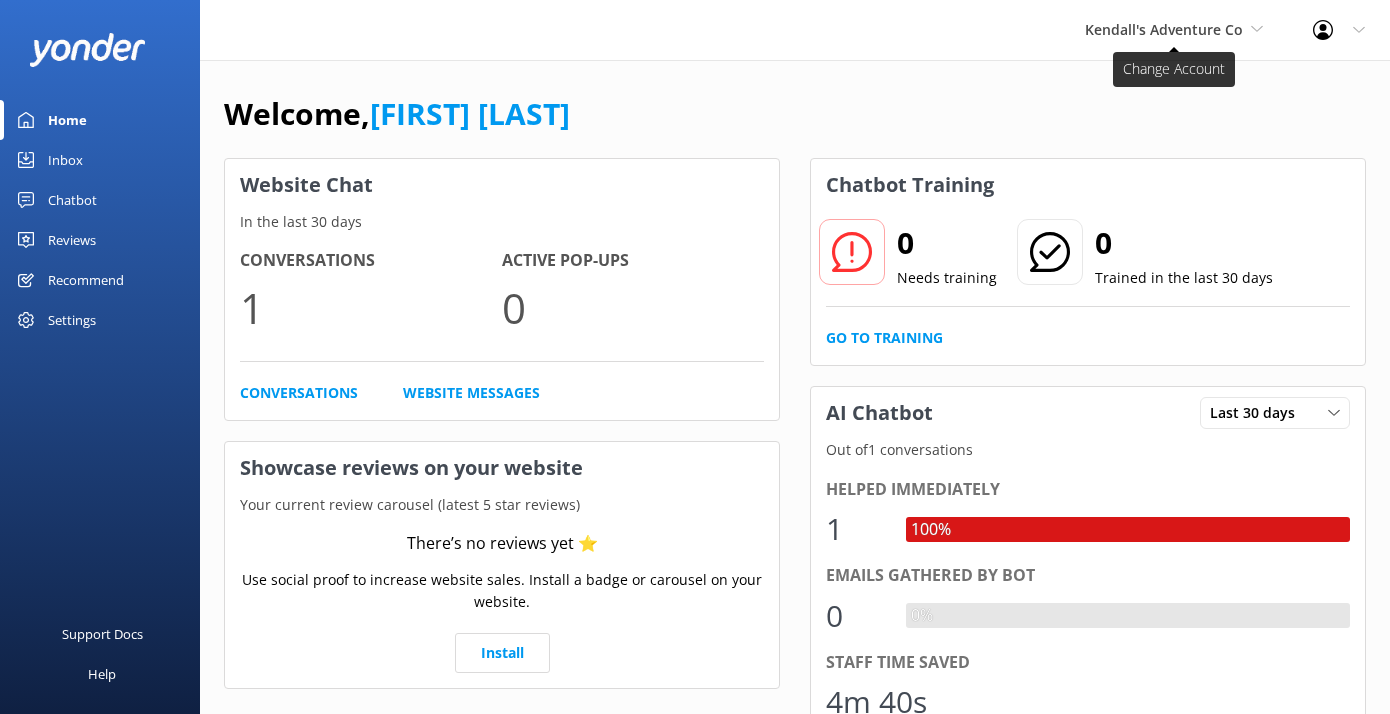 click on "Kendall's Adventure Co" at bounding box center [1164, 29] 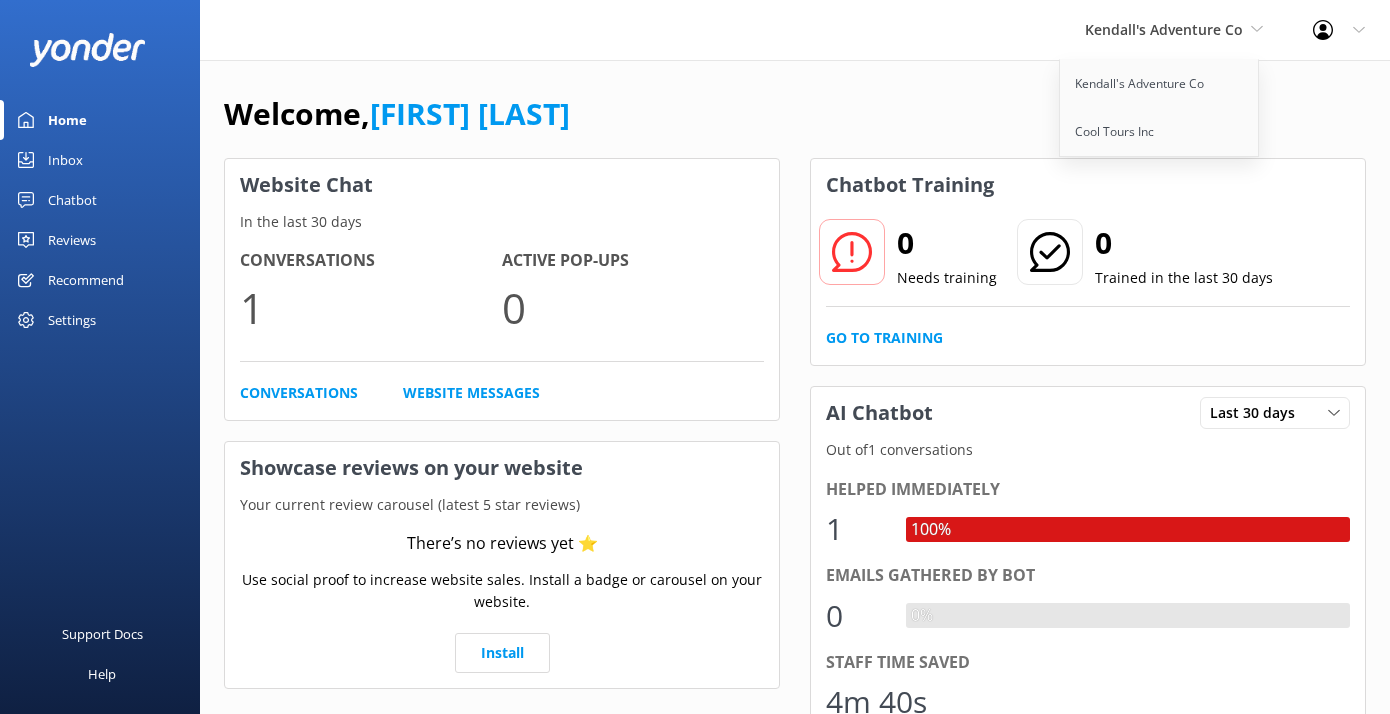 click on "Welcome,  [FIRST] [LAST]" at bounding box center [795, 124] 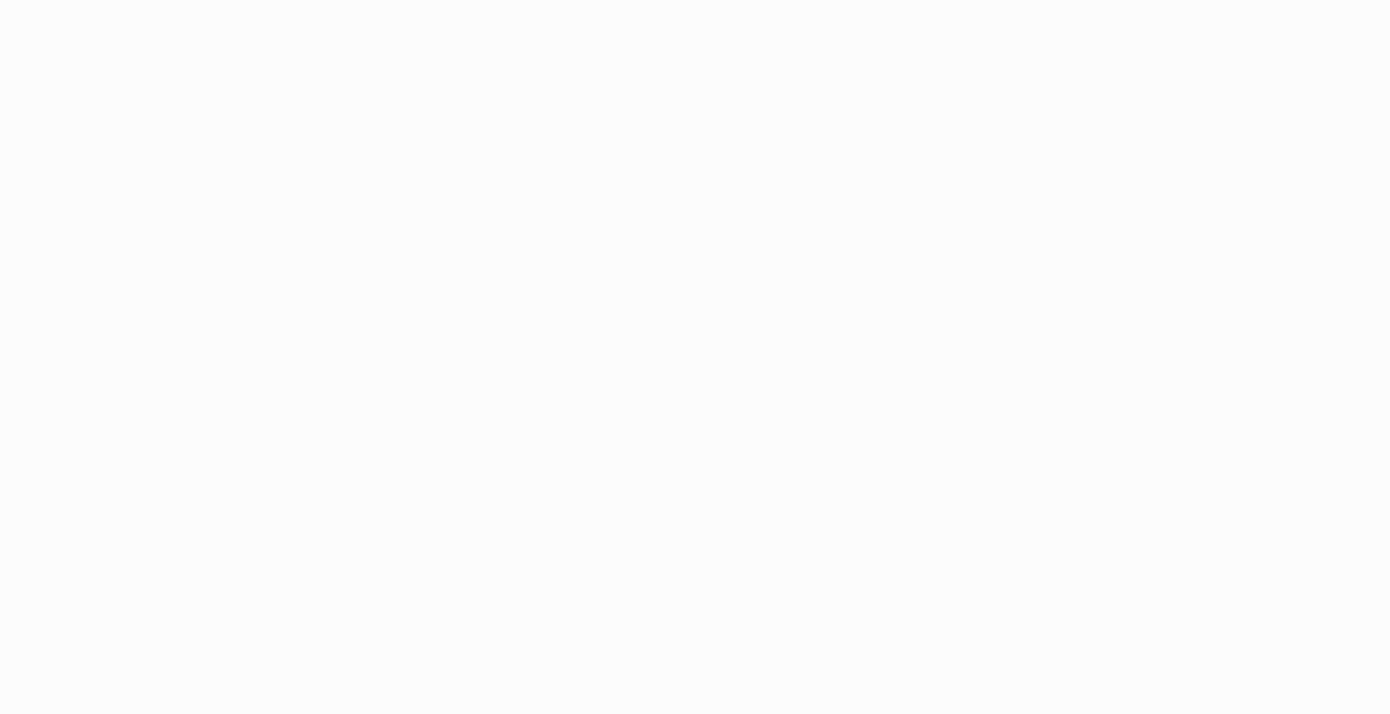 scroll, scrollTop: 0, scrollLeft: 0, axis: both 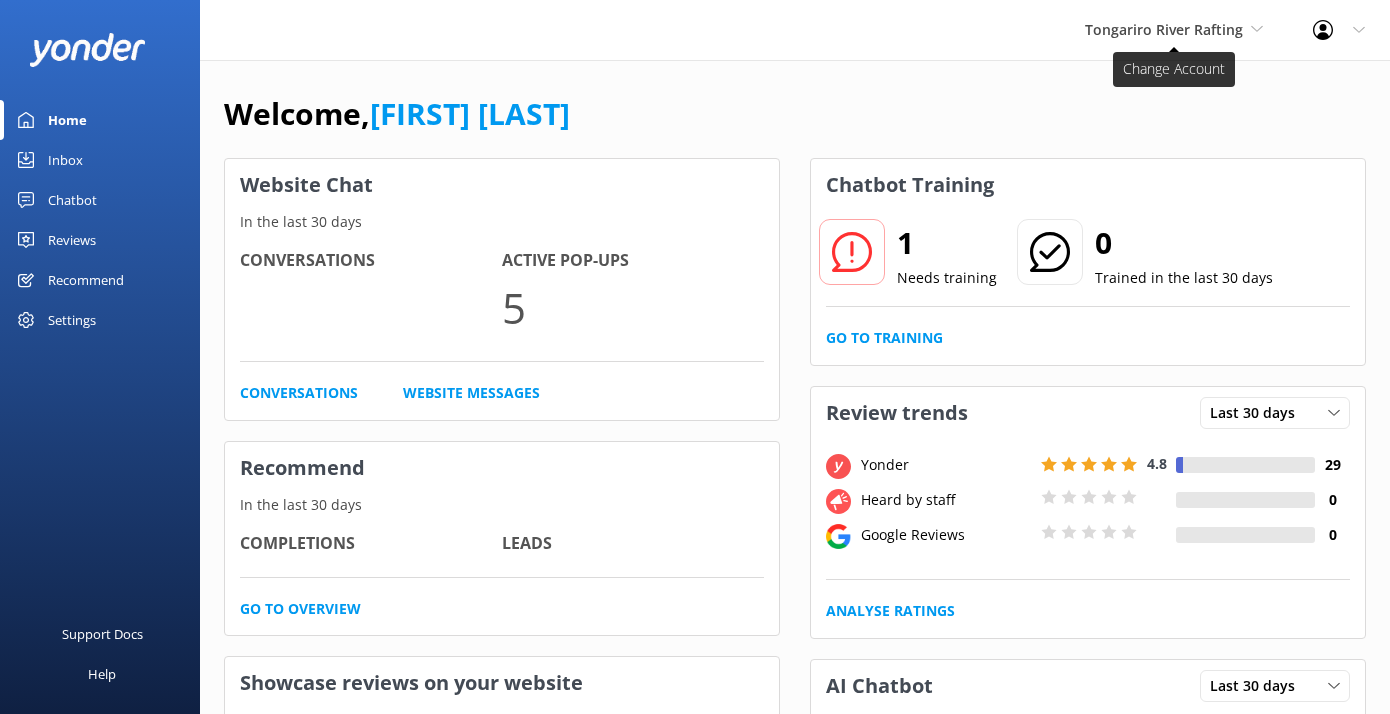 click on "Tongariro River Rafting" at bounding box center [1174, 30] 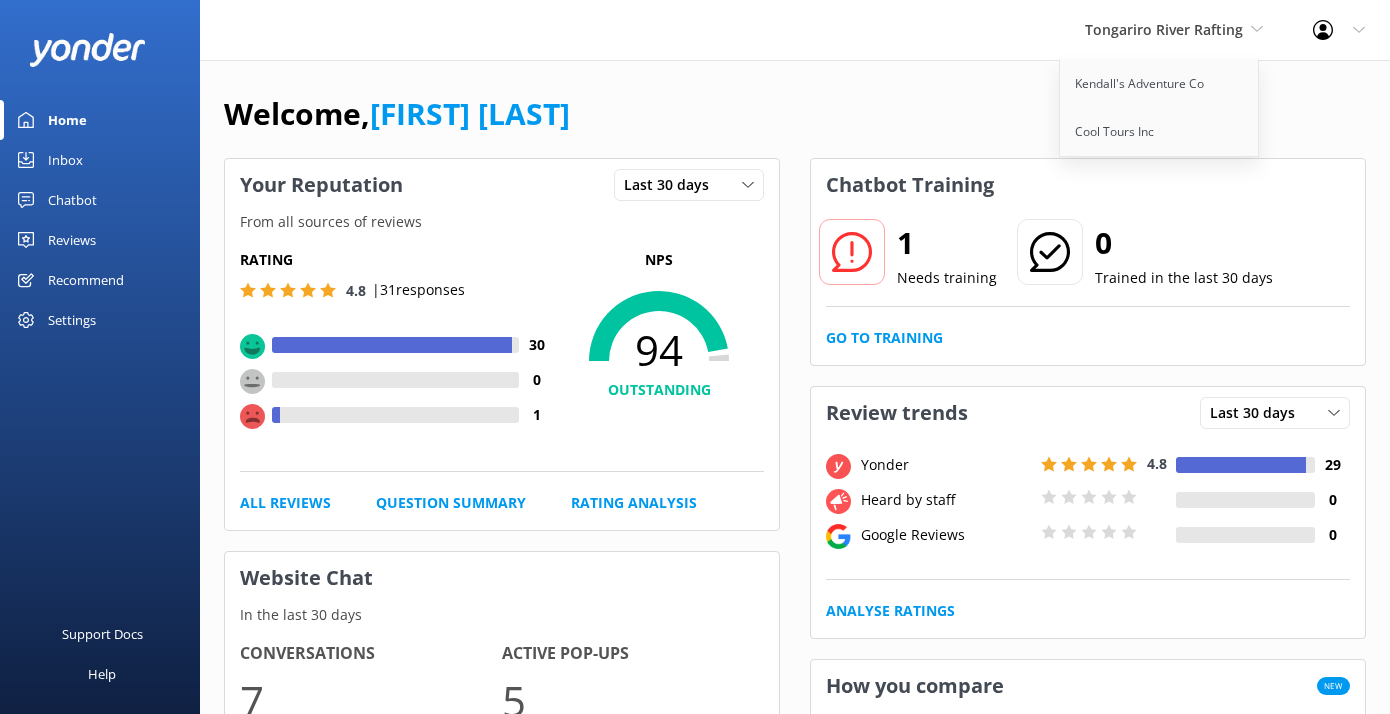 click on "Welcome,  [FIRST] [LAST]" at bounding box center (795, 124) 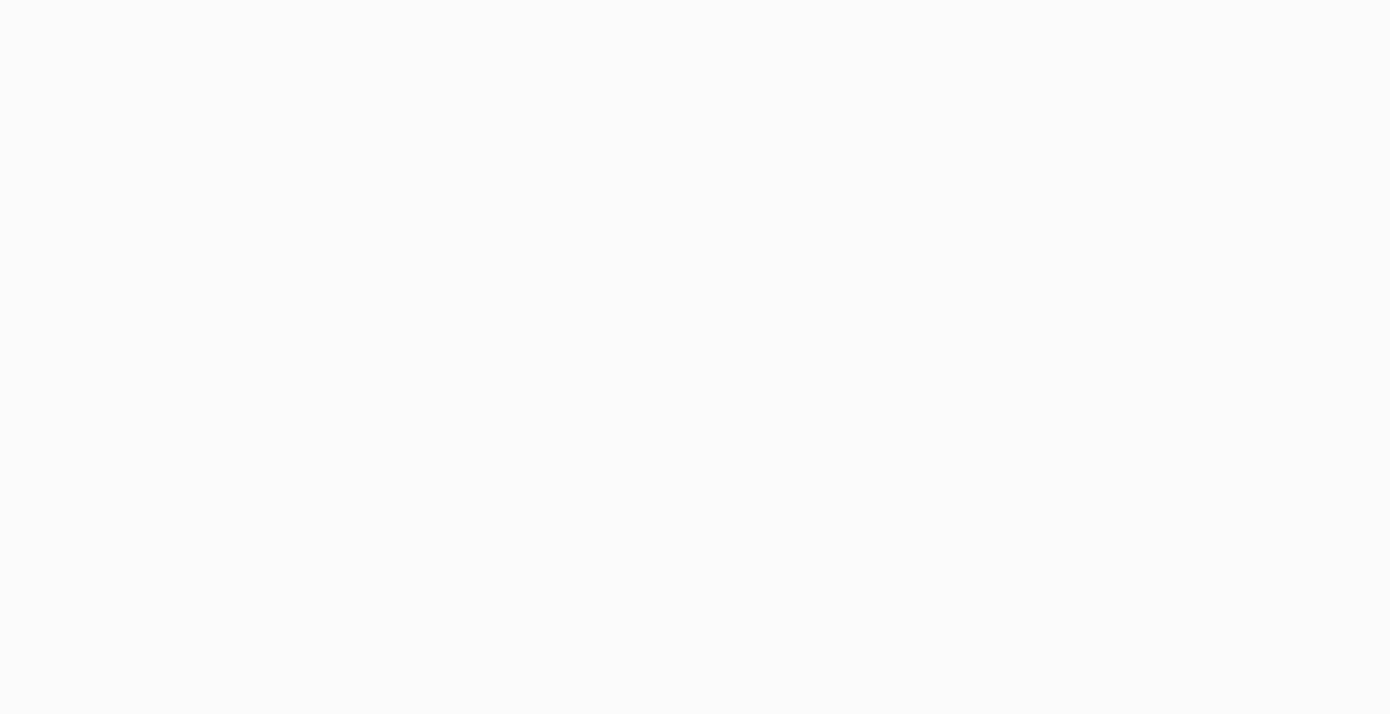 scroll, scrollTop: 0, scrollLeft: 0, axis: both 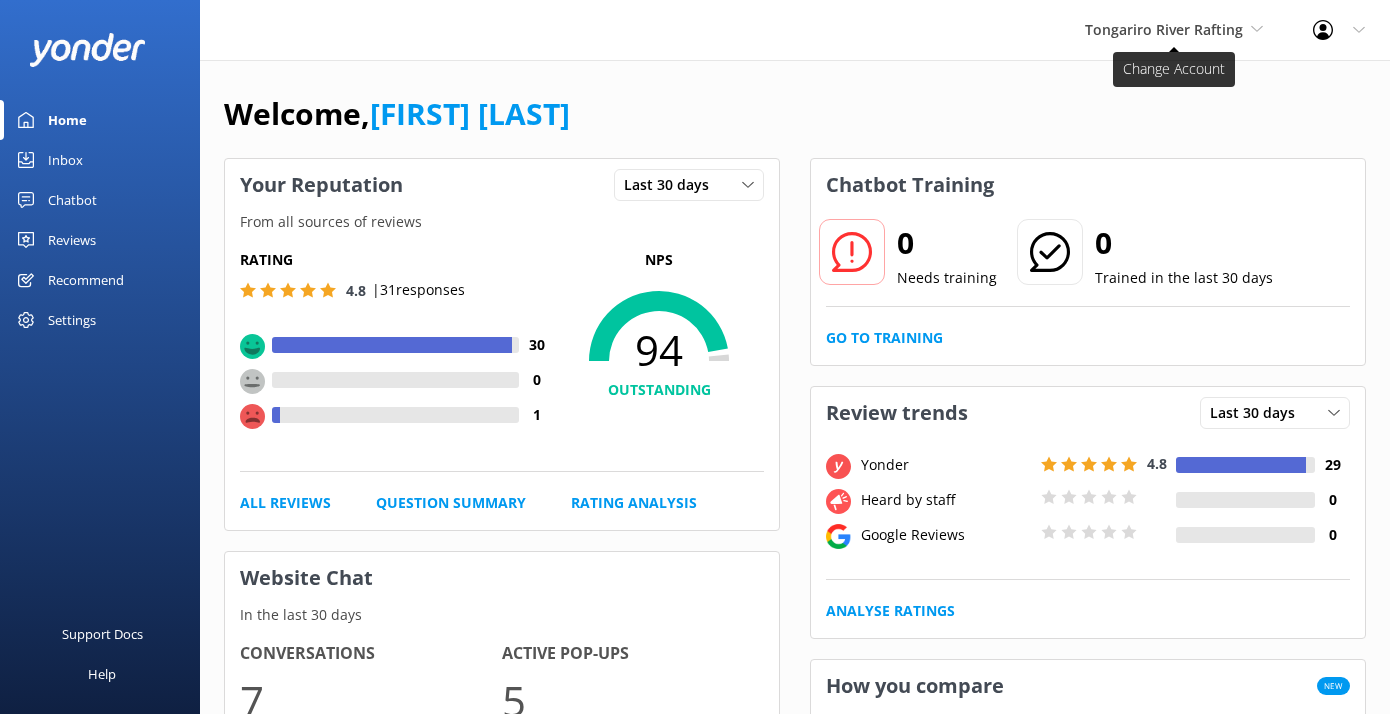 click 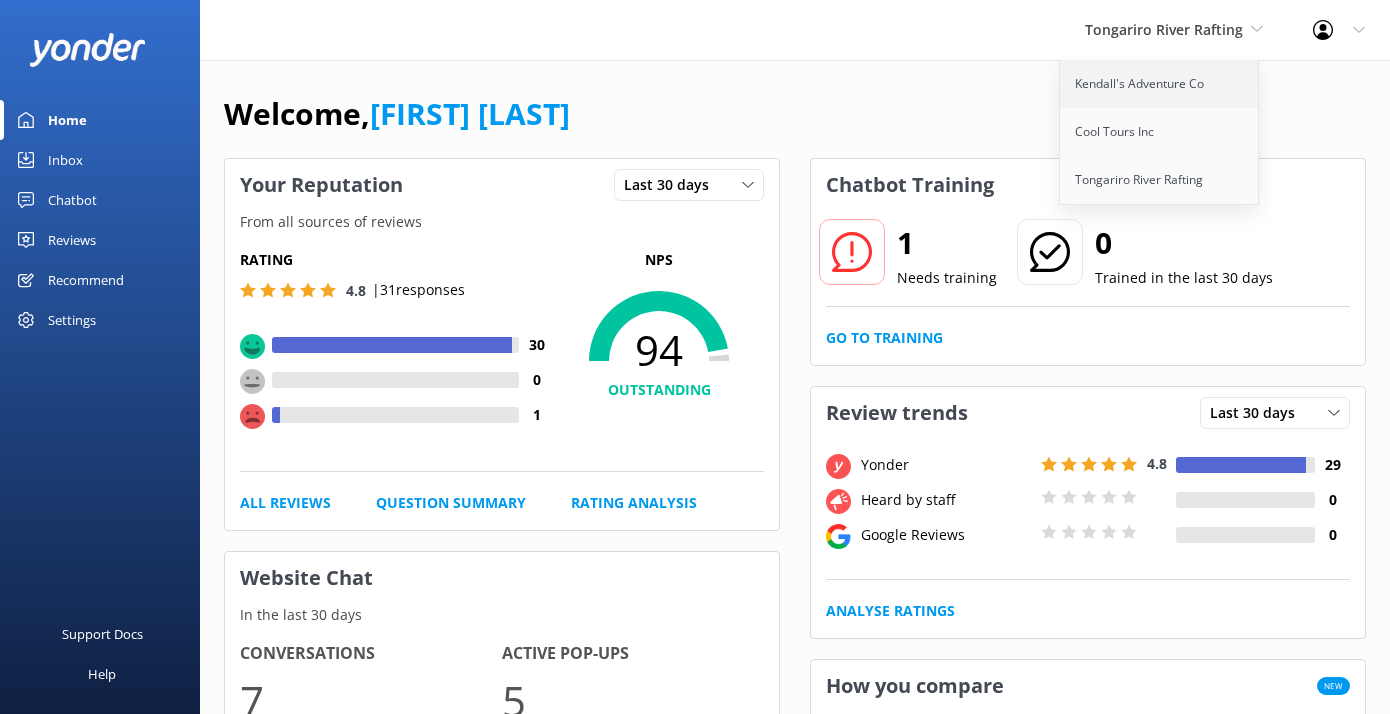 click on "Kendall's Adventure Co" at bounding box center [1160, 84] 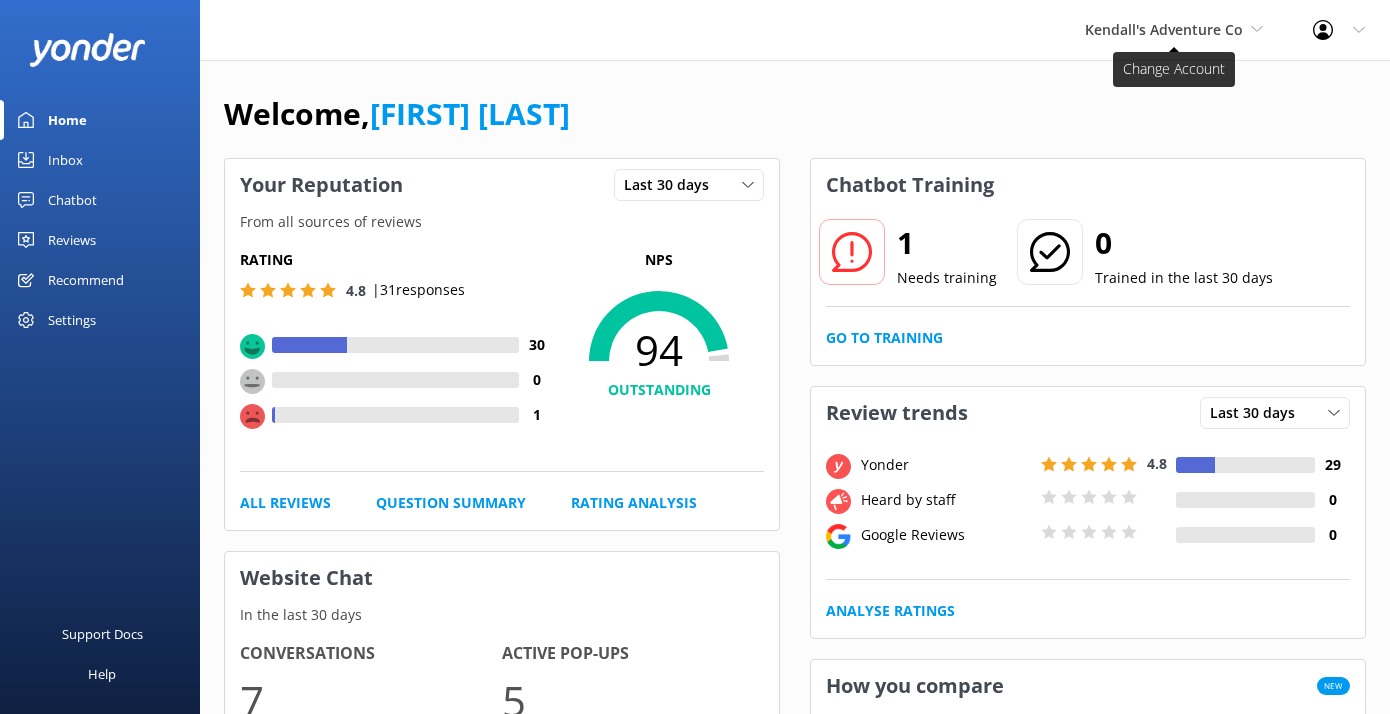 click on "Kendall's Adventure Co" at bounding box center (1164, 29) 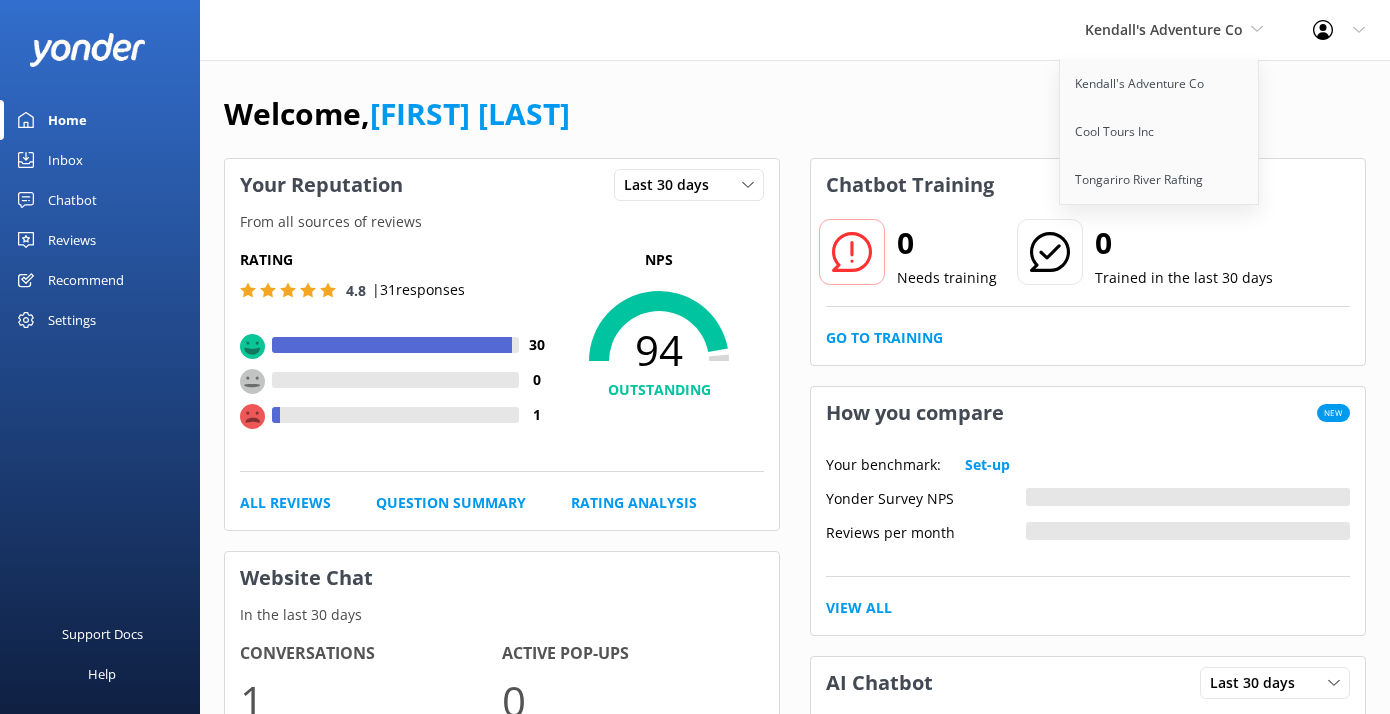click on "Welcome,  Kendall Malone" at bounding box center [795, 124] 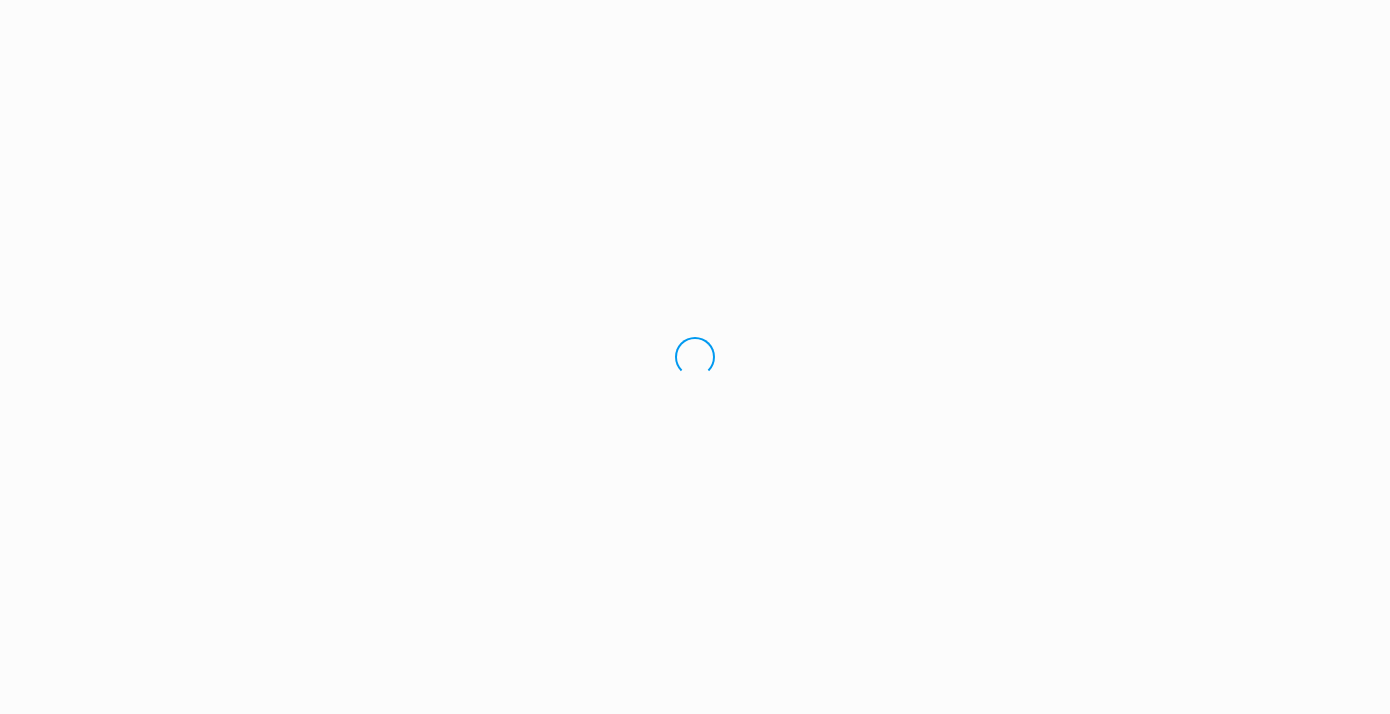 scroll, scrollTop: 0, scrollLeft: 0, axis: both 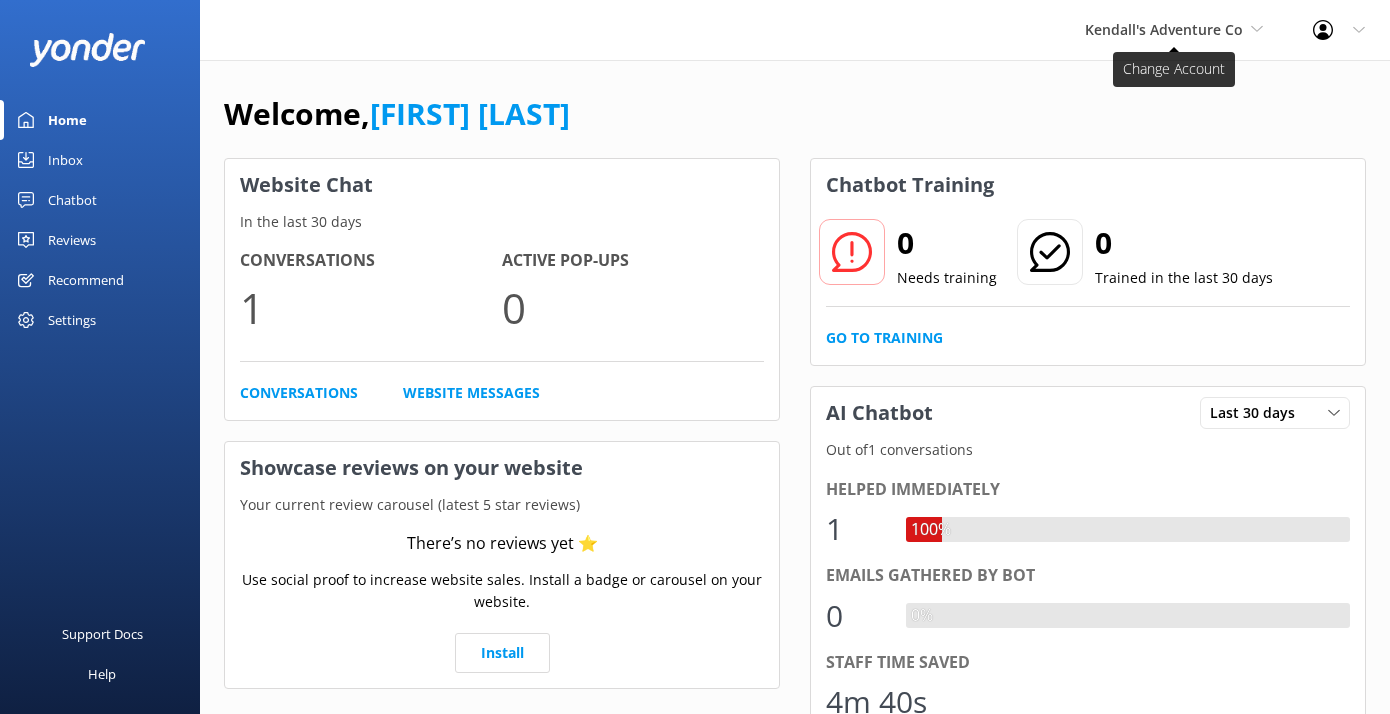click on "Kendall's Adventure Co" at bounding box center (1174, 30) 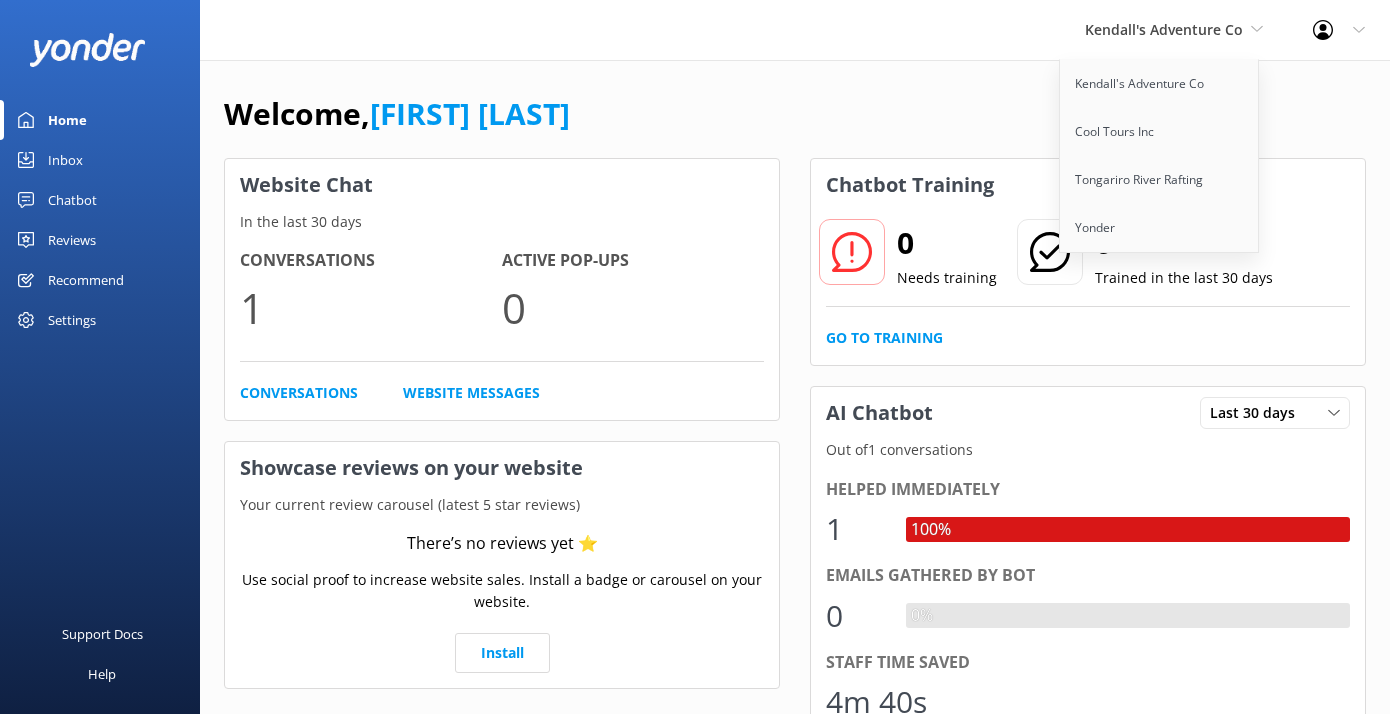 click on "Welcome,  Kendall Malone" at bounding box center [795, 124] 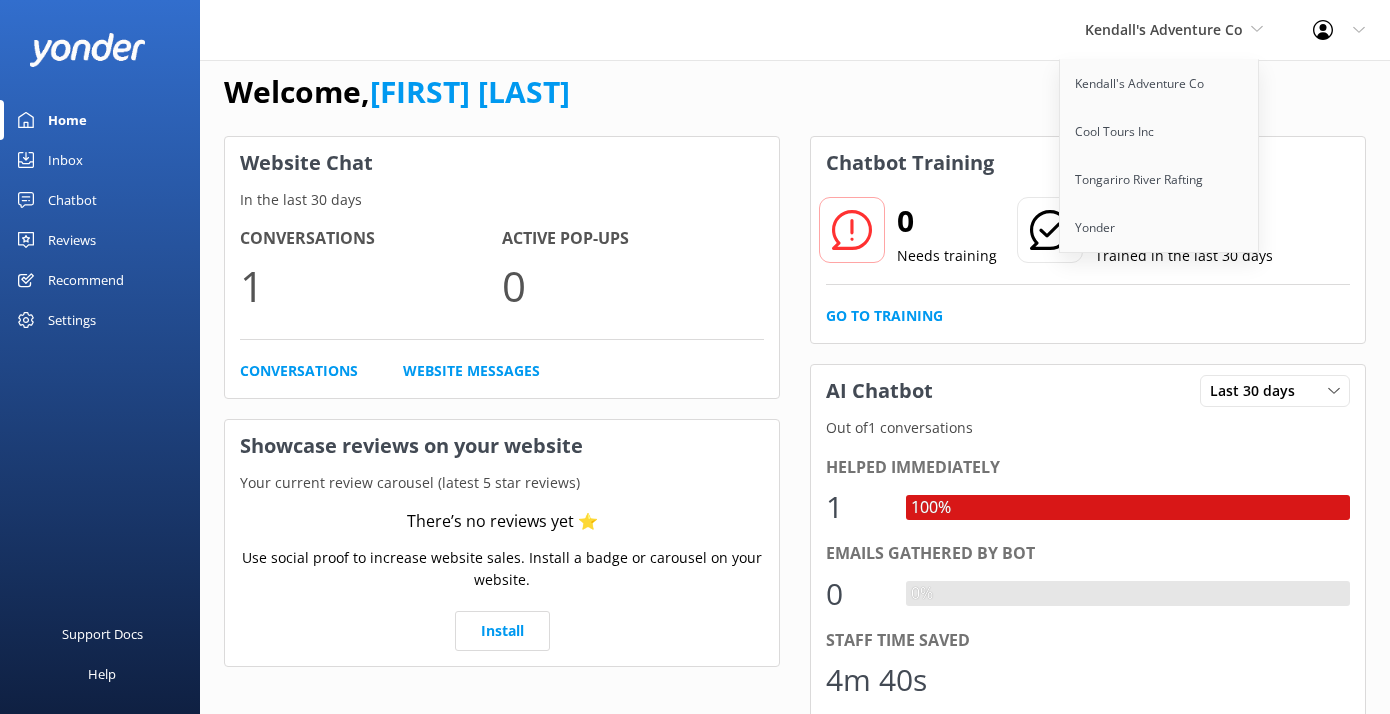 scroll, scrollTop: 0, scrollLeft: 0, axis: both 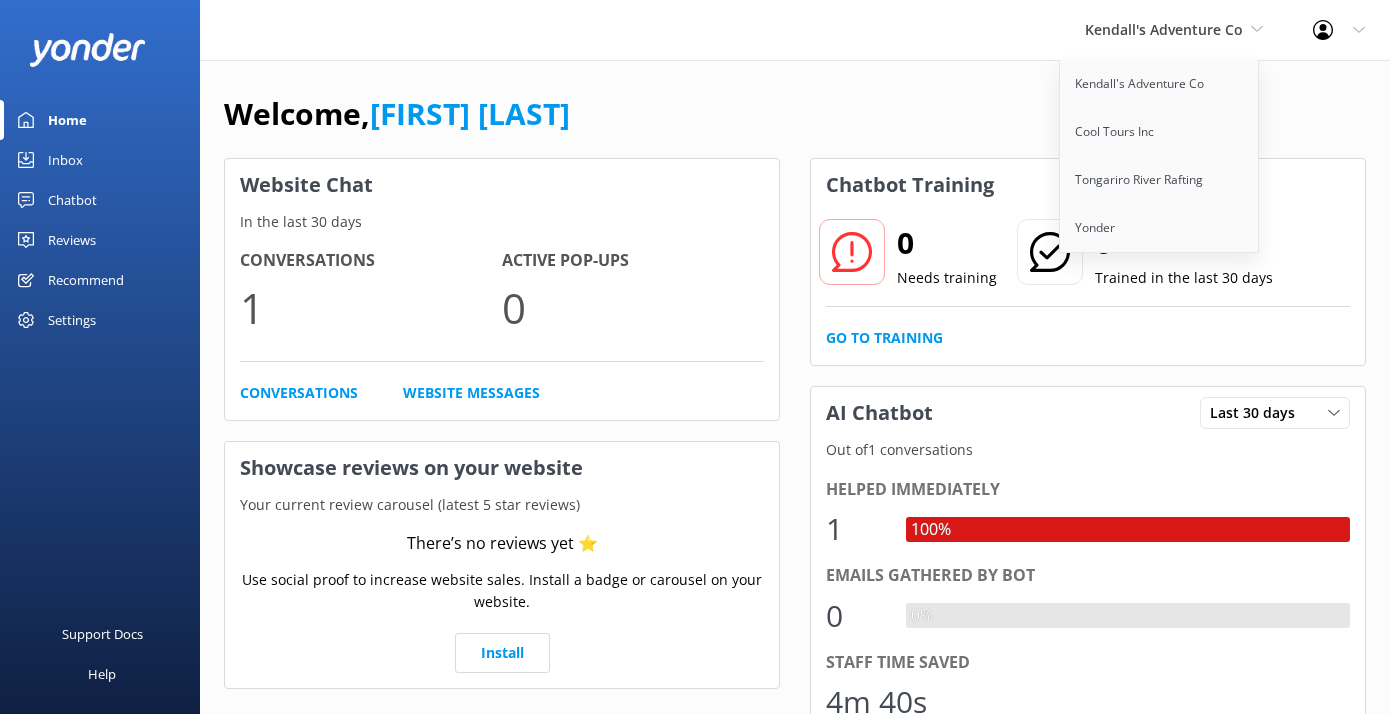 click on "Welcome,  Kendall Malone" at bounding box center (795, 124) 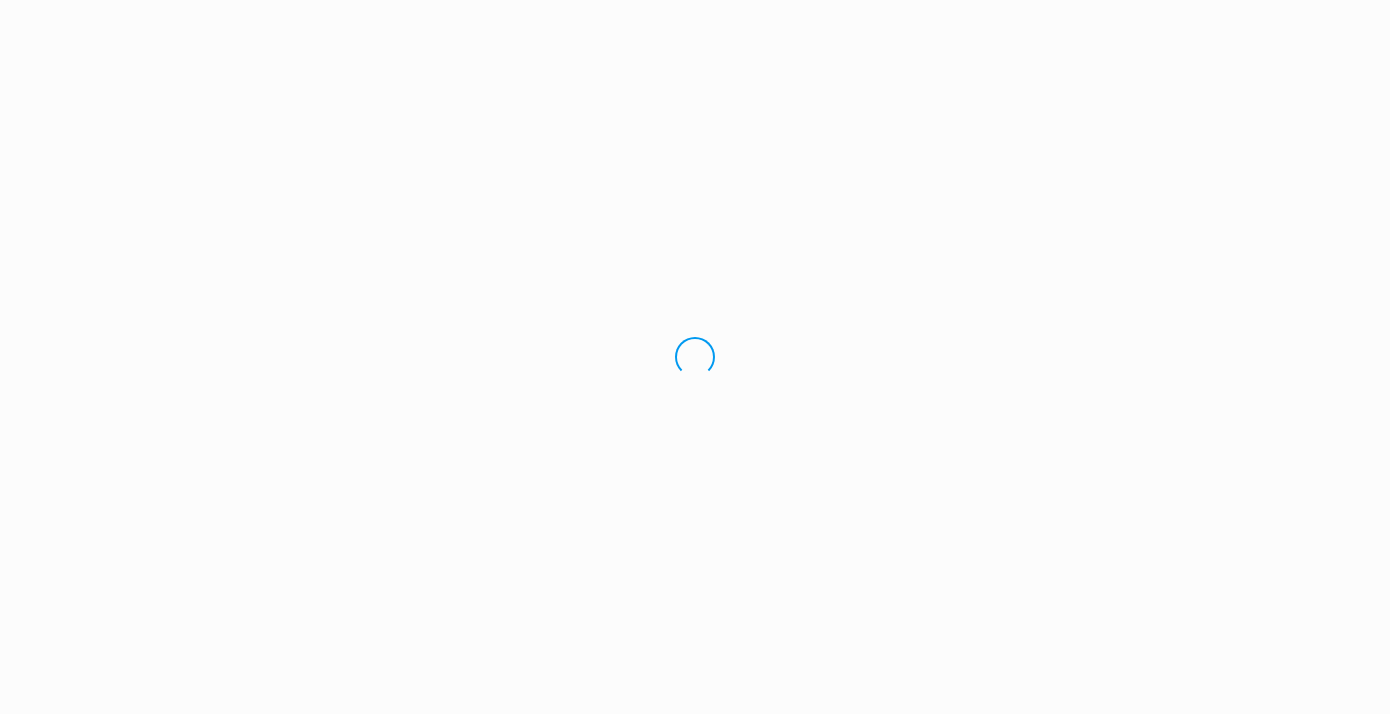 scroll, scrollTop: 0, scrollLeft: 0, axis: both 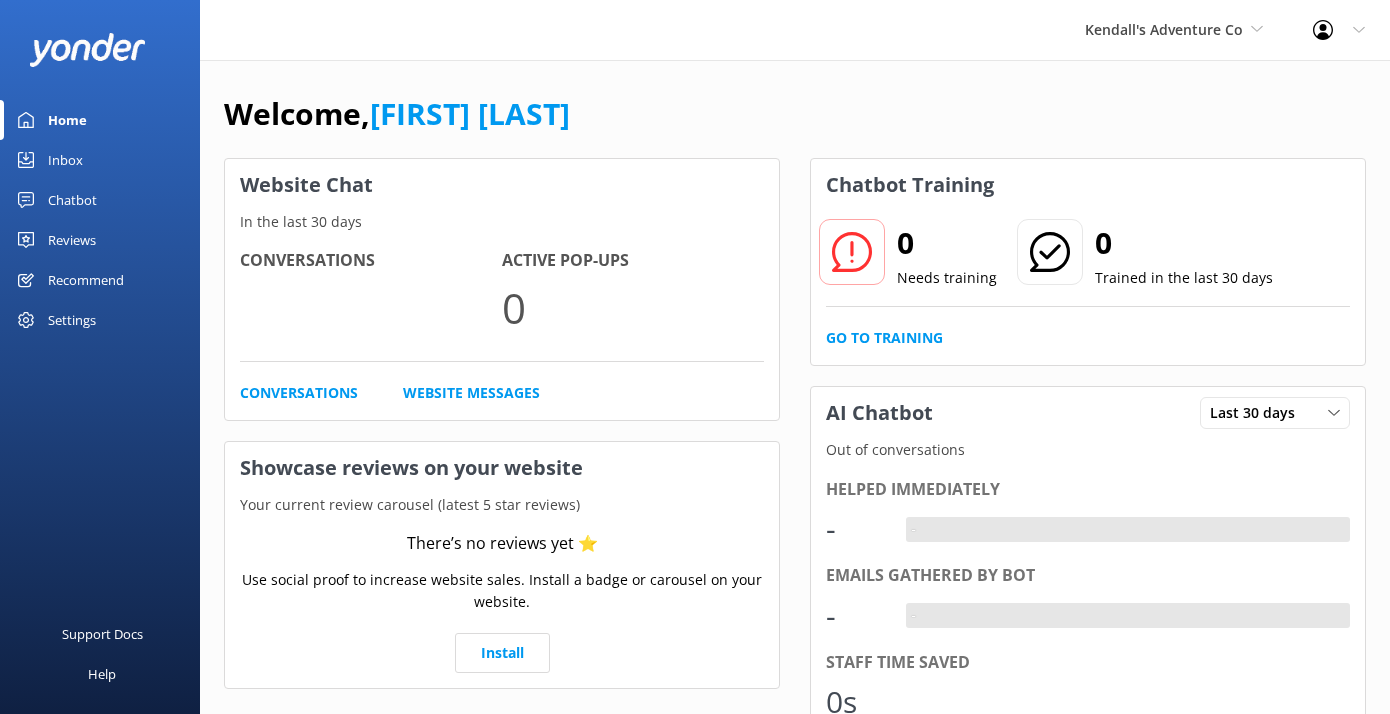 click on "[COMPANY] [COMPANY] [COMPANY] [COMPANY] [COMPANY]" at bounding box center (1174, 30) 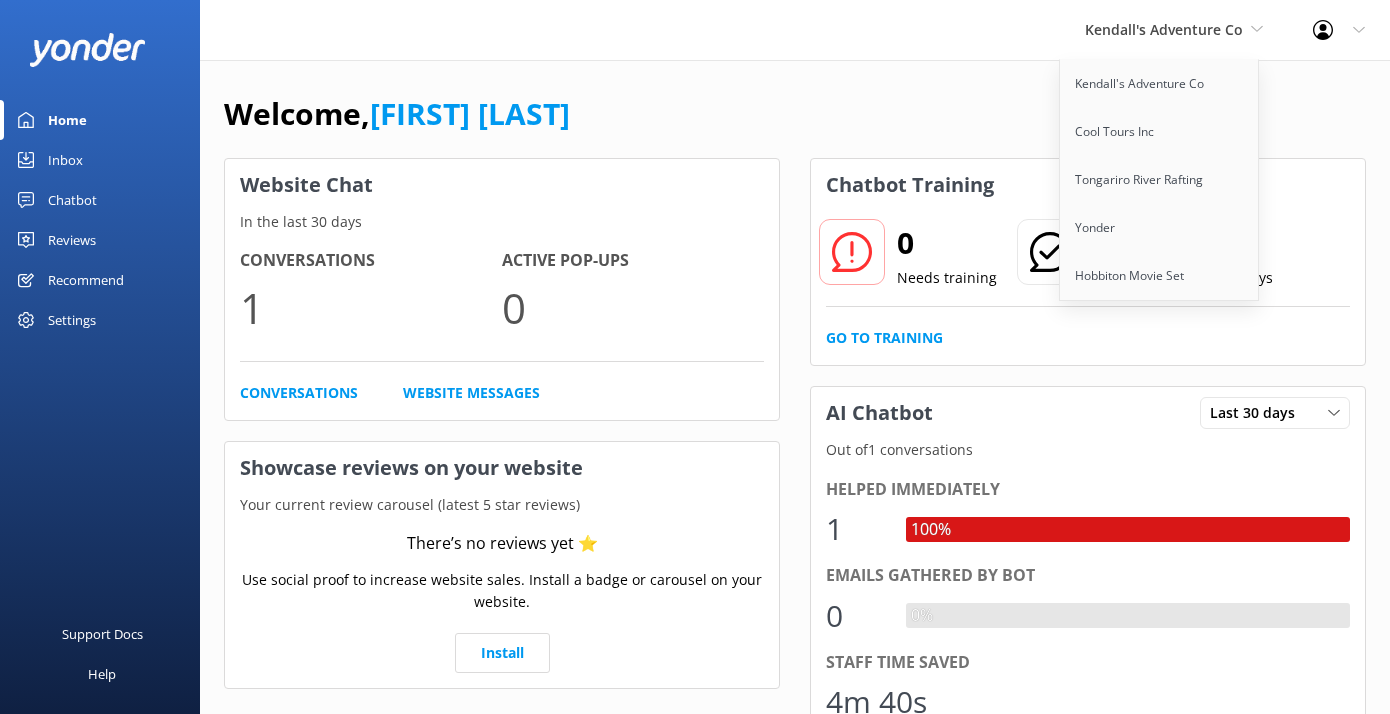 click on "Welcome,  Kendall Malone" at bounding box center (795, 124) 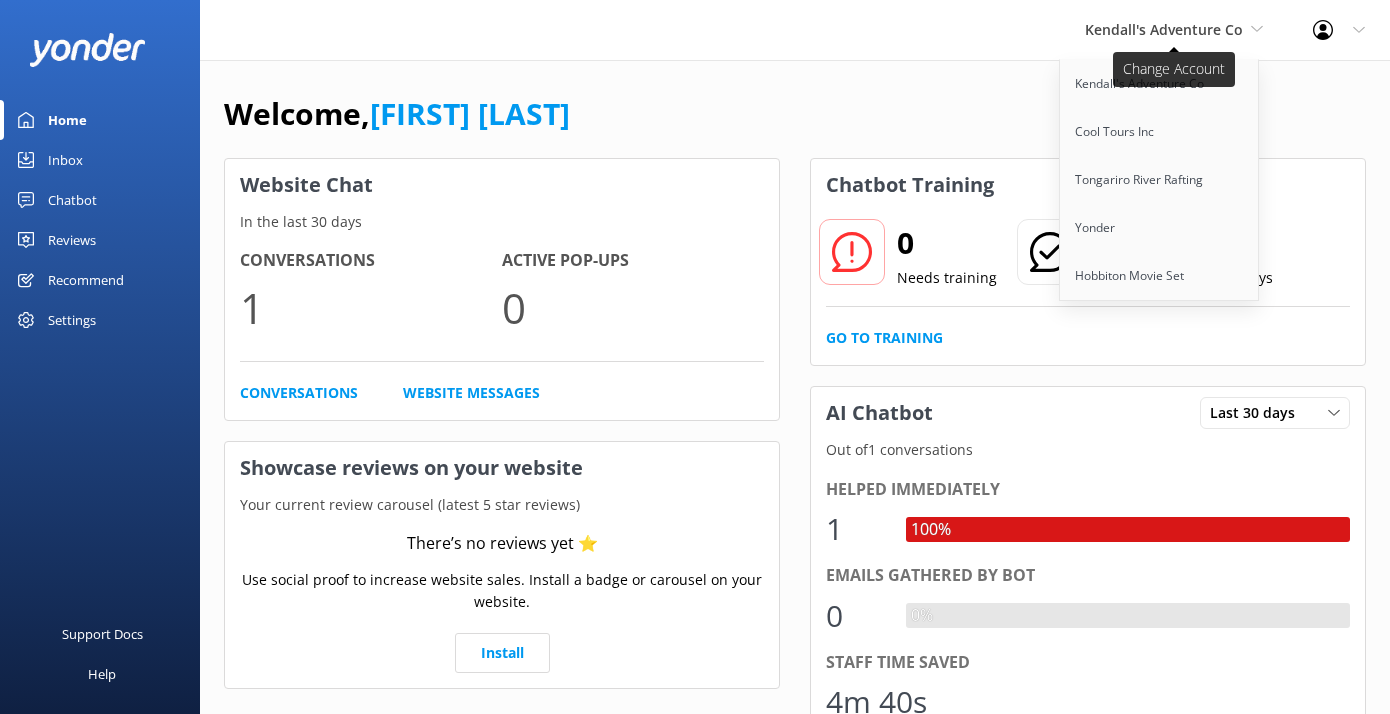 click on "Kendall's Adventure Co" at bounding box center (1164, 29) 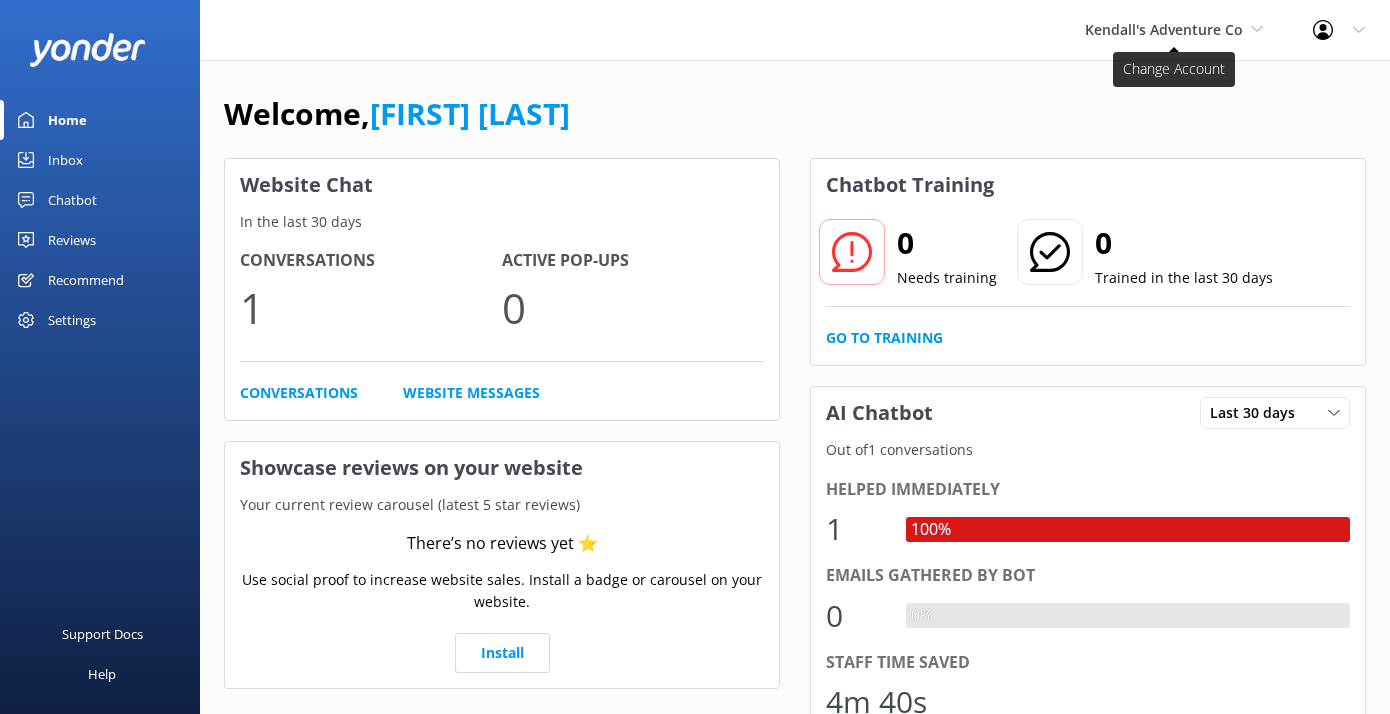 click 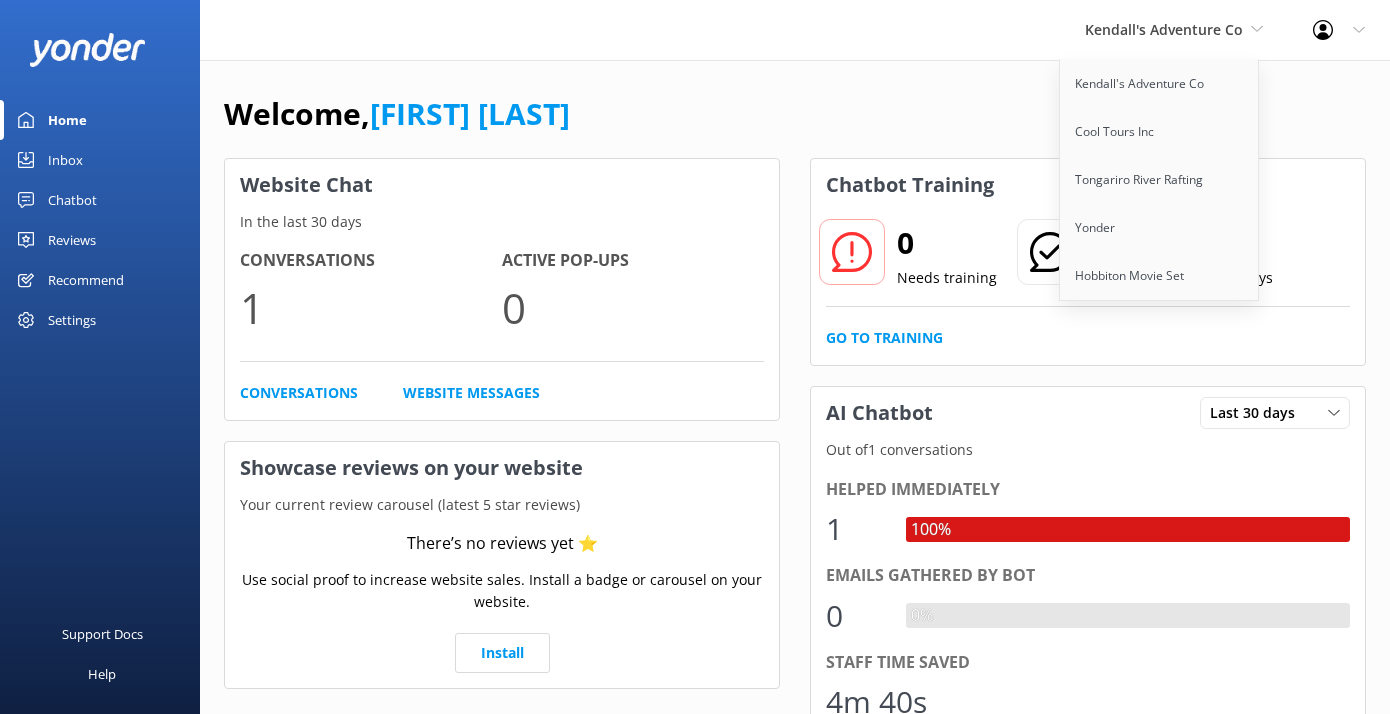 click on "Welcome,  Kendall Malone" at bounding box center [795, 124] 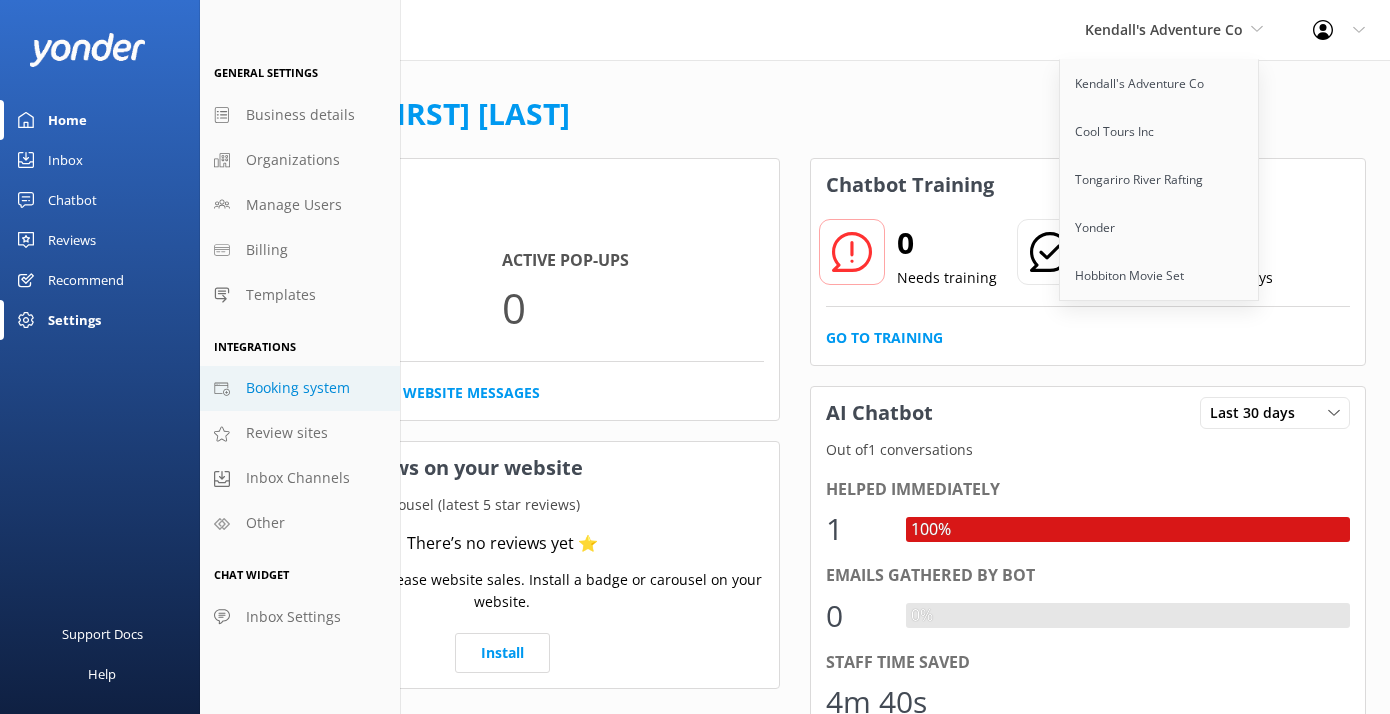 click on "Booking system" at bounding box center [298, 388] 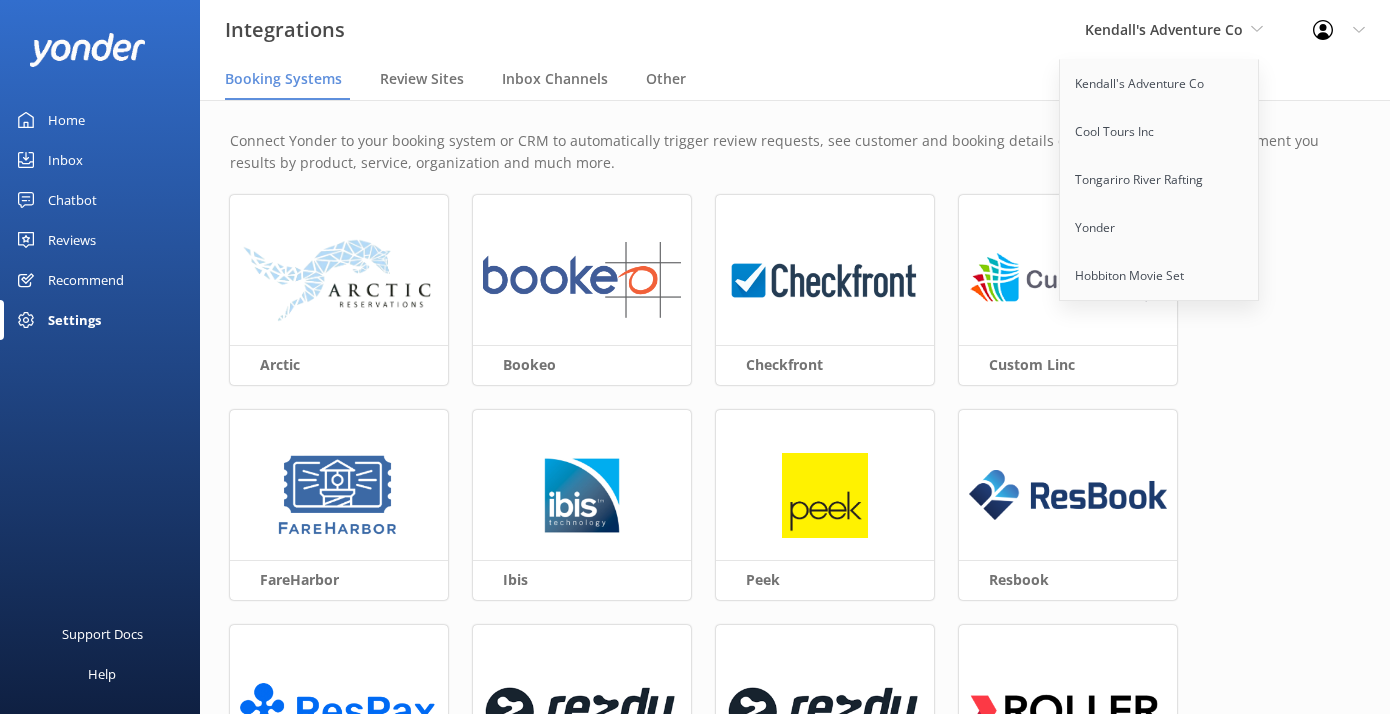 click on "Booking Systems Review Sites Inbox Channels Other" at bounding box center (795, 80) 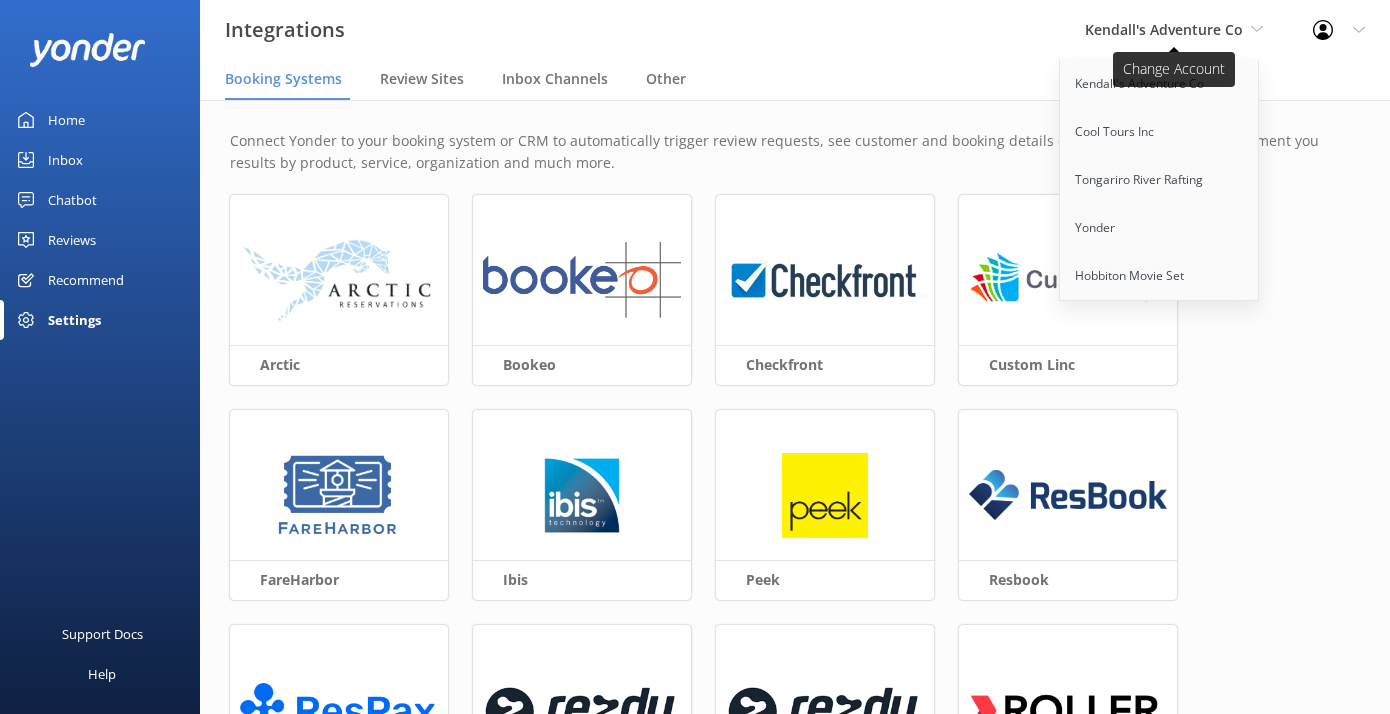 click on "Kendall's Adventure Co" at bounding box center [1174, 30] 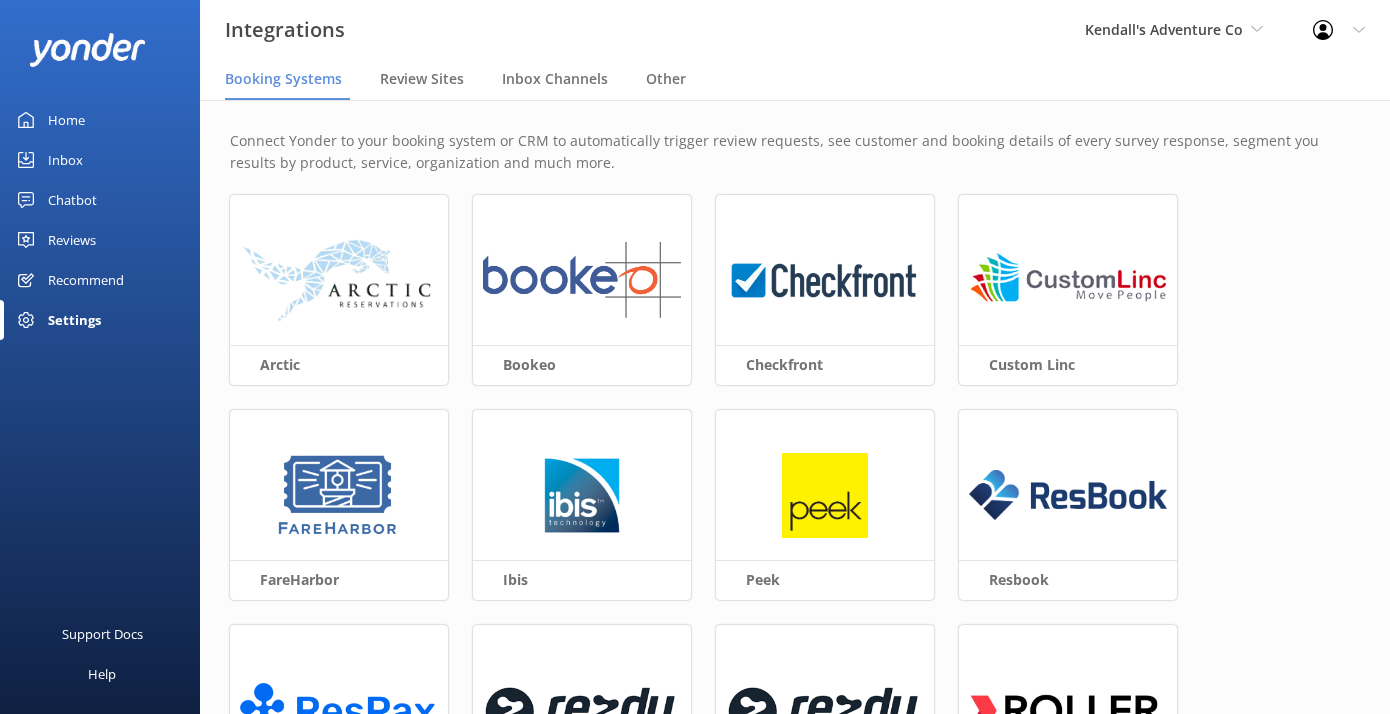 click on "Connect Yonder to your booking system or CRM to automatically trigger review requests, see customer and booking details of every survey response, segment you results by product, service, organization and much more. Arctic Bookeo Checkfront Custom Linc FareHarbor Ibis Peek Resbook ResPax Rezdy (via API) Rezdy (via Zapier) Roller RTBS Seekom Singenuity Siteminder Smartwaiver Starboard Suite The Flybook Timely (via Zapier) Ventrata Xola Zapier Zaui Didn't find yours? If your booking system isn’t listed try   Zapier , it connects with over 2000 apps. Or, let us know what system you use and we’ll look at getting it connected. Wherewolf Connect your   Wherewolf   waiver system, either by itself or in combination with your booking system." at bounding box center (795, 880) 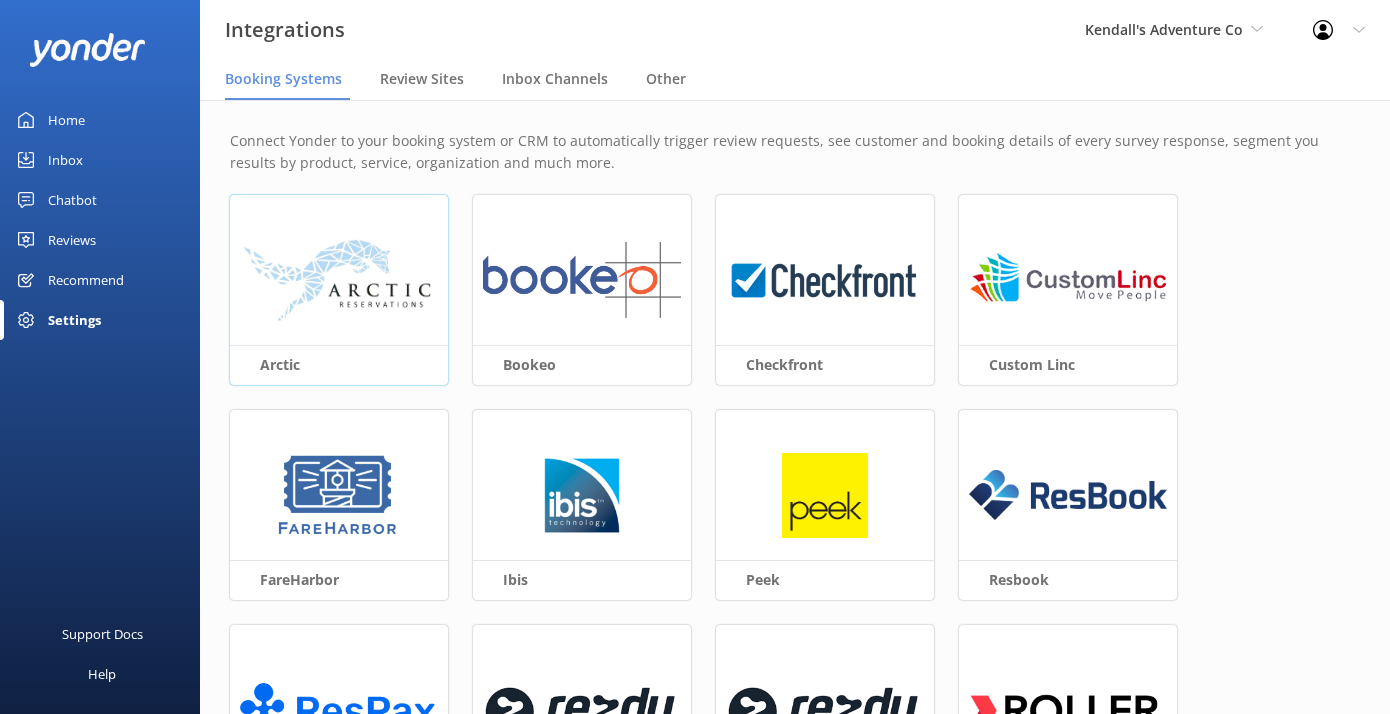 click at bounding box center (339, 281) 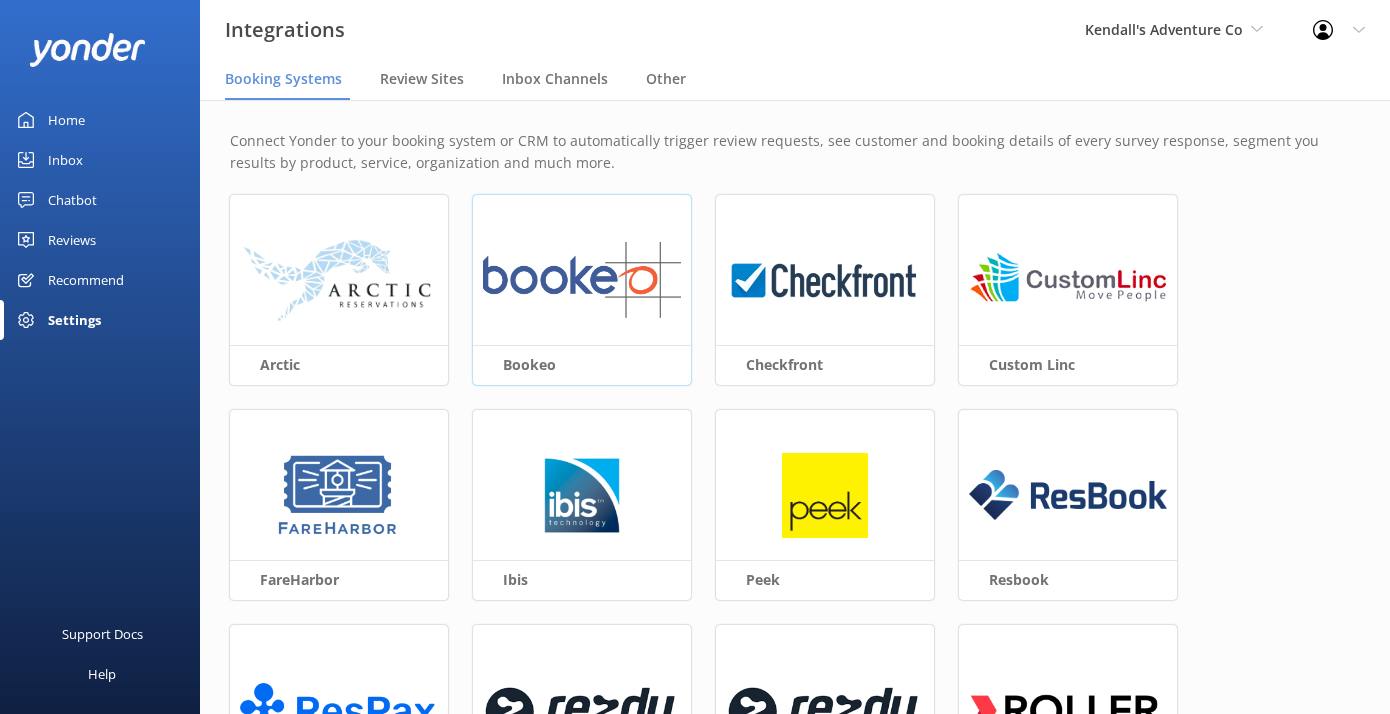 click at bounding box center [582, 280] 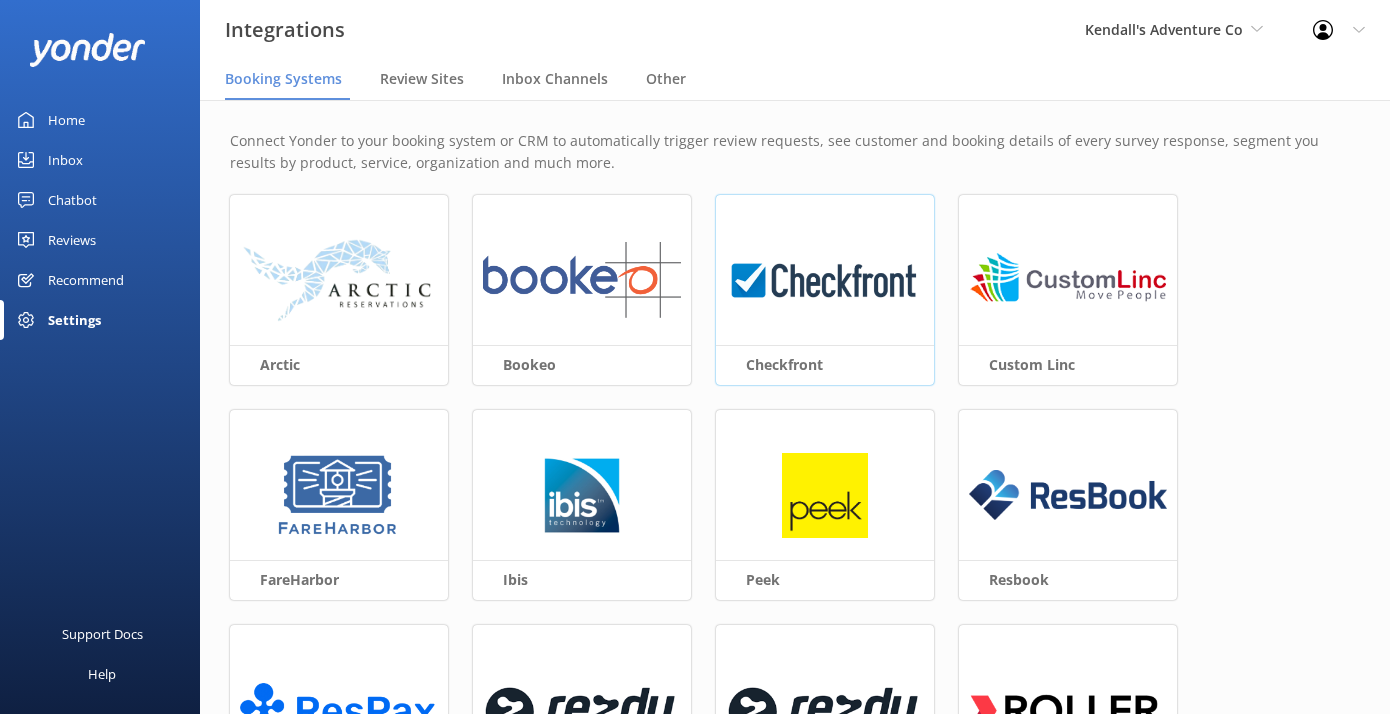 click at bounding box center (825, 281) 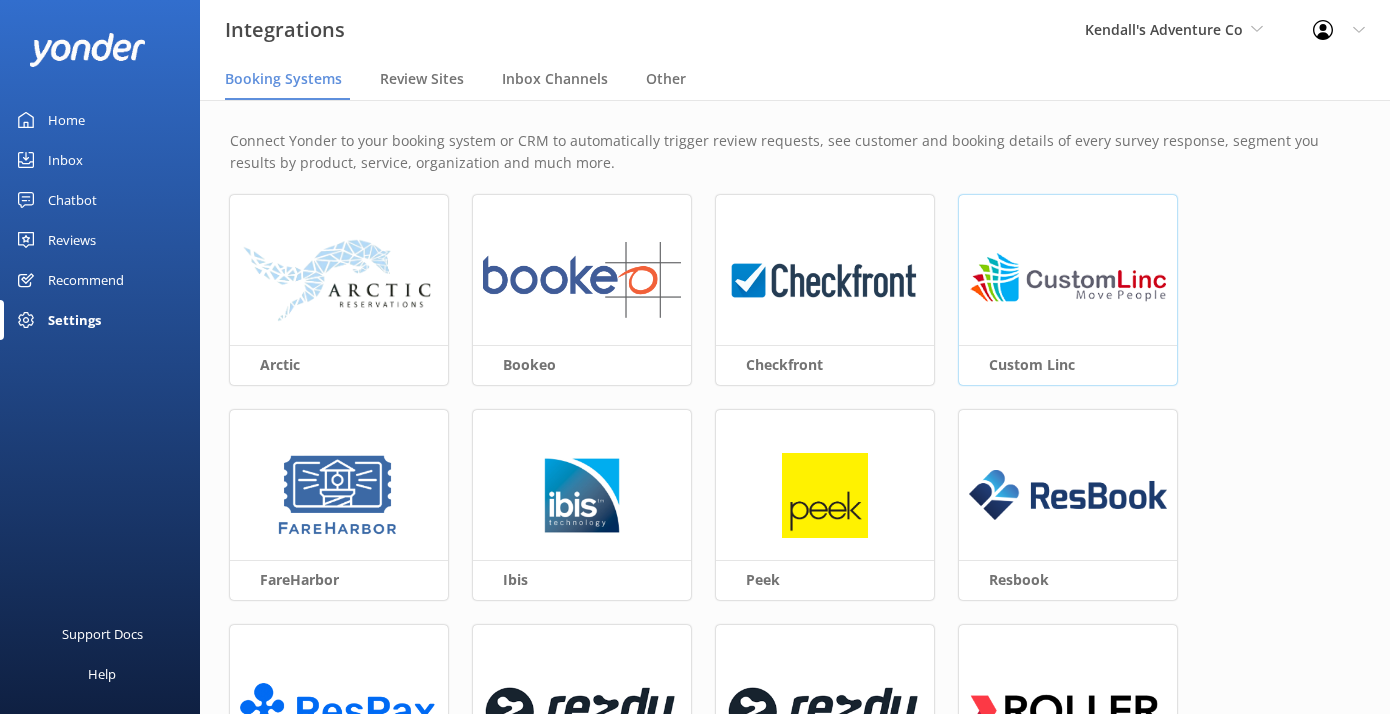 click at bounding box center (1068, 281) 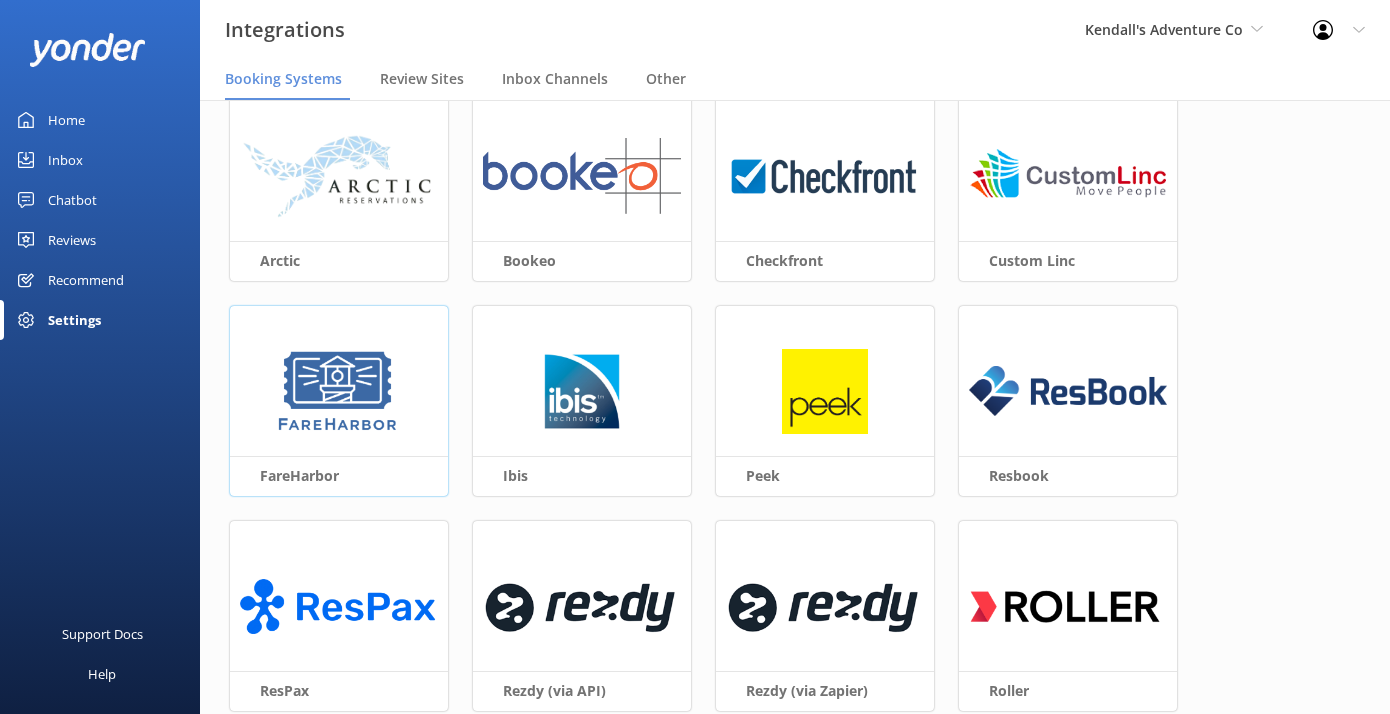click at bounding box center (338, 392) 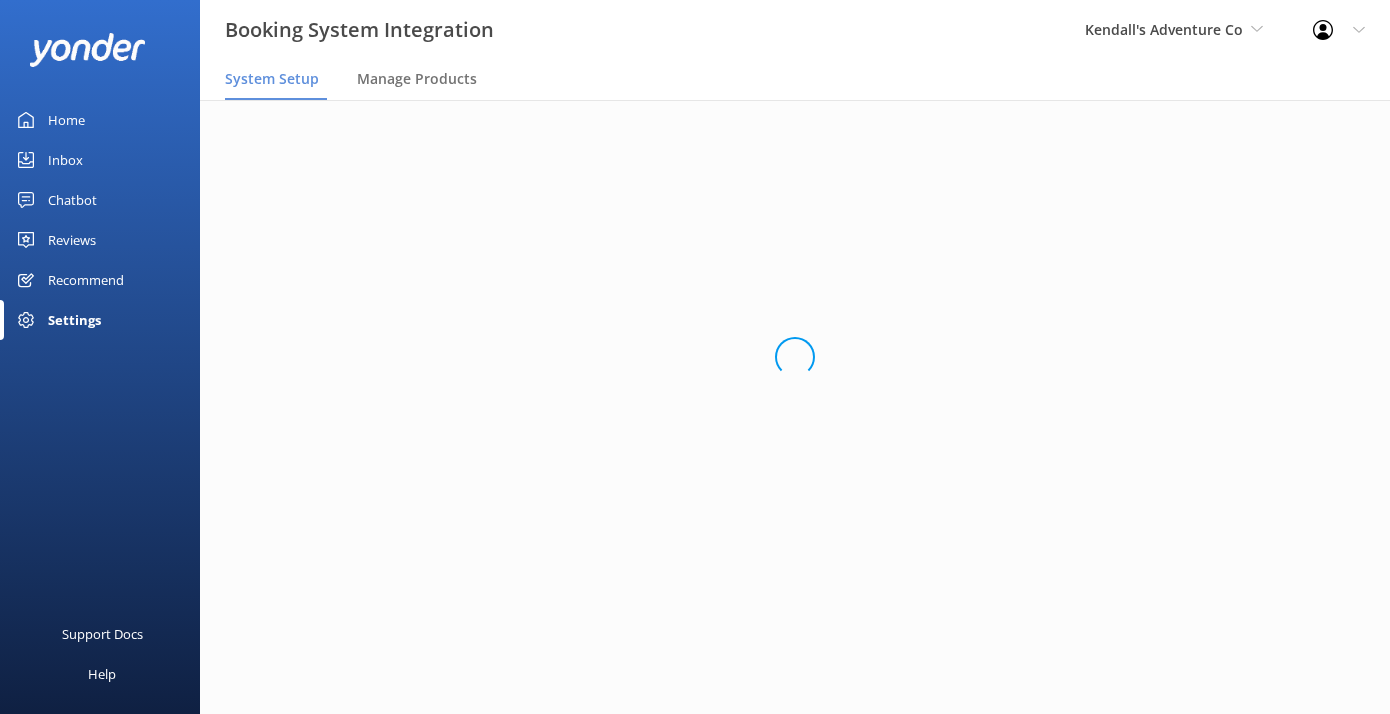 scroll, scrollTop: 104, scrollLeft: 0, axis: vertical 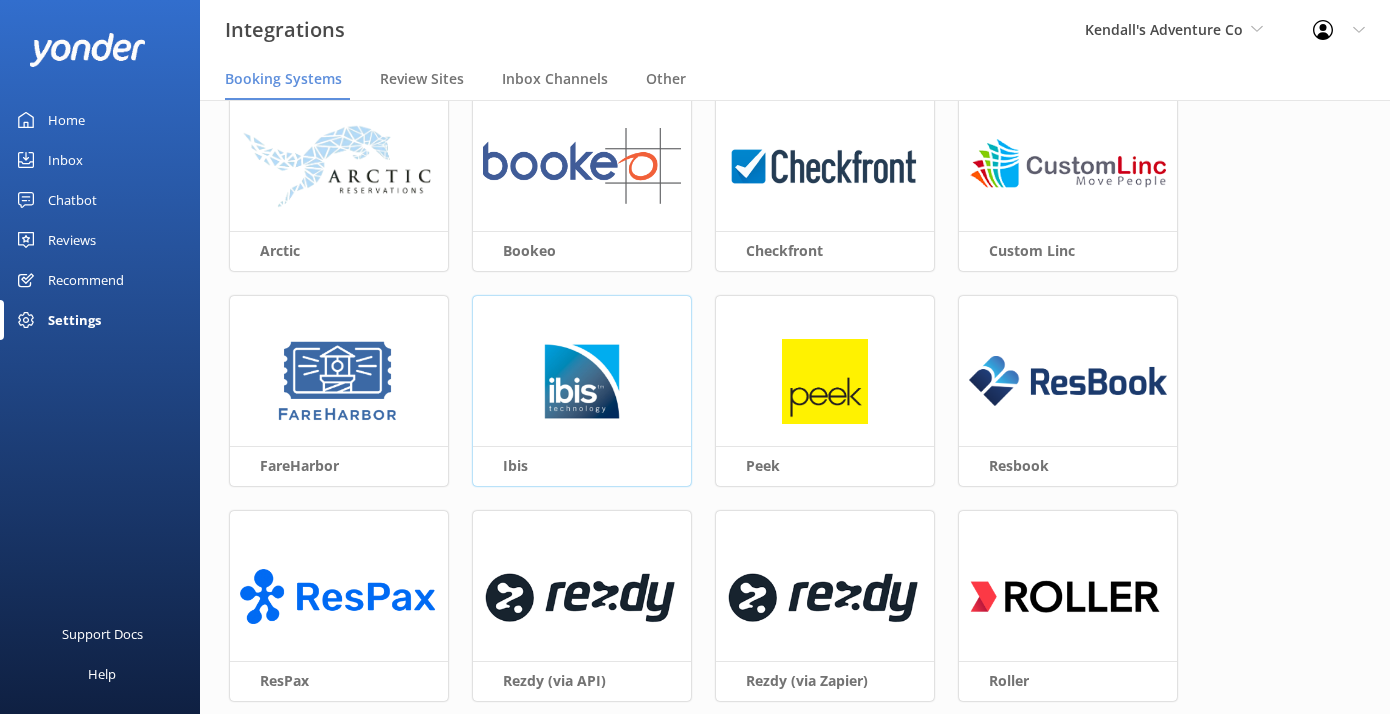 click at bounding box center (582, 382) 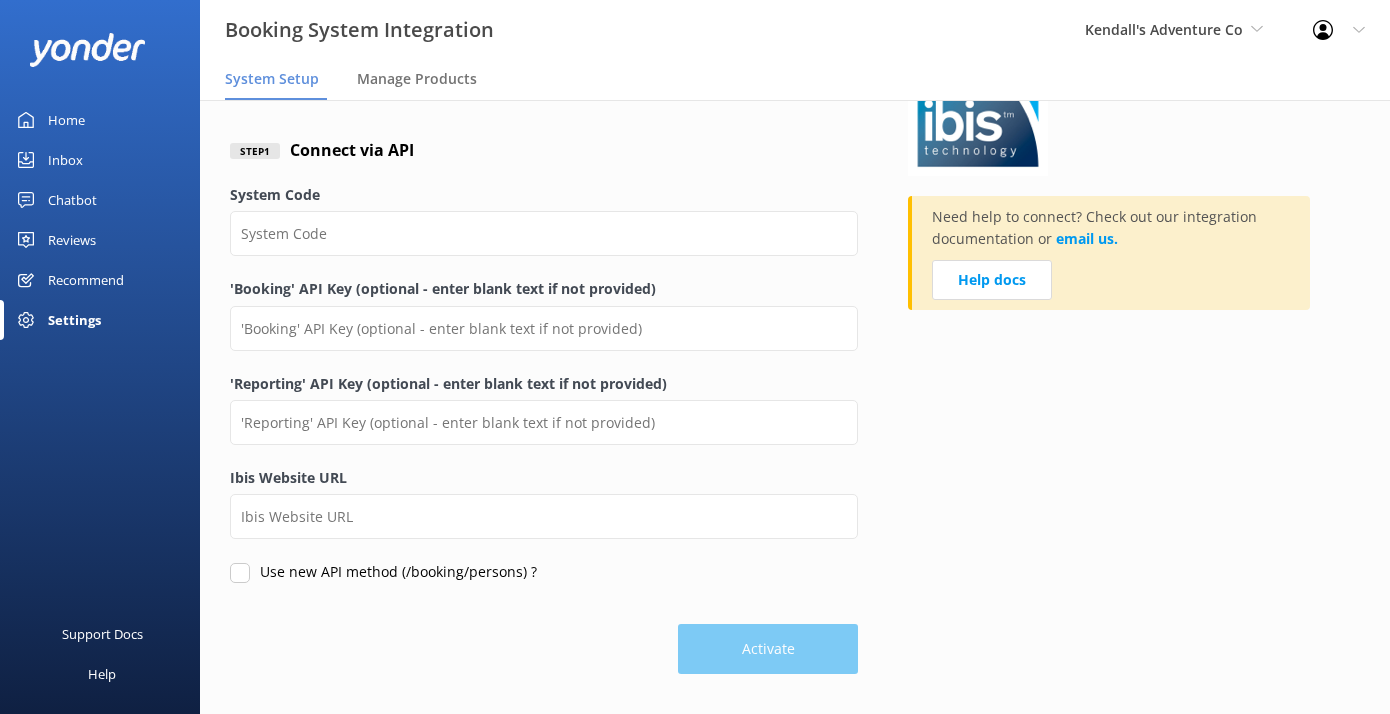 scroll, scrollTop: 94, scrollLeft: 0, axis: vertical 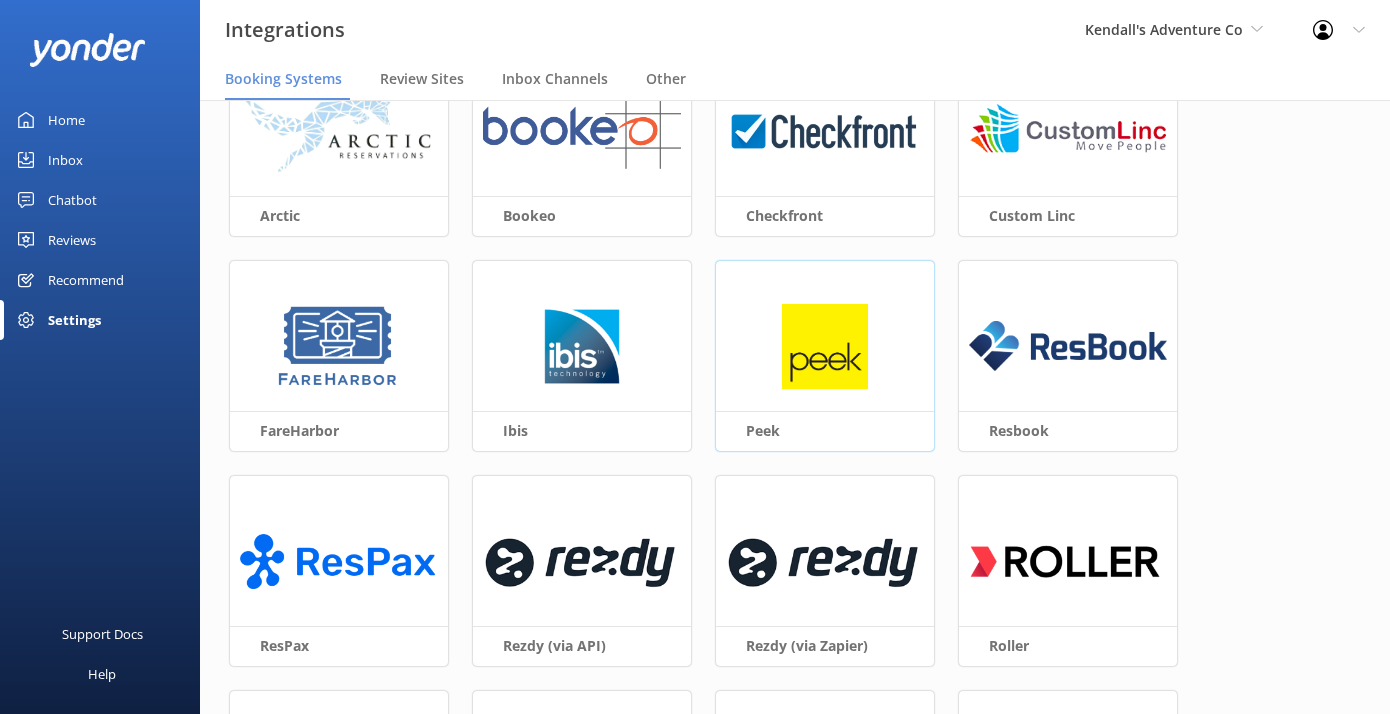 click at bounding box center [825, 347] 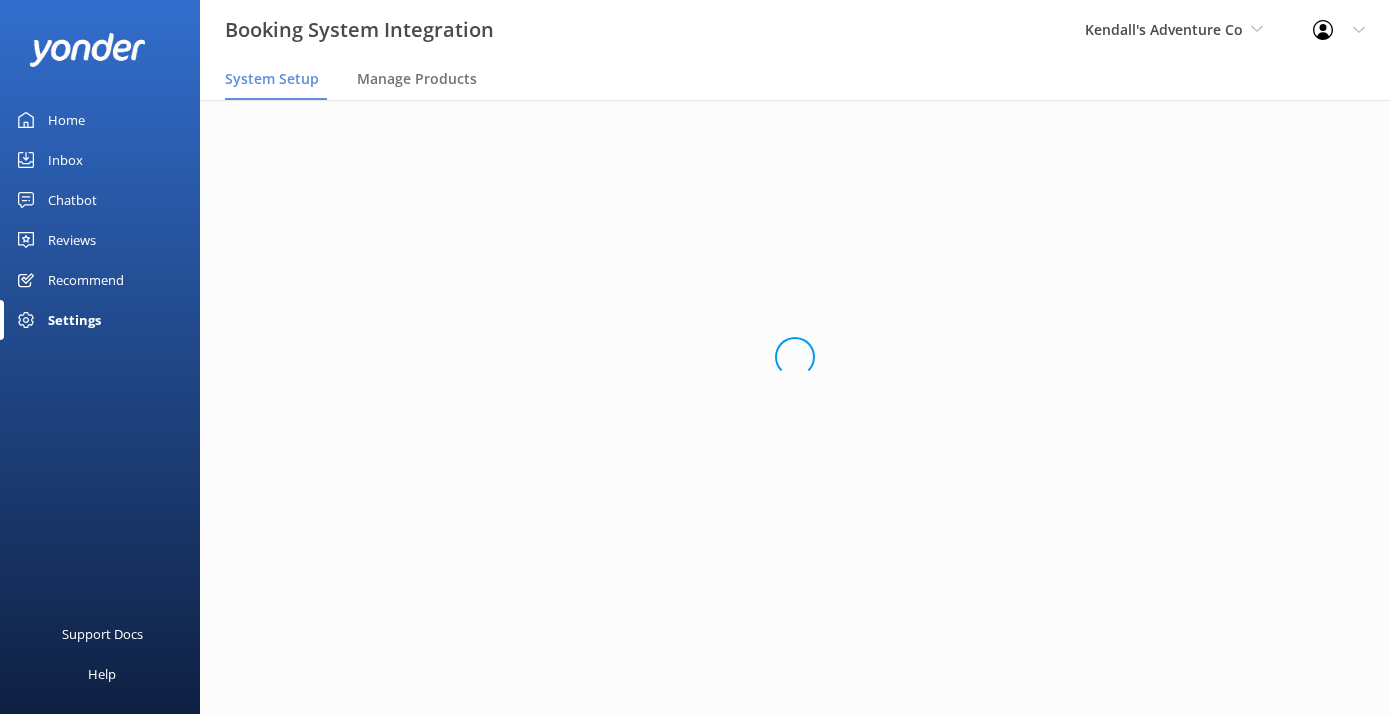 scroll, scrollTop: 12, scrollLeft: 0, axis: vertical 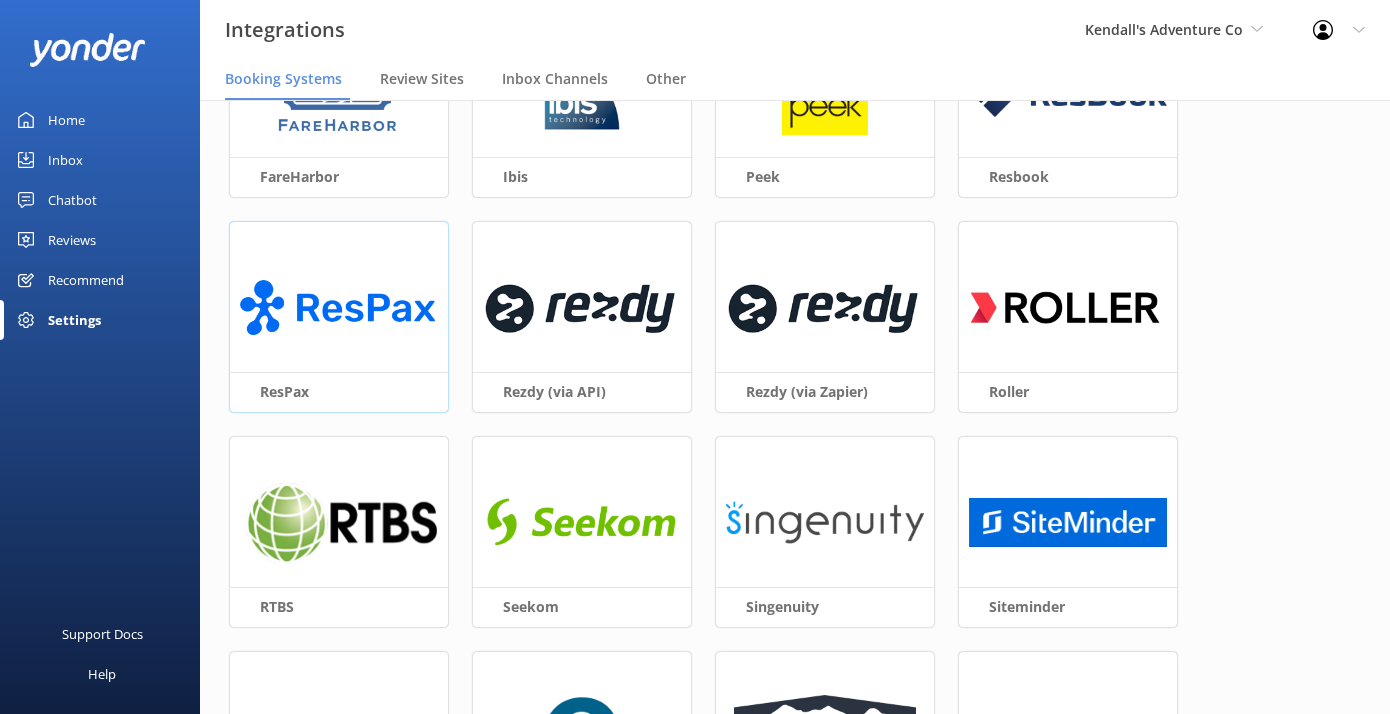 click at bounding box center [339, 308] 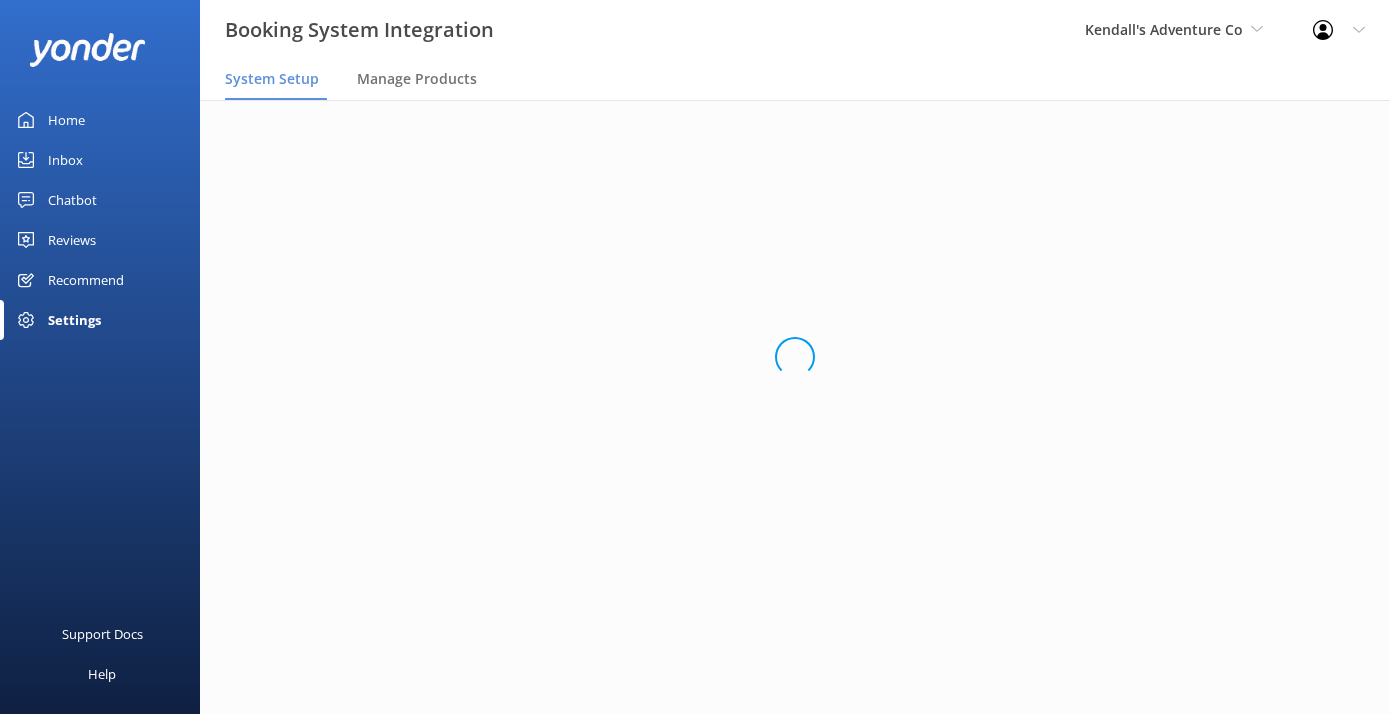 scroll, scrollTop: 0, scrollLeft: 0, axis: both 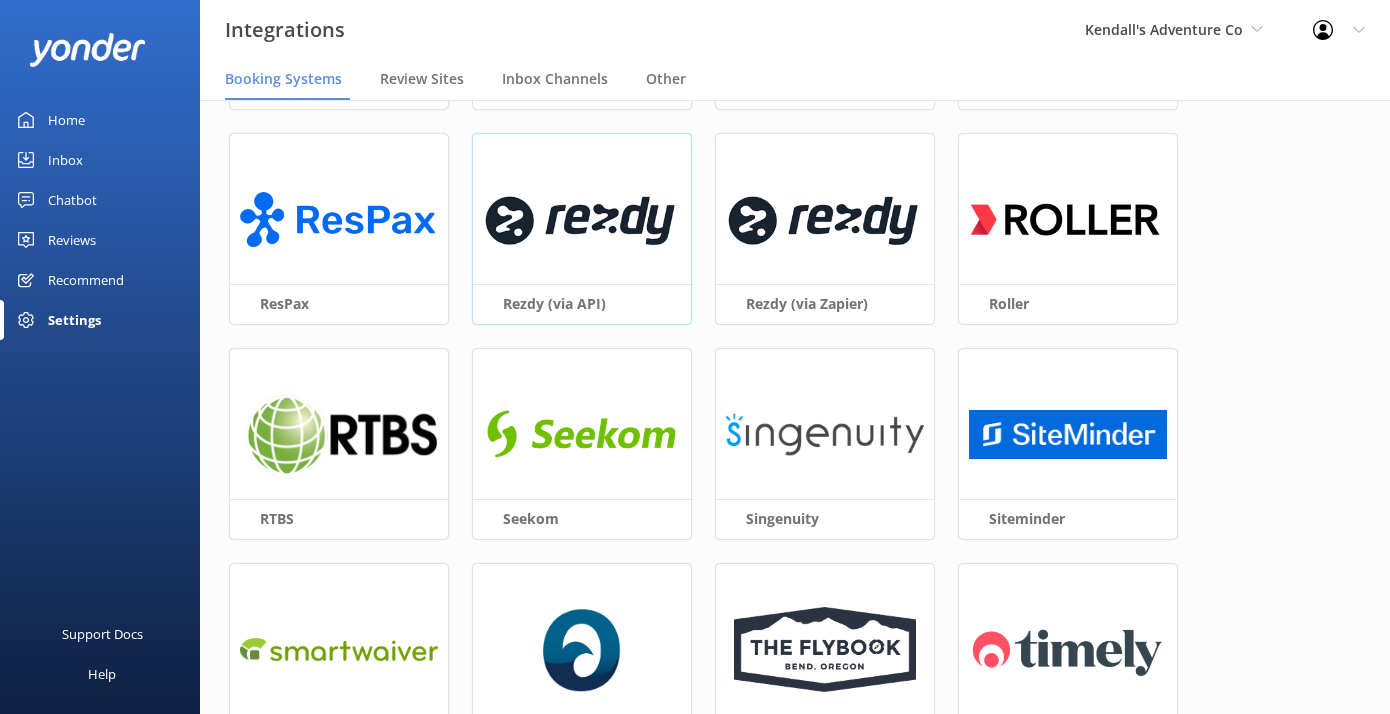 click at bounding box center (582, 220) 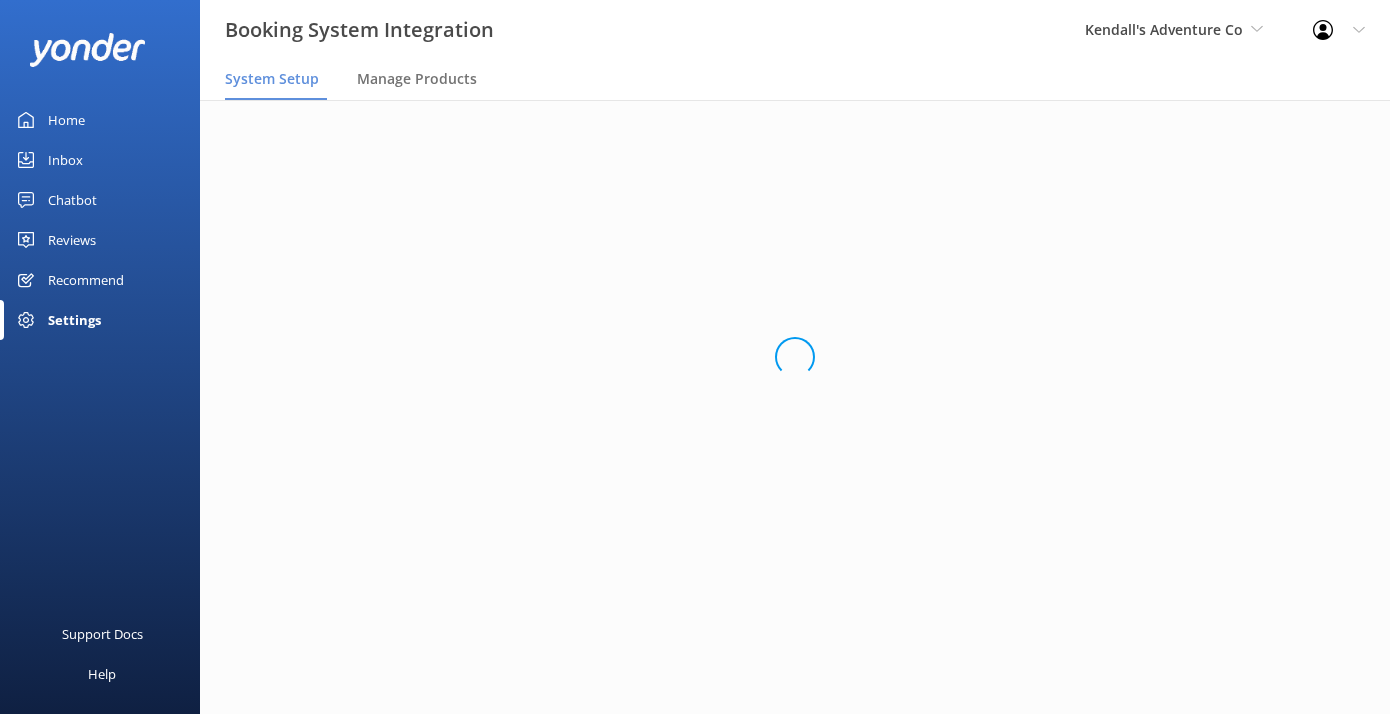 scroll, scrollTop: 0, scrollLeft: 0, axis: both 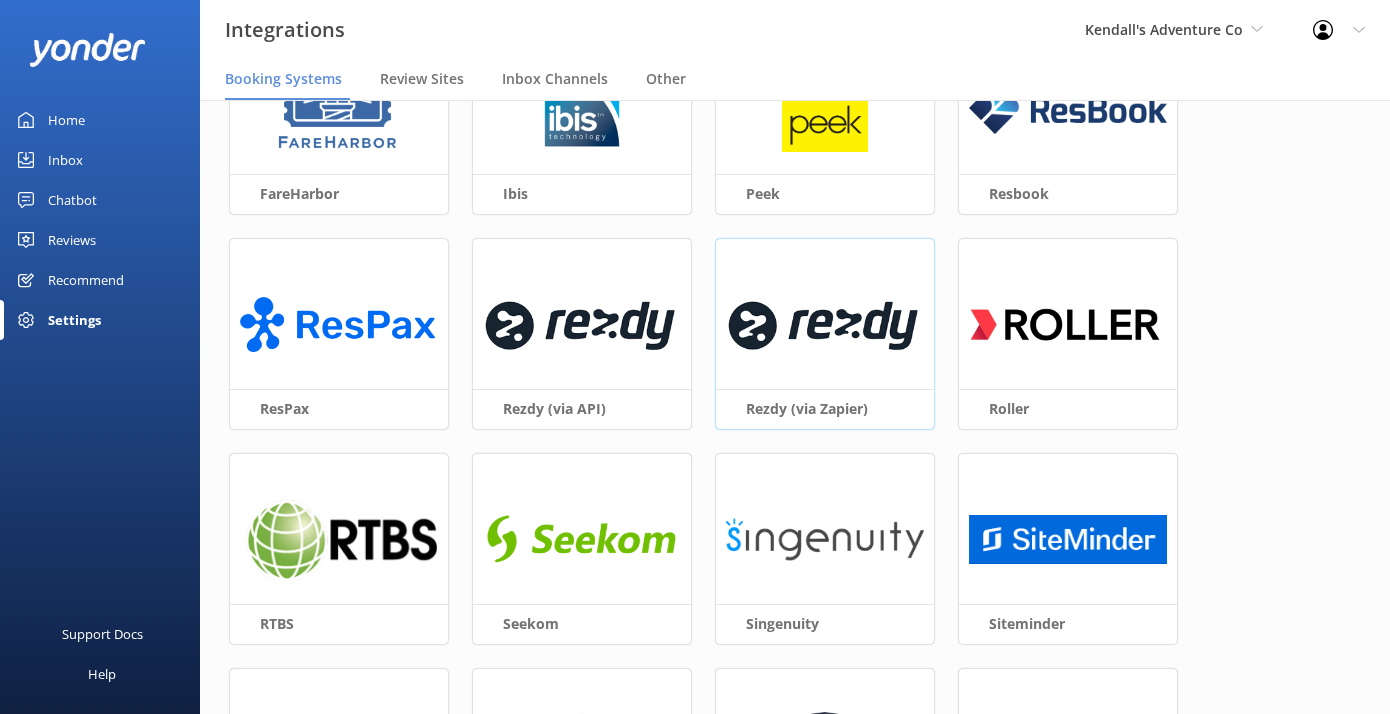 click at bounding box center (825, 325) 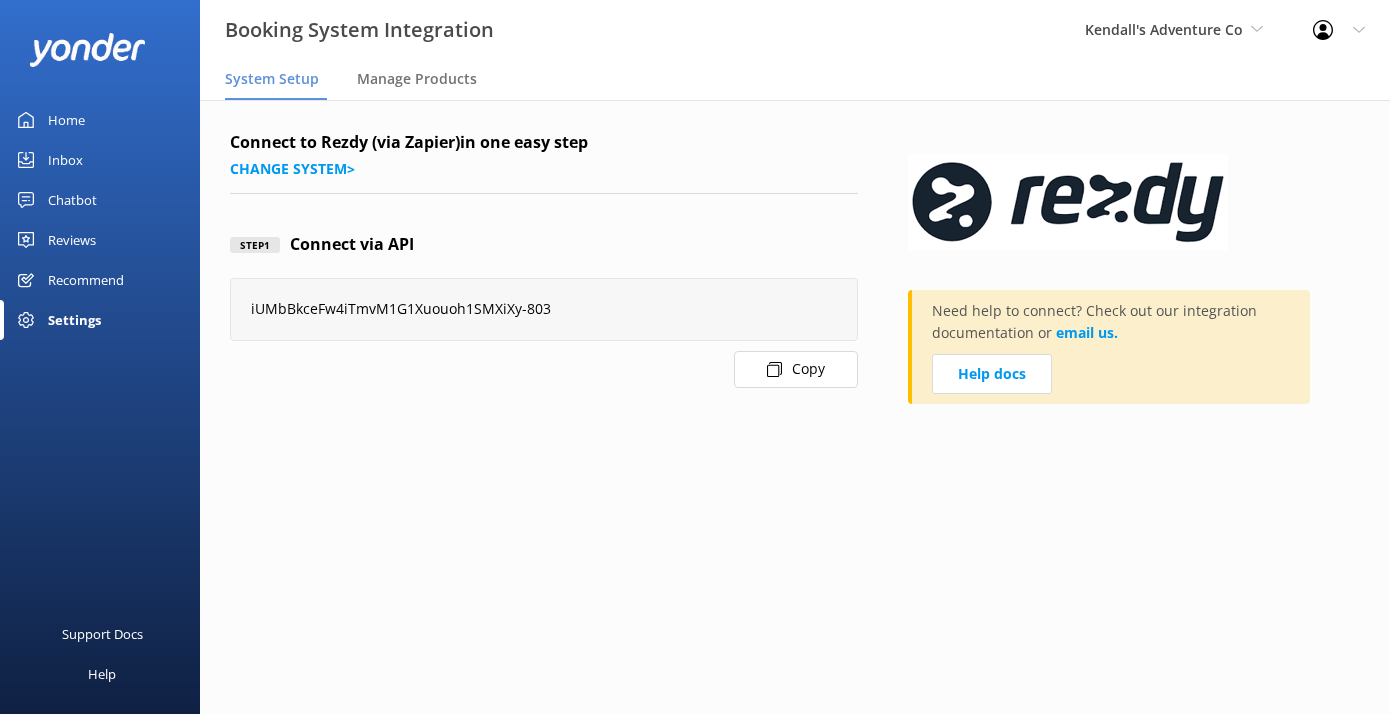 scroll, scrollTop: 0, scrollLeft: 0, axis: both 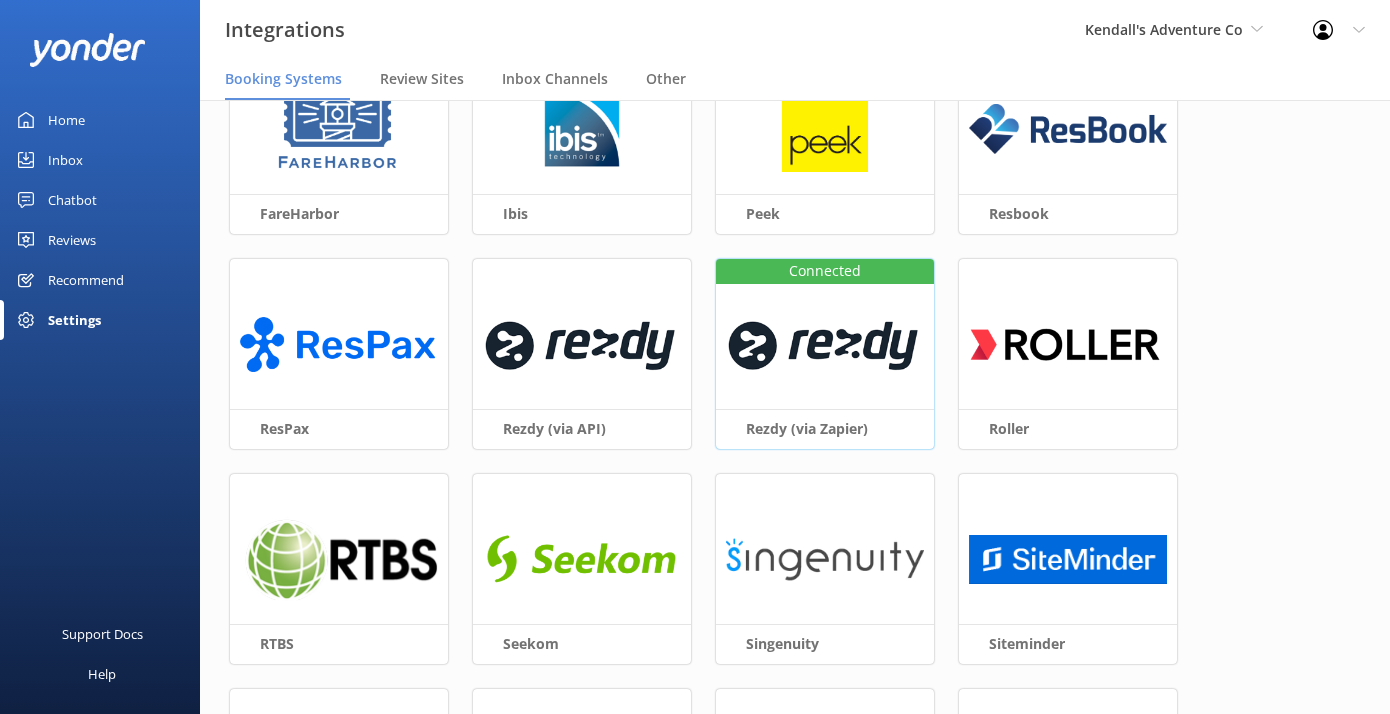 click at bounding box center (825, 345) 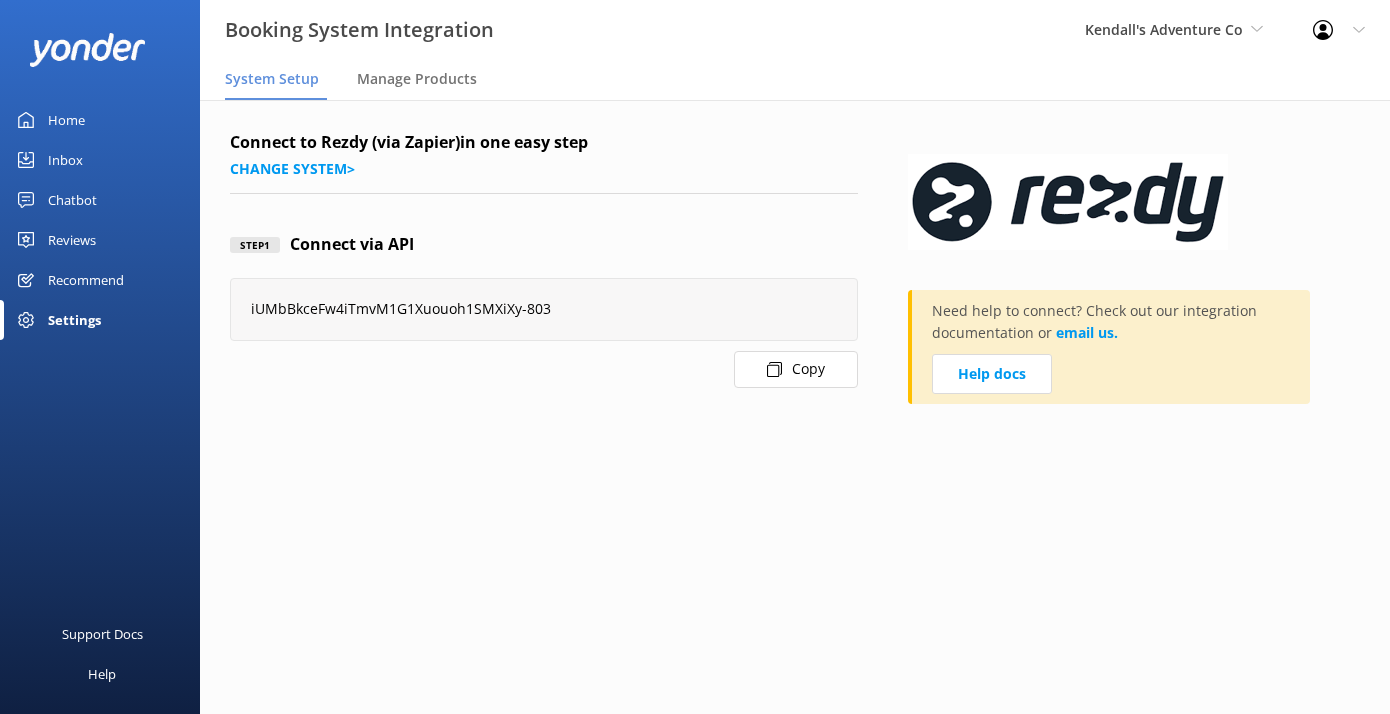scroll, scrollTop: 0, scrollLeft: 0, axis: both 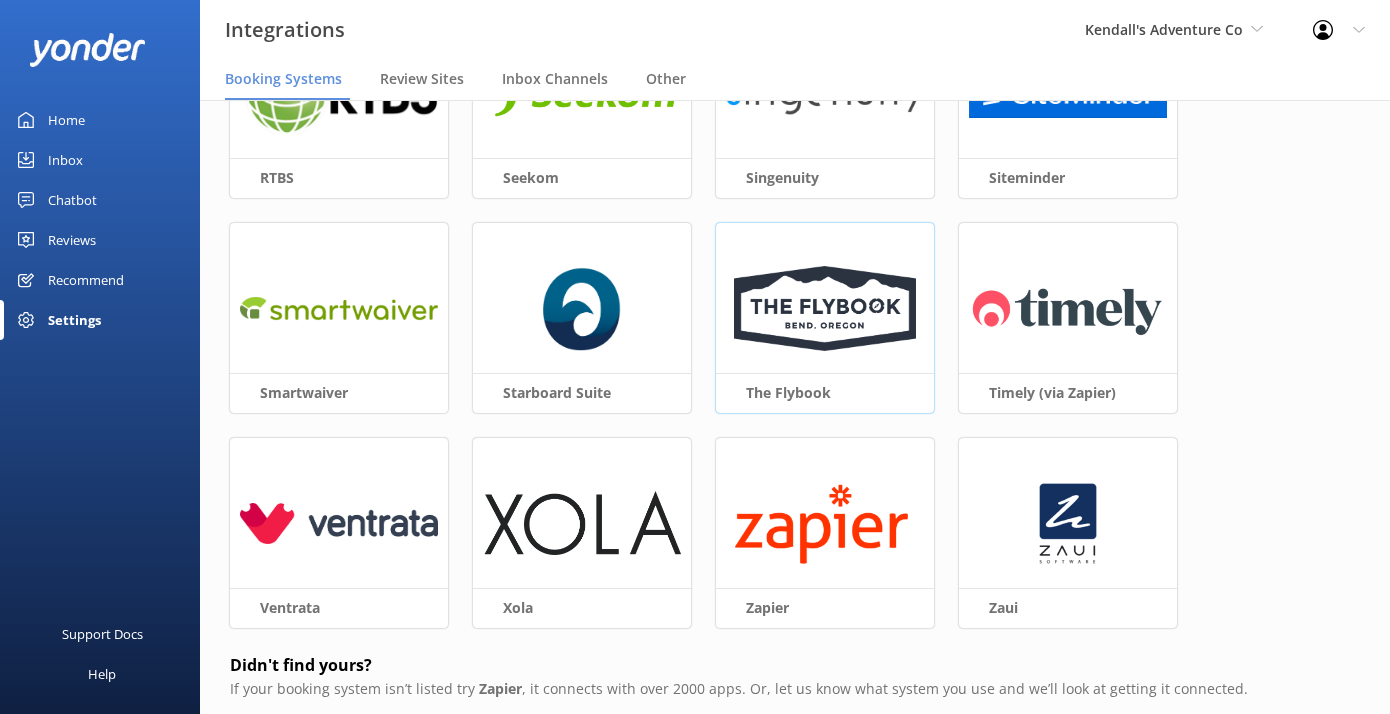 click at bounding box center [825, 309] 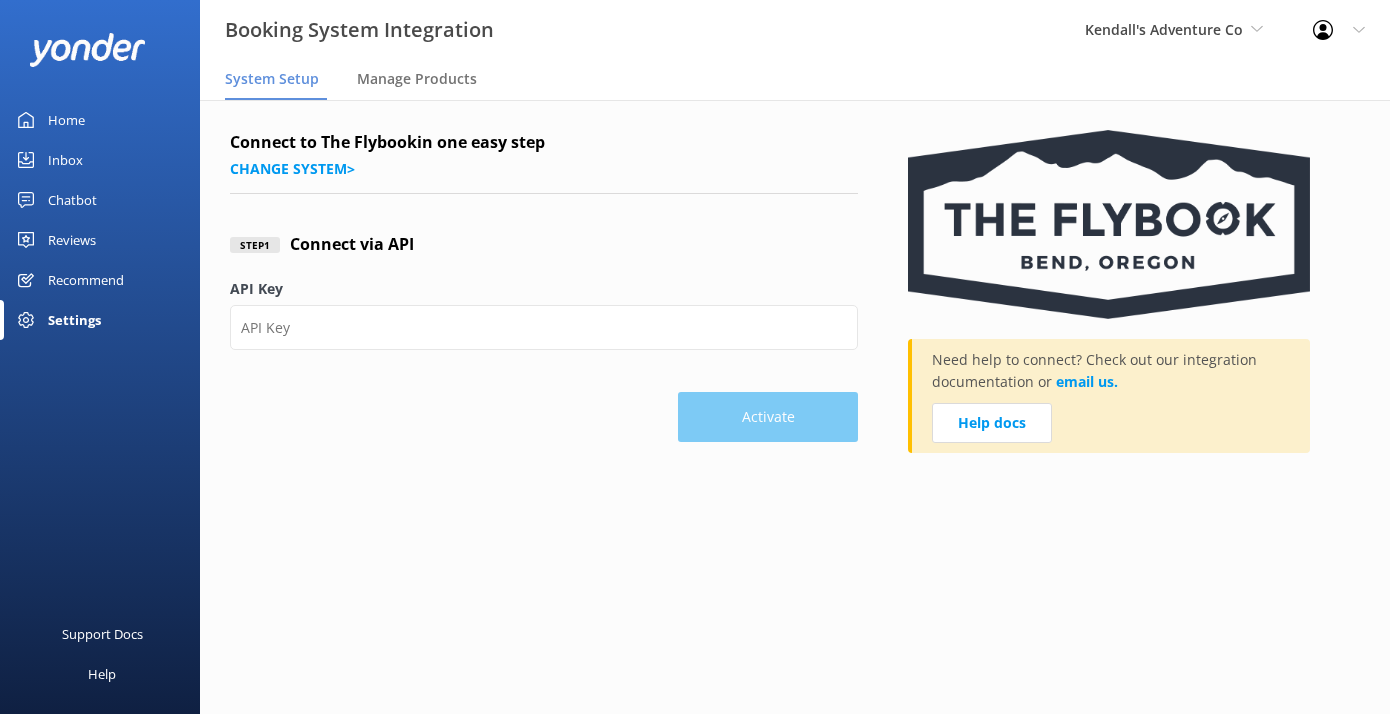 scroll, scrollTop: 0, scrollLeft: 0, axis: both 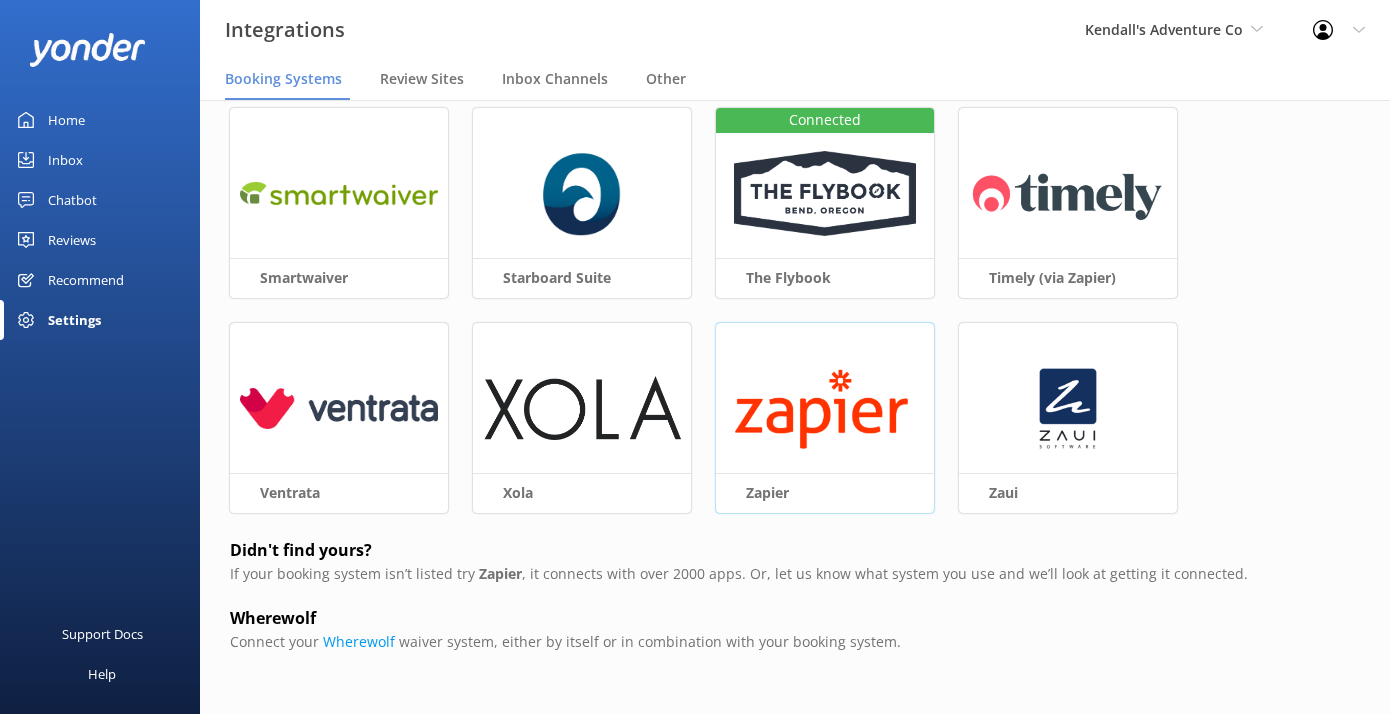 click at bounding box center (825, 409) 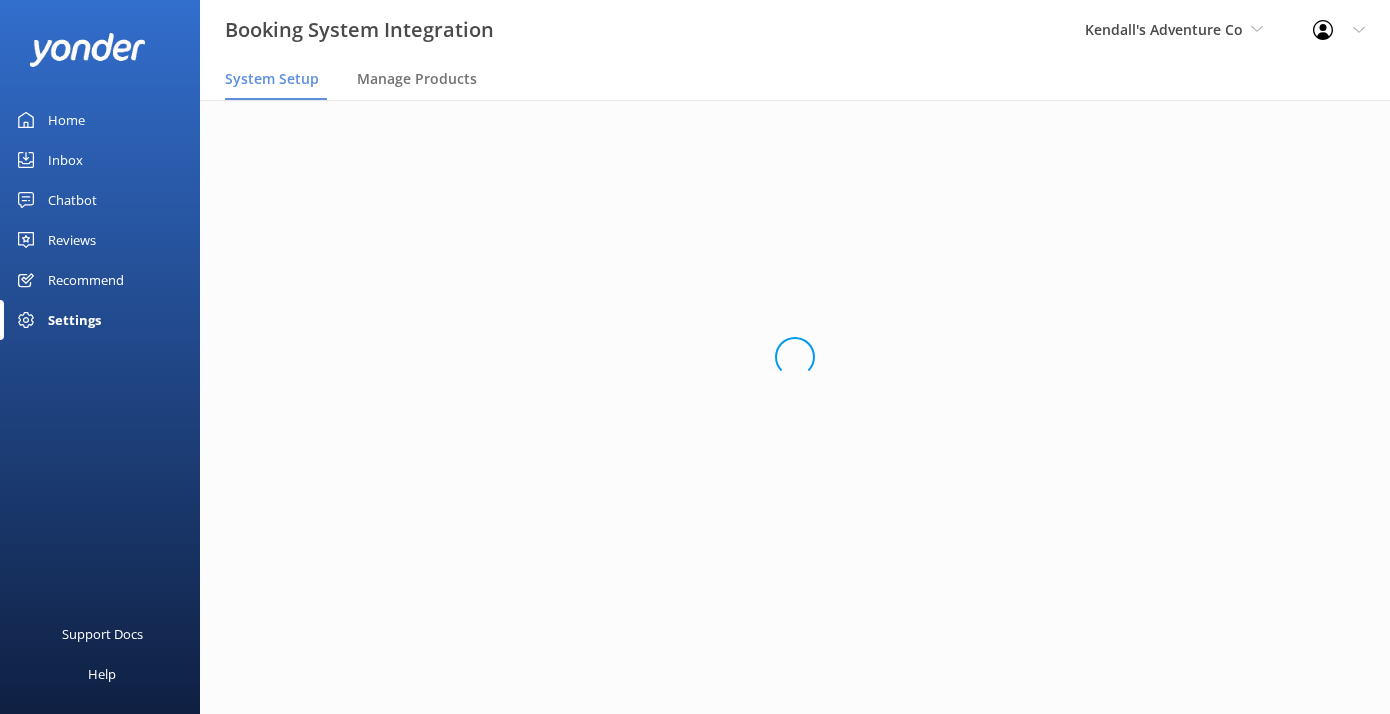 scroll, scrollTop: 0, scrollLeft: 0, axis: both 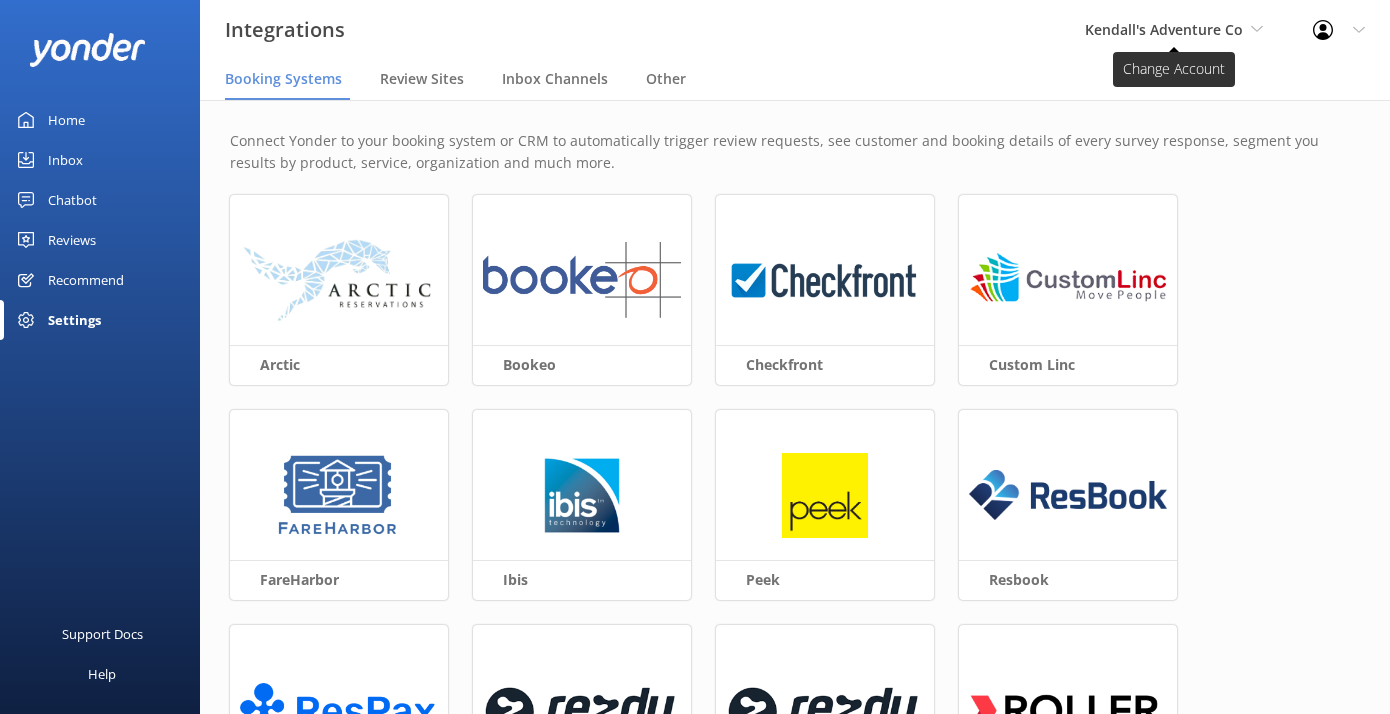 click on "Kendall's Adventure Co" at bounding box center (1164, 29) 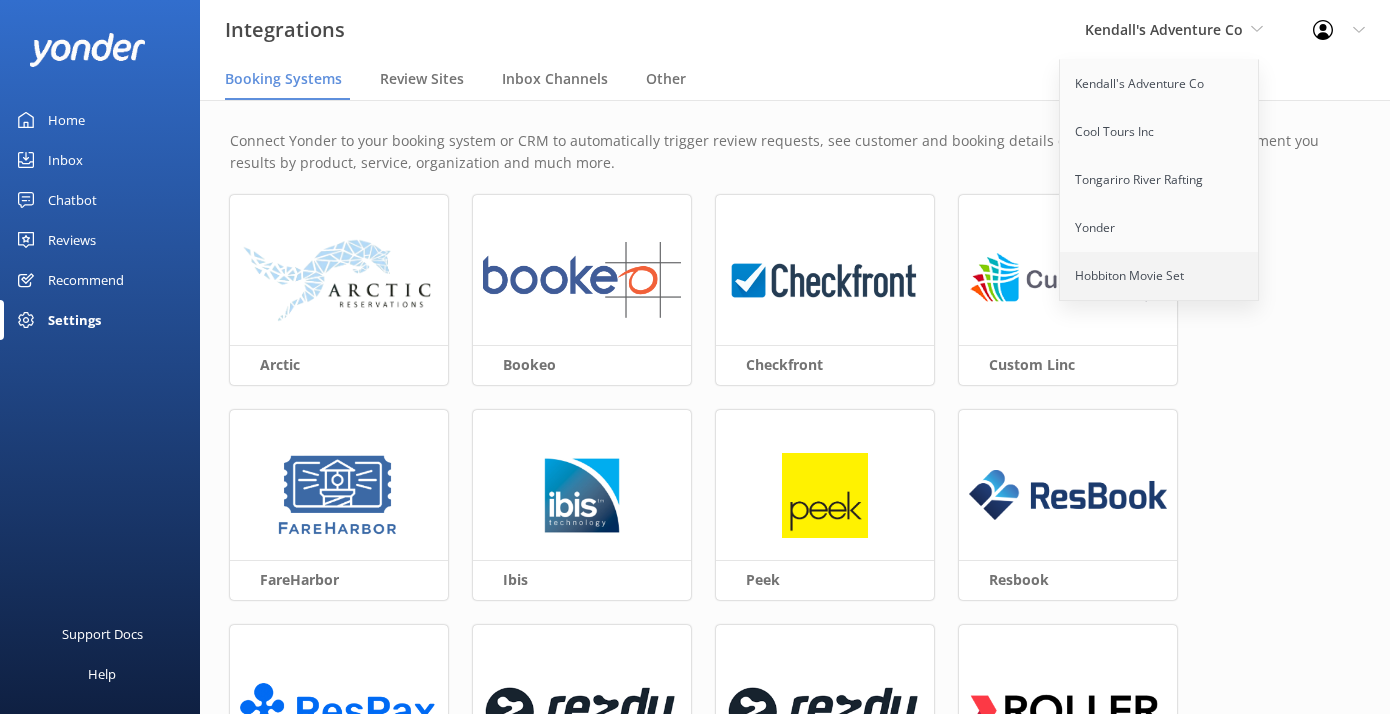 click on "Hobbiton Movie Set" at bounding box center (1160, 276) 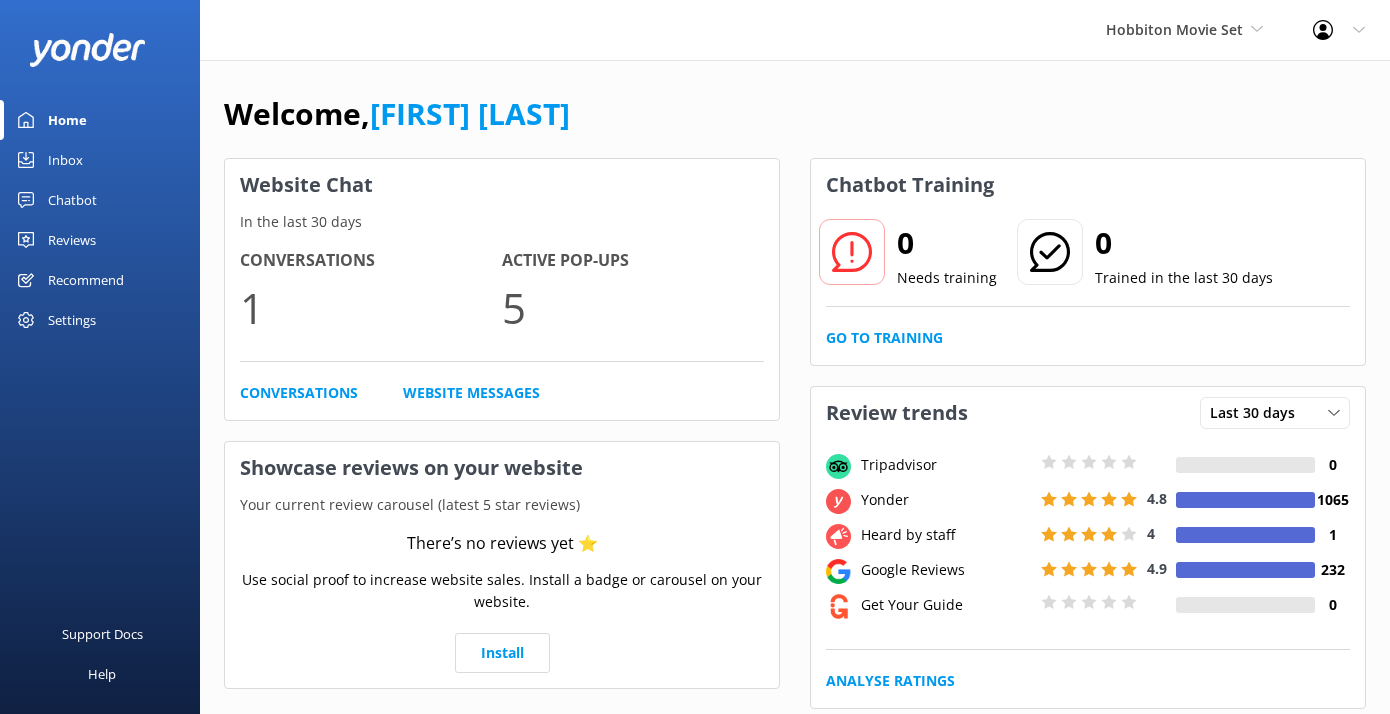 click on "Welcome,  Kendall Malone" at bounding box center (795, 124) 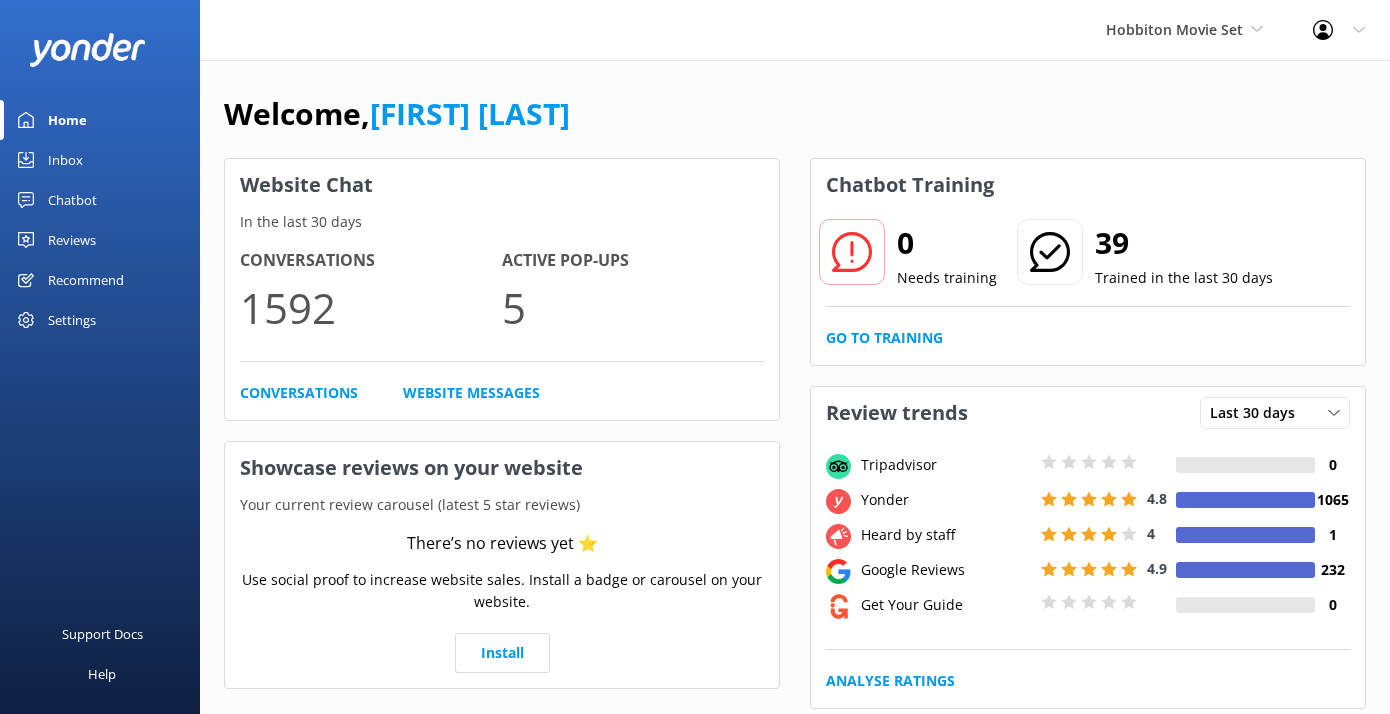click on "Inbox" at bounding box center [100, 160] 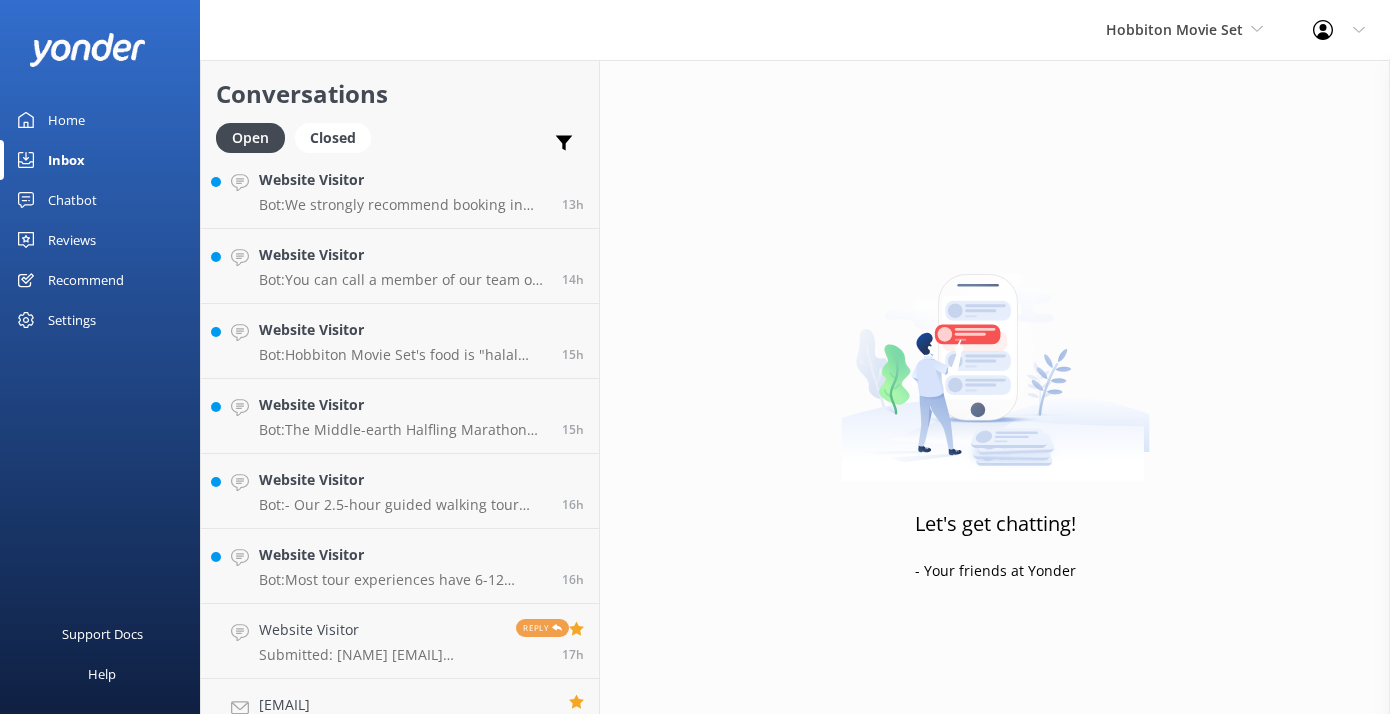 scroll, scrollTop: 2376, scrollLeft: 0, axis: vertical 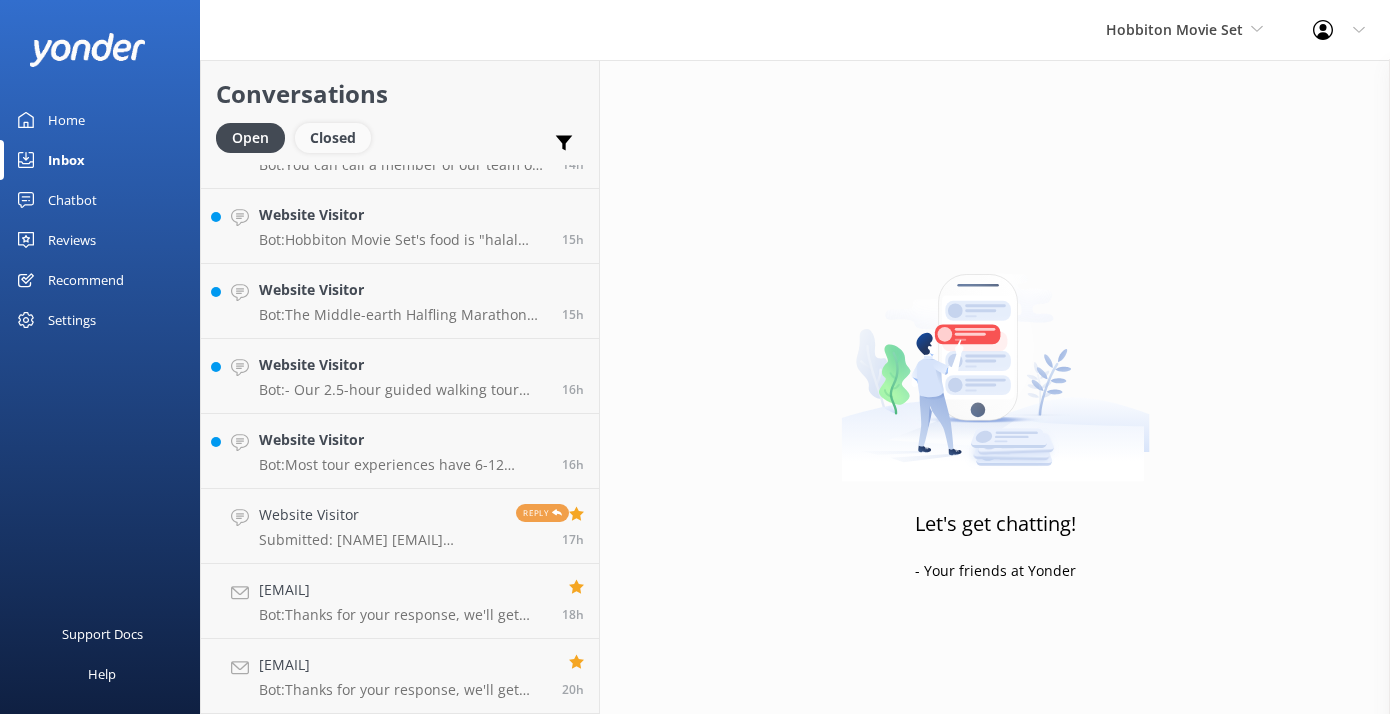 click on "Closed" at bounding box center [333, 138] 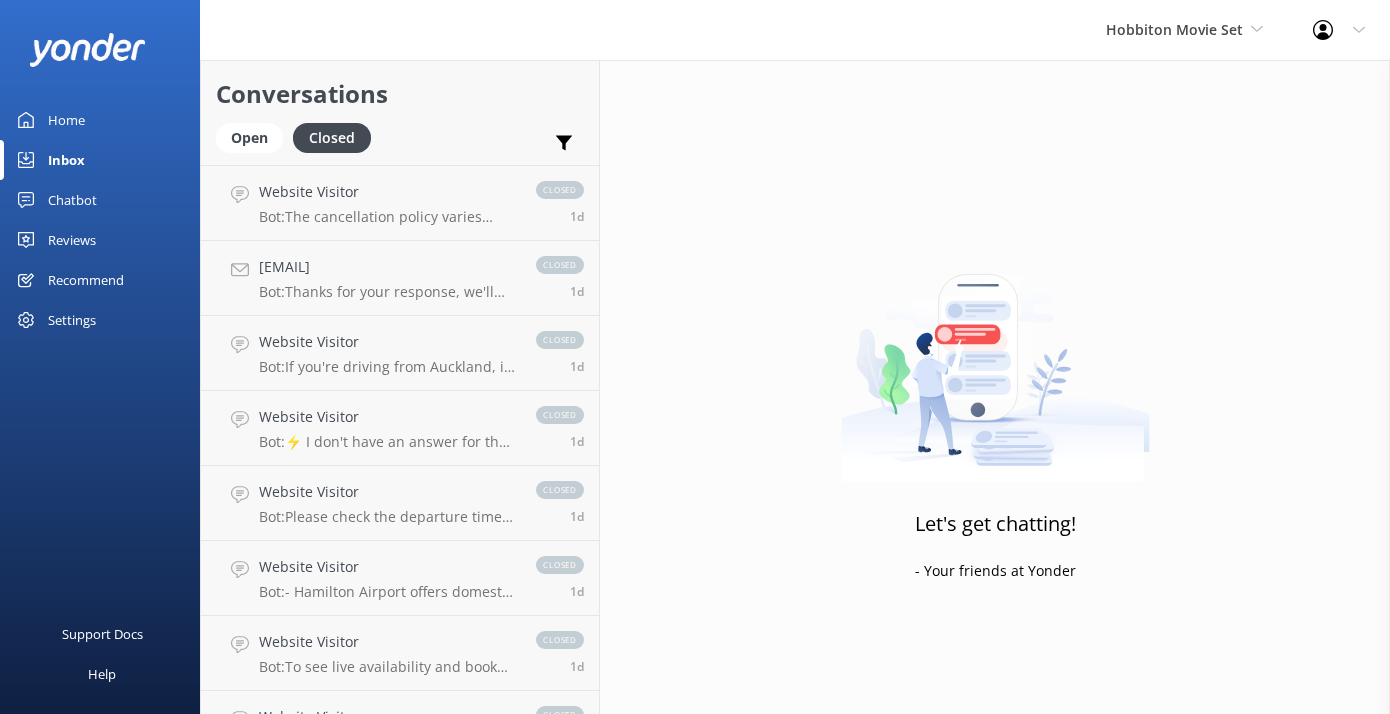 scroll, scrollTop: 2938, scrollLeft: 0, axis: vertical 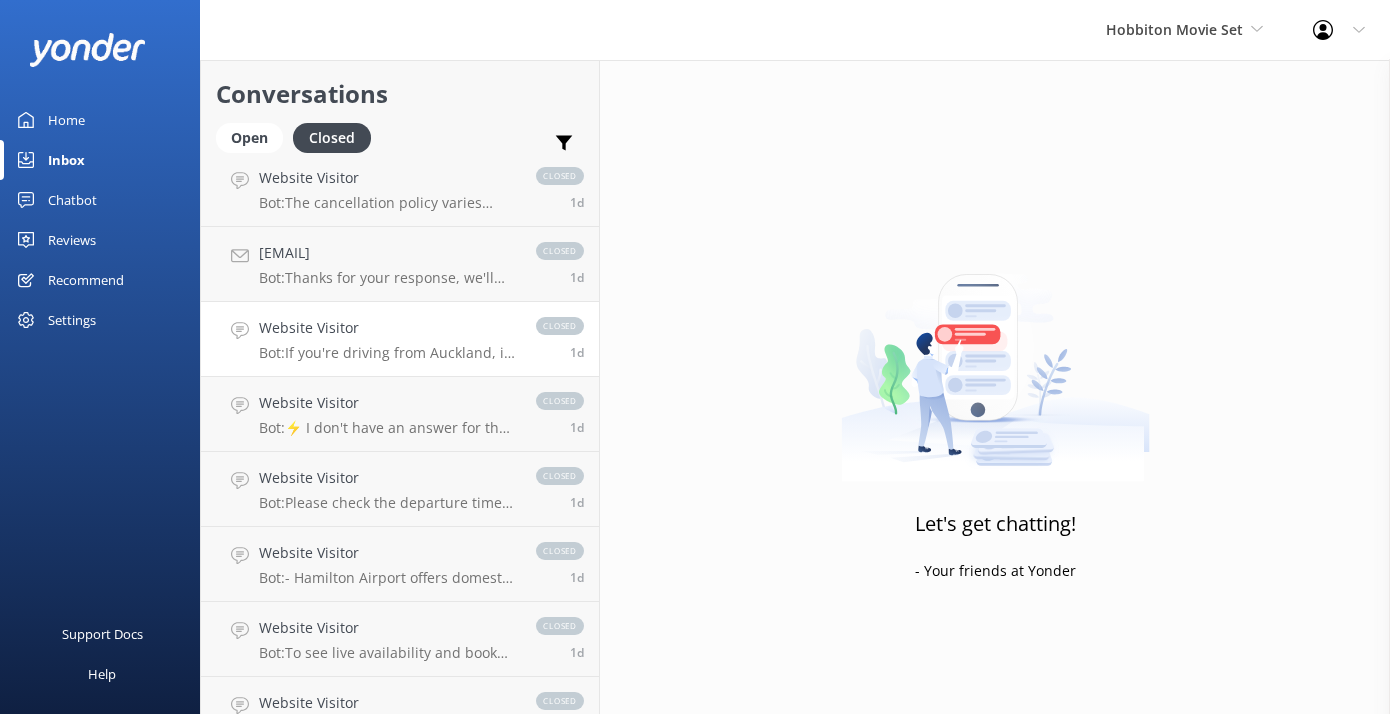 click on "Bot:  If you're driving from Auckland, it takes approximately 2.5 hours to reach Hobbiton Movie Set. You can join the tour from either The Shire’s Rest or the Matamata i-SITE." at bounding box center [387, 353] 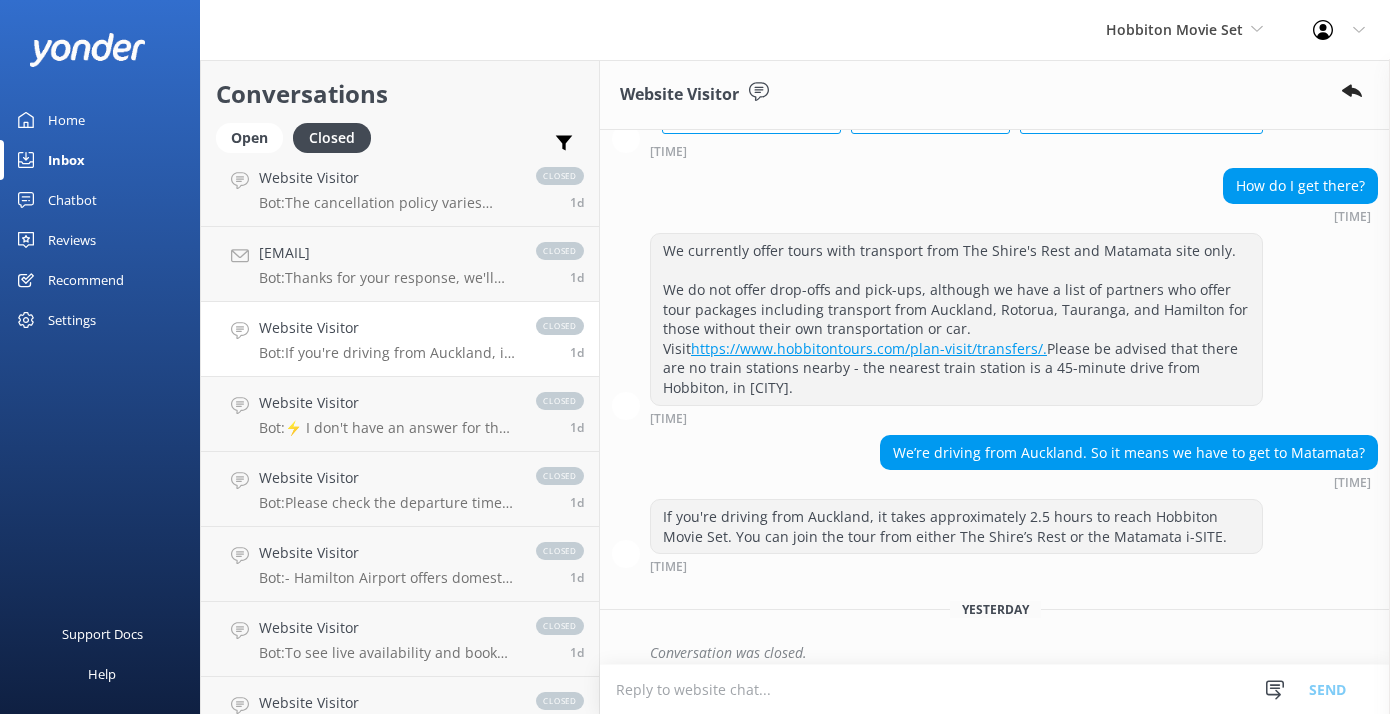 scroll, scrollTop: 196, scrollLeft: 0, axis: vertical 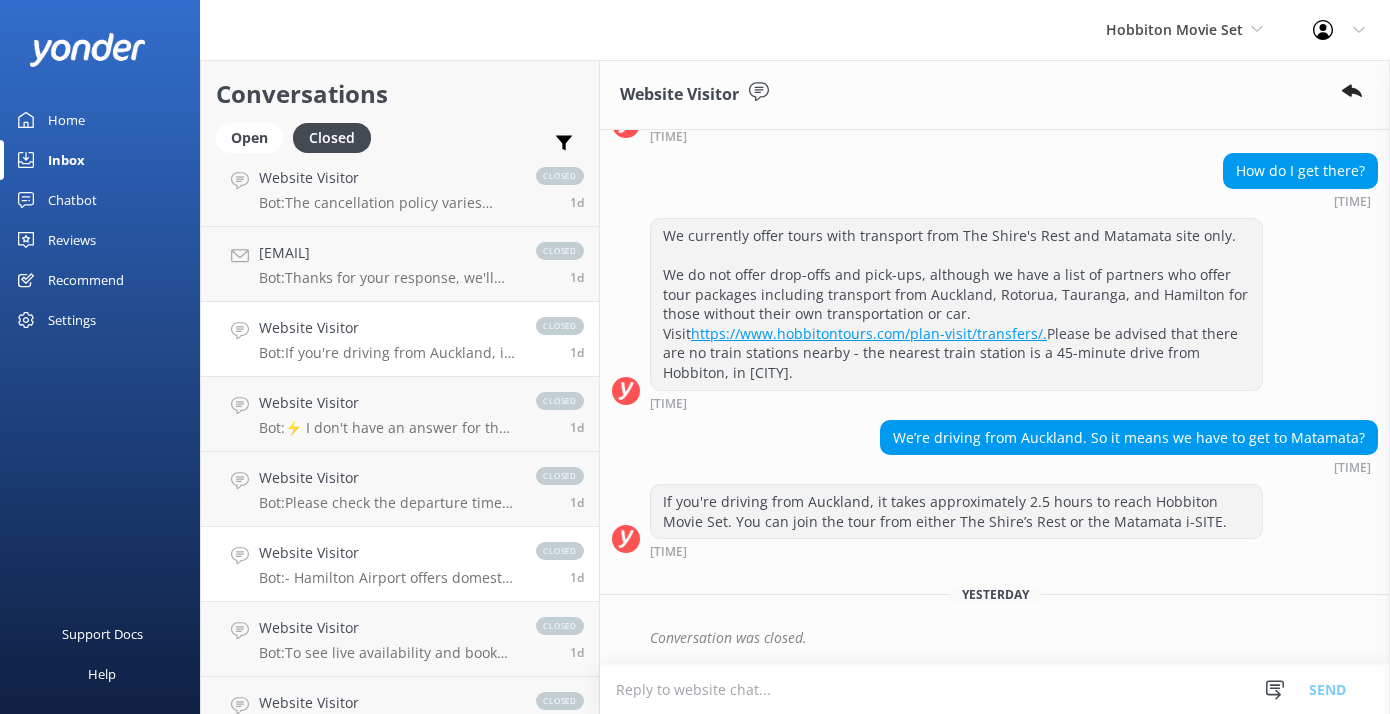 click on "Bot:  - Hamilton Airport offers domestic flights and international flights to Australia only.
- Tauranga Airport offers domestic and international flights.
- Rotorua Airport offers domestic flights and limited international flights." at bounding box center (387, 578) 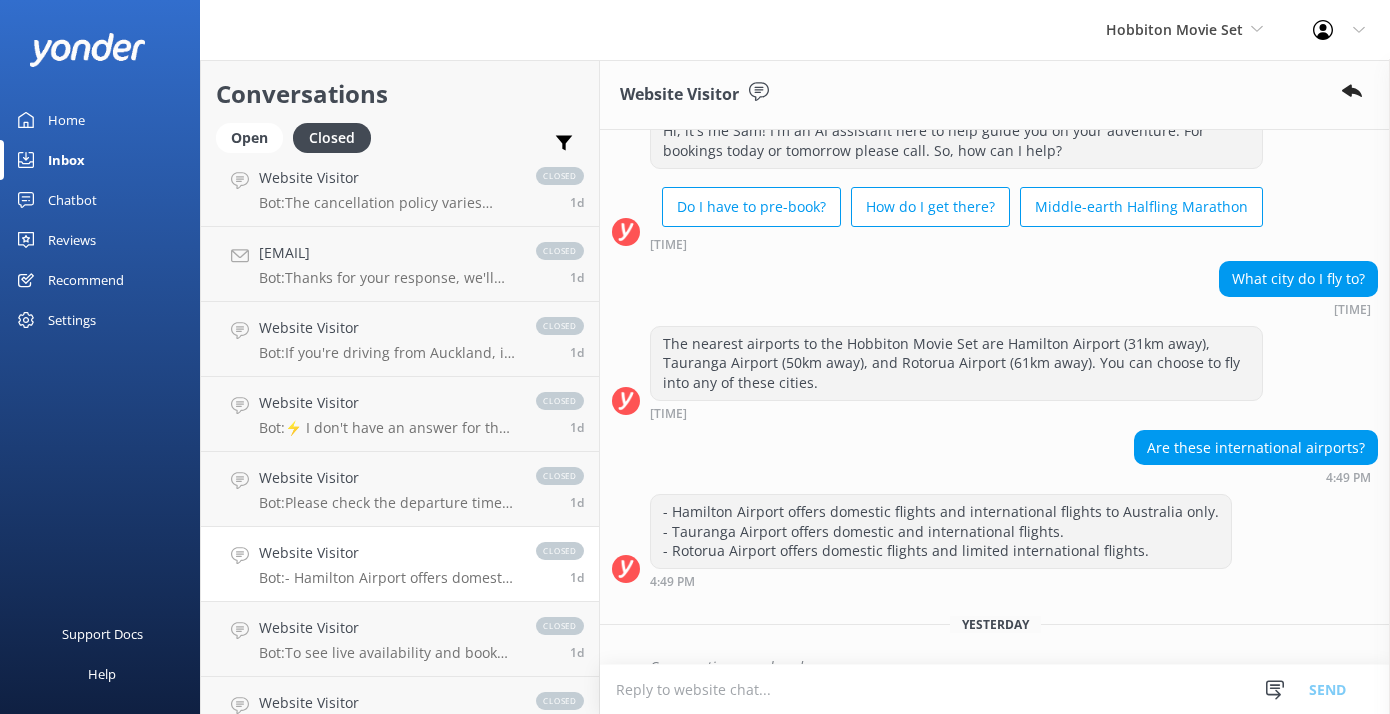 scroll, scrollTop: 98, scrollLeft: 0, axis: vertical 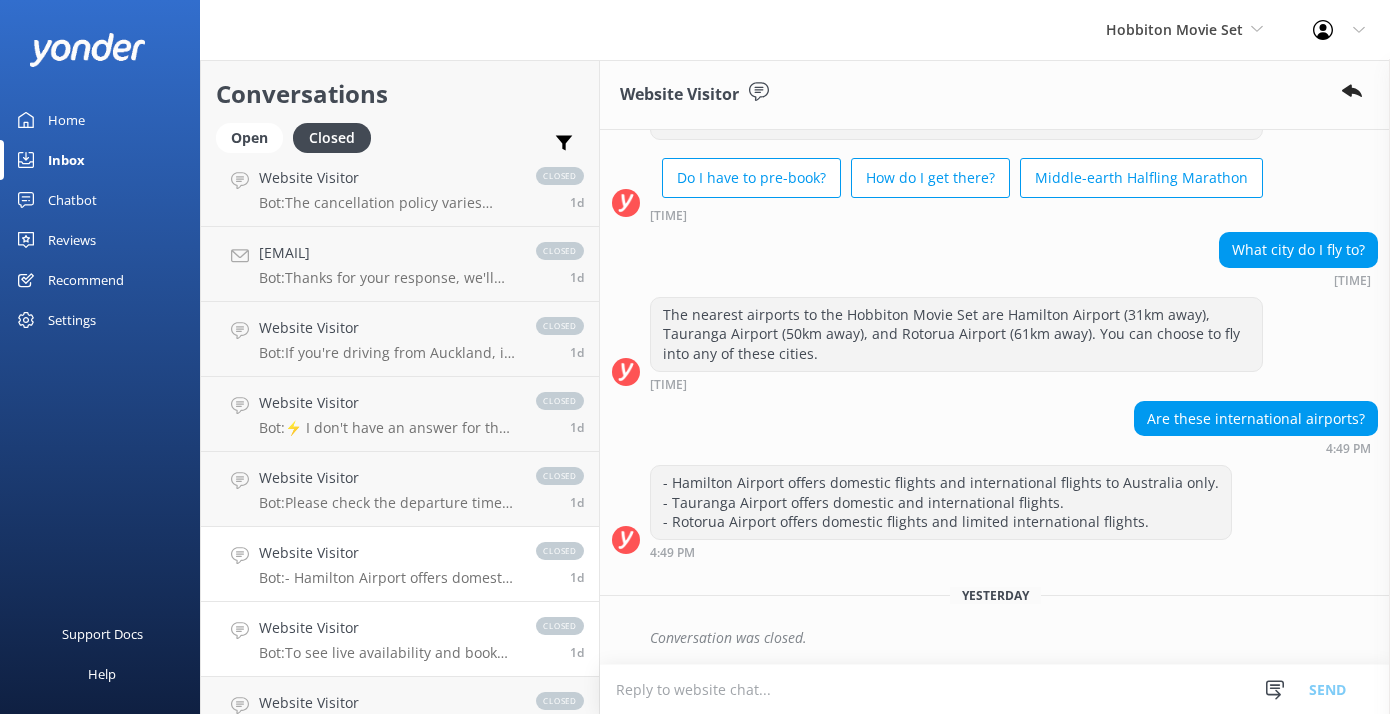 click on "Website Visitor" at bounding box center [387, 628] 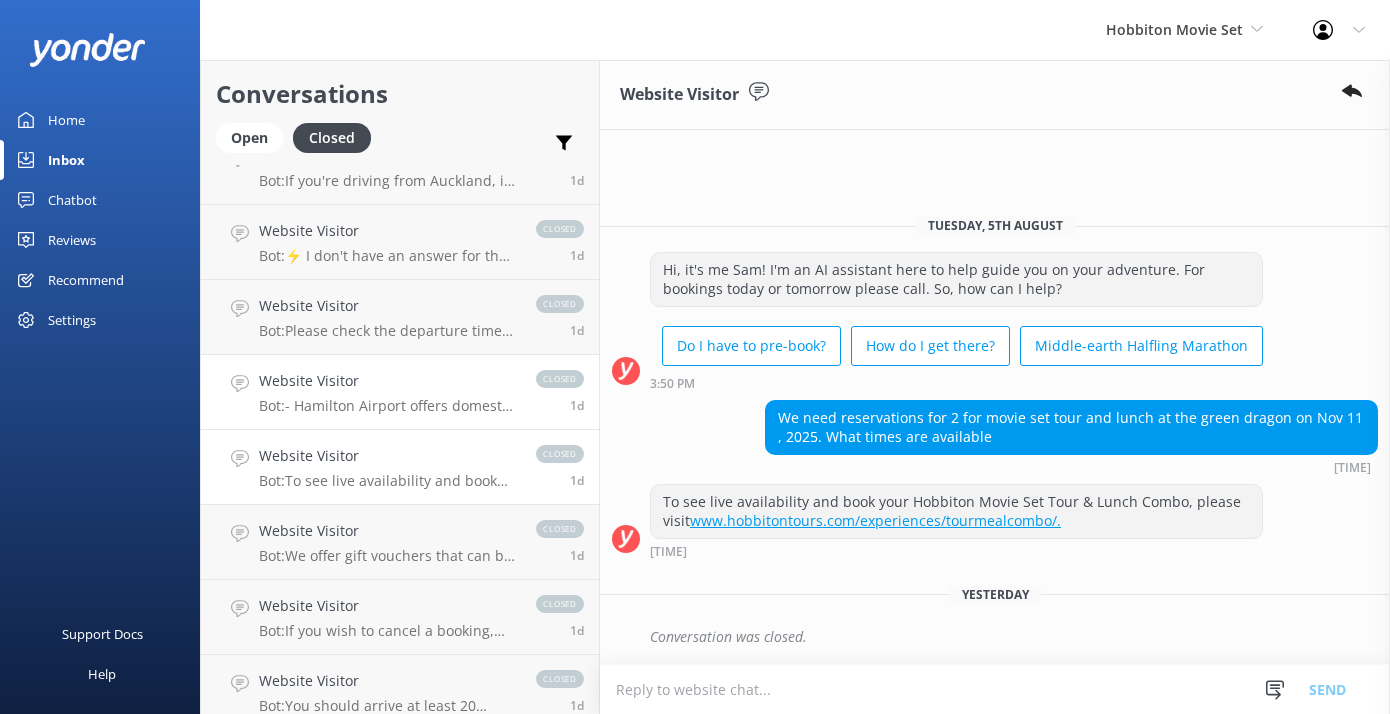 scroll, scrollTop: 3151, scrollLeft: 0, axis: vertical 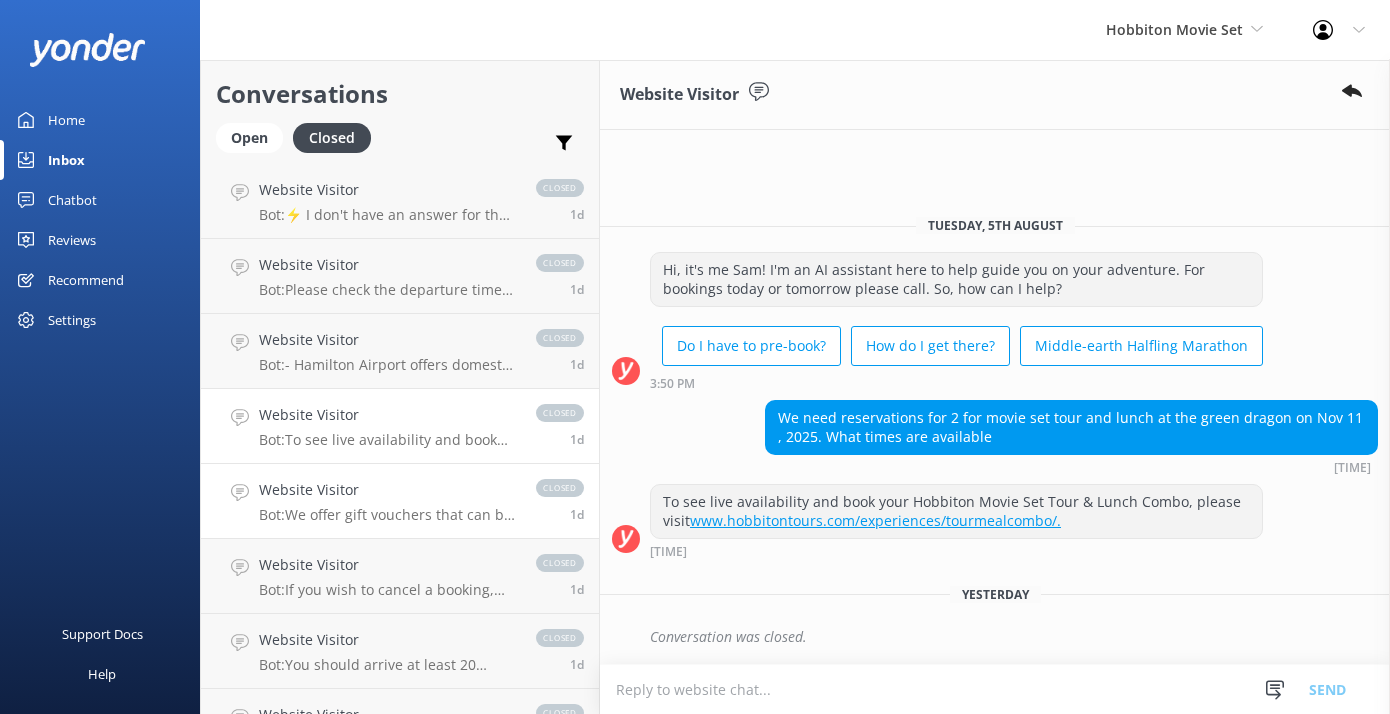click on "Bot:  We offer gift vouchers that can be redeemed for our tour experiences. You can request gift vouchers via the form on our website at www.hobbitontours.com/experiences/gift-voucher/. Please allow up to 48 hours for our team to get back to you." at bounding box center [387, 515] 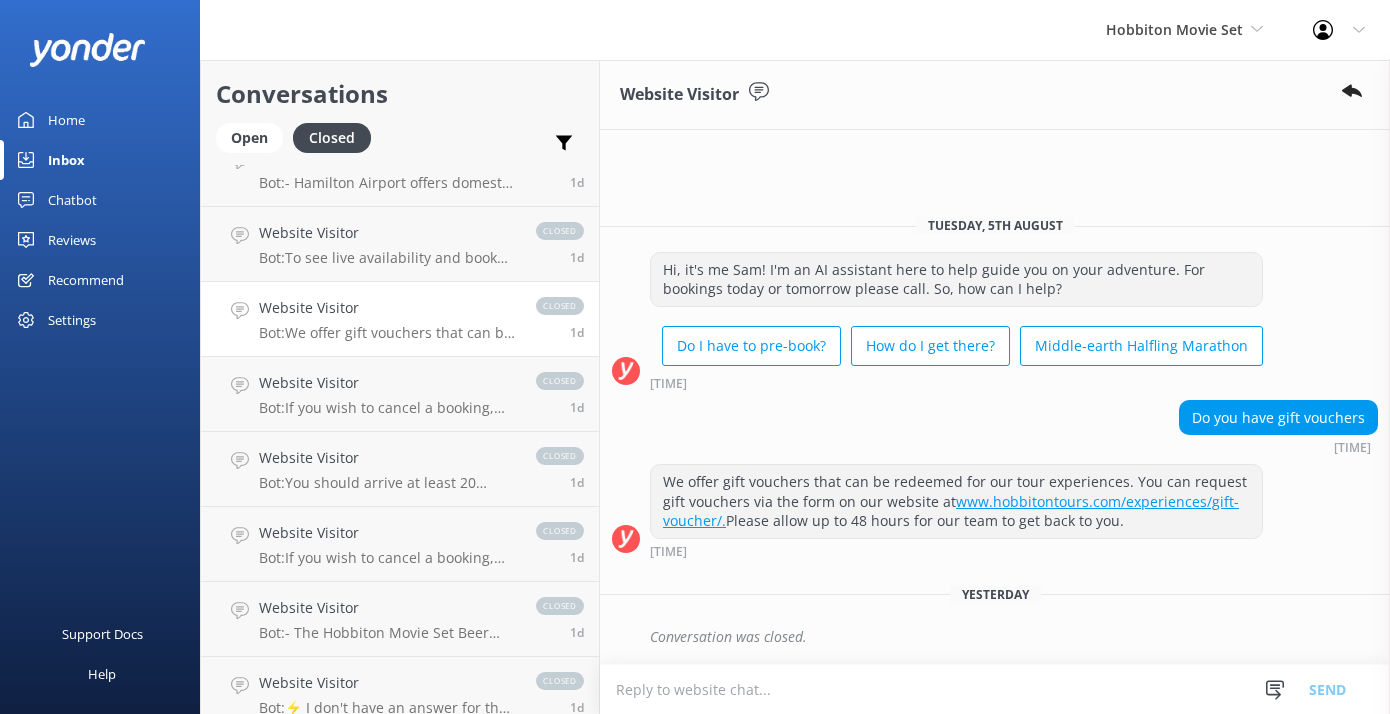 scroll, scrollTop: 3398, scrollLeft: 0, axis: vertical 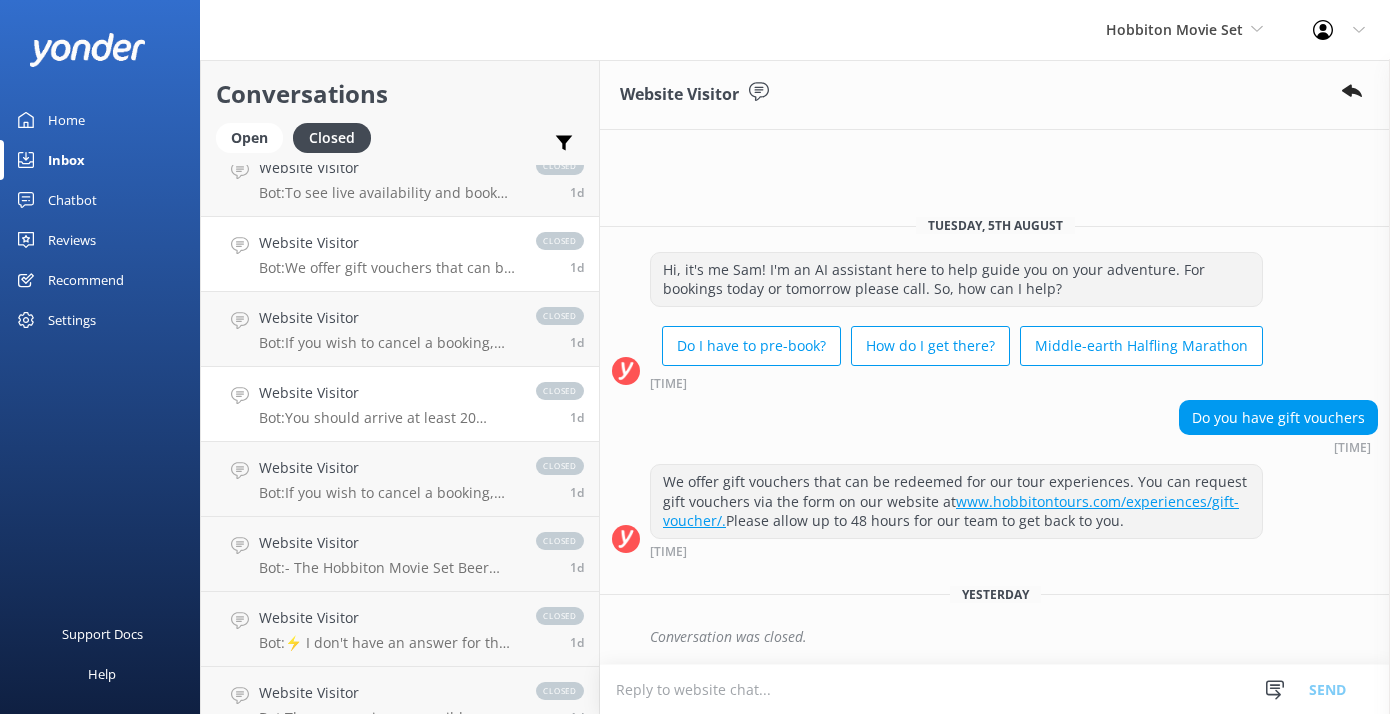 click on "Bot:  You should arrive at least 20 minutes prior to your tour departure time to get checked in." at bounding box center [387, 418] 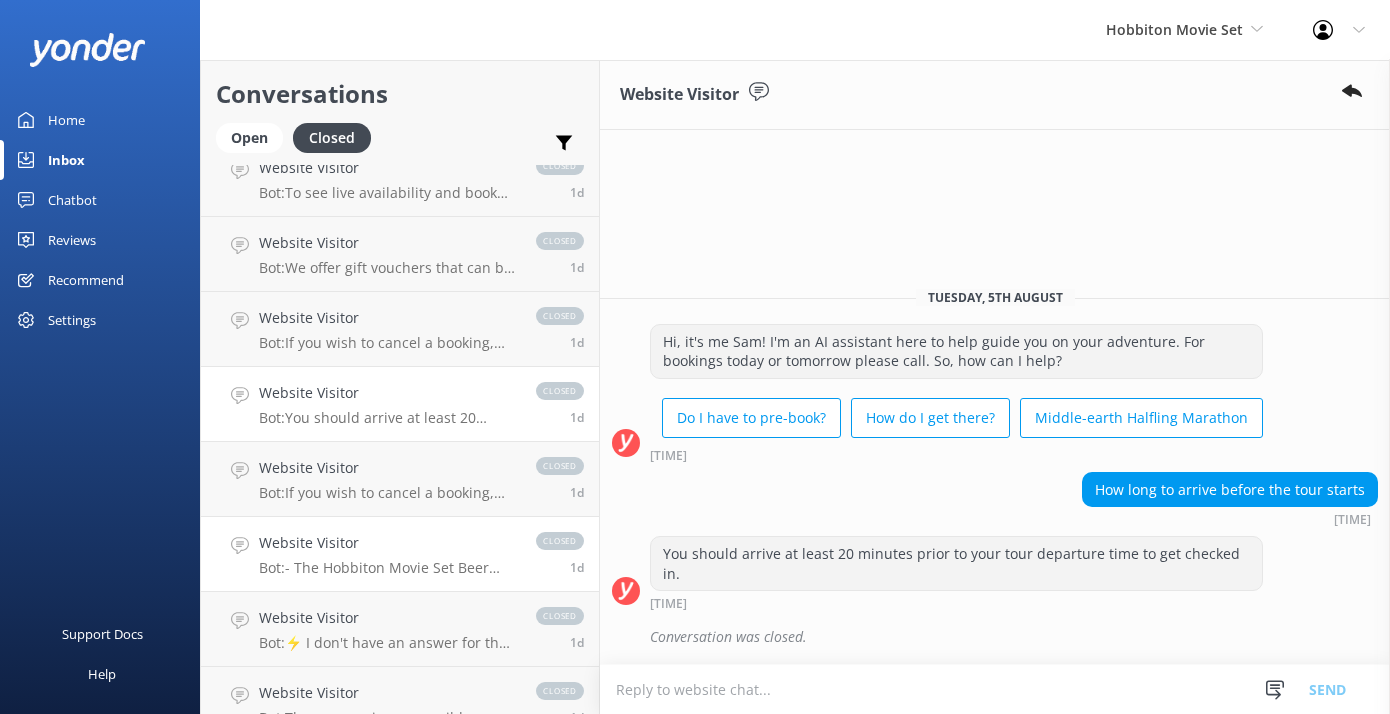 click on "Website Visitor" at bounding box center (387, 543) 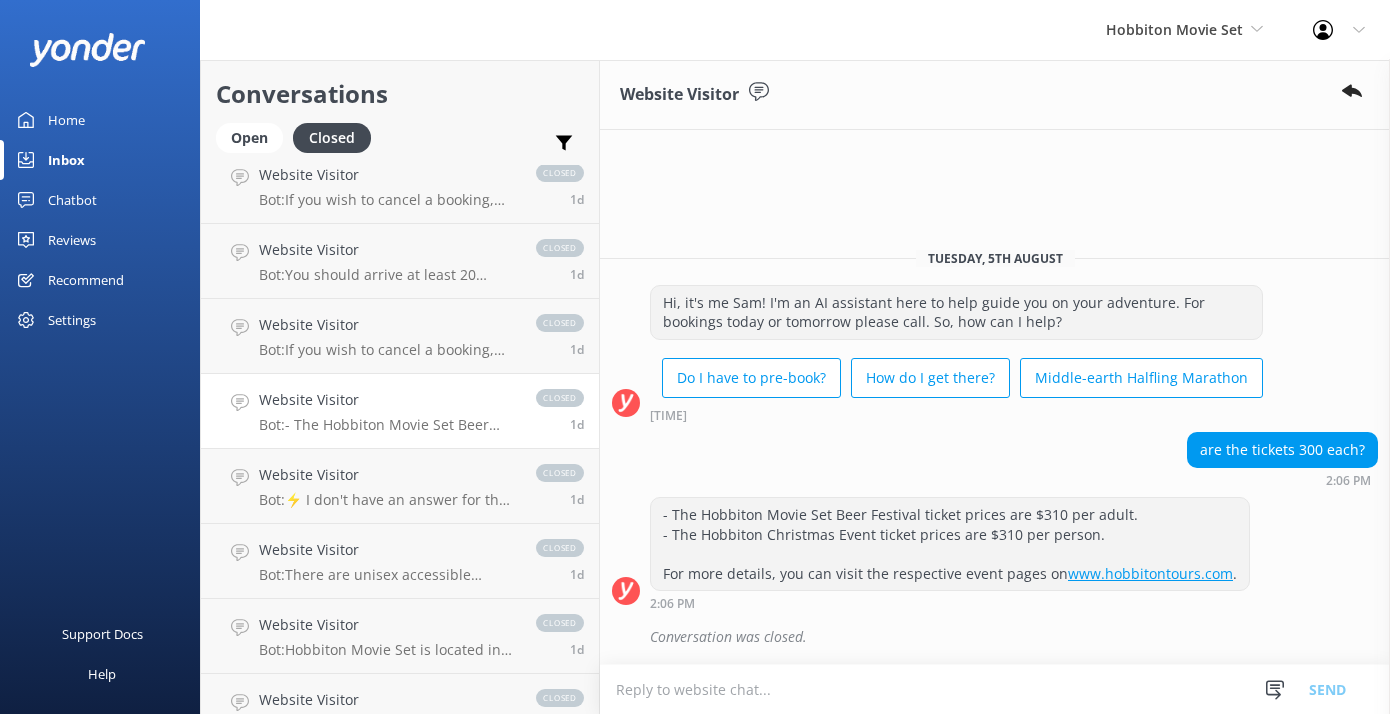 scroll, scrollTop: 3553, scrollLeft: 0, axis: vertical 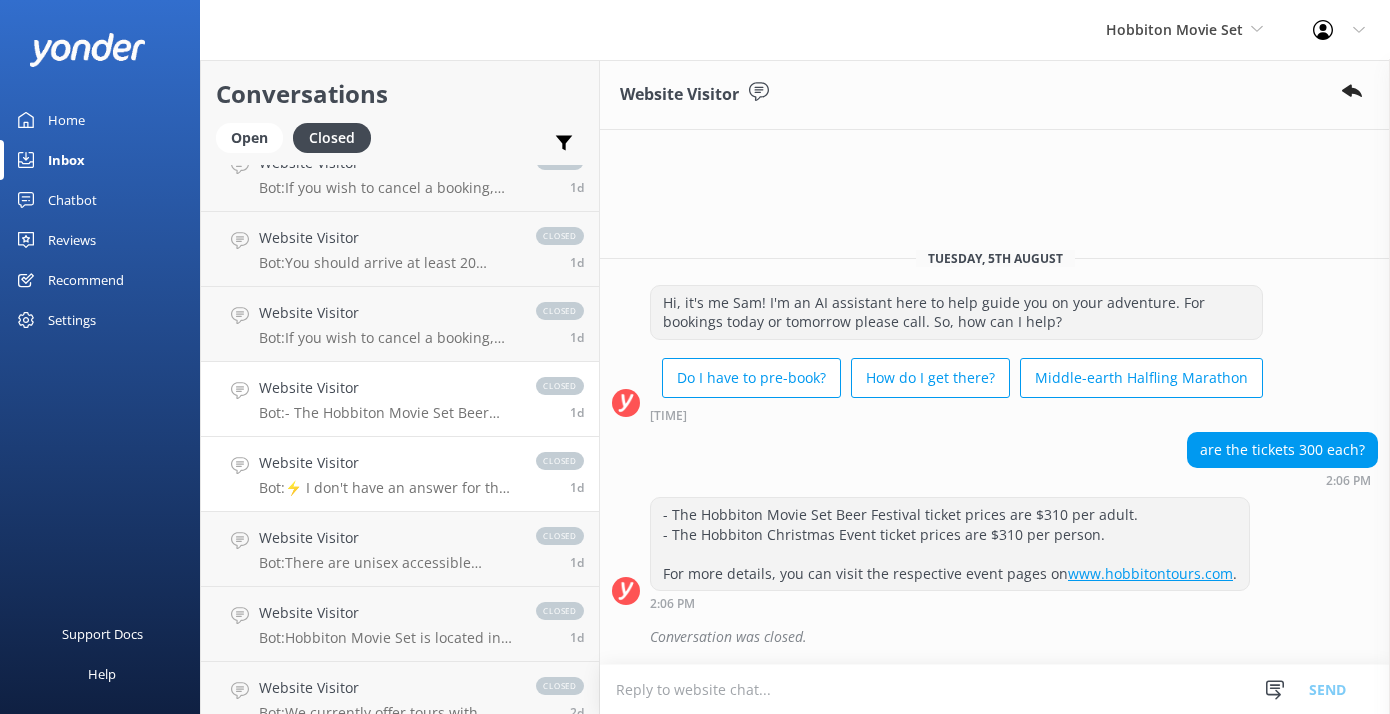 click on "Bot:  ⚡ I don't have an answer for that in my knowledge base. Please try and rephrase your question, I work best when full phrases are used. Please leave your email address if you would like our team to get in touch with you." at bounding box center (387, 488) 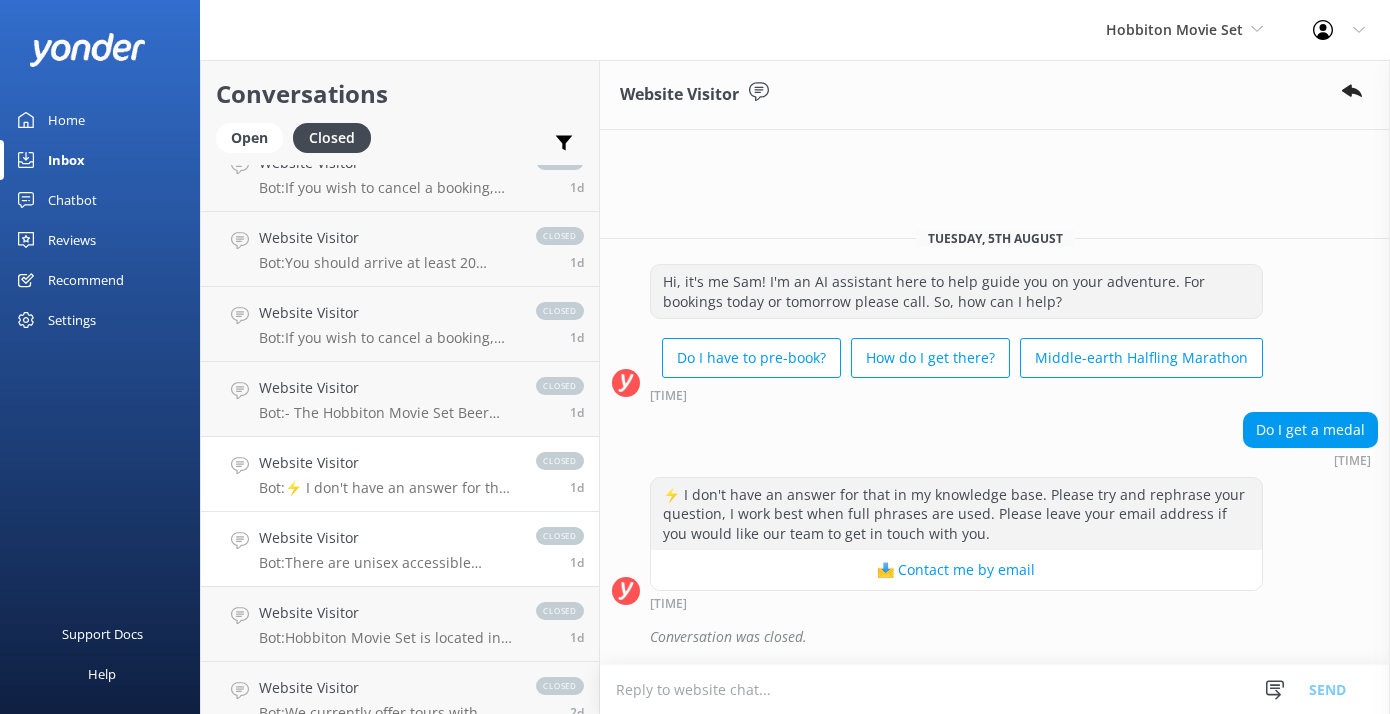 click on "Website Visitor" at bounding box center (387, 538) 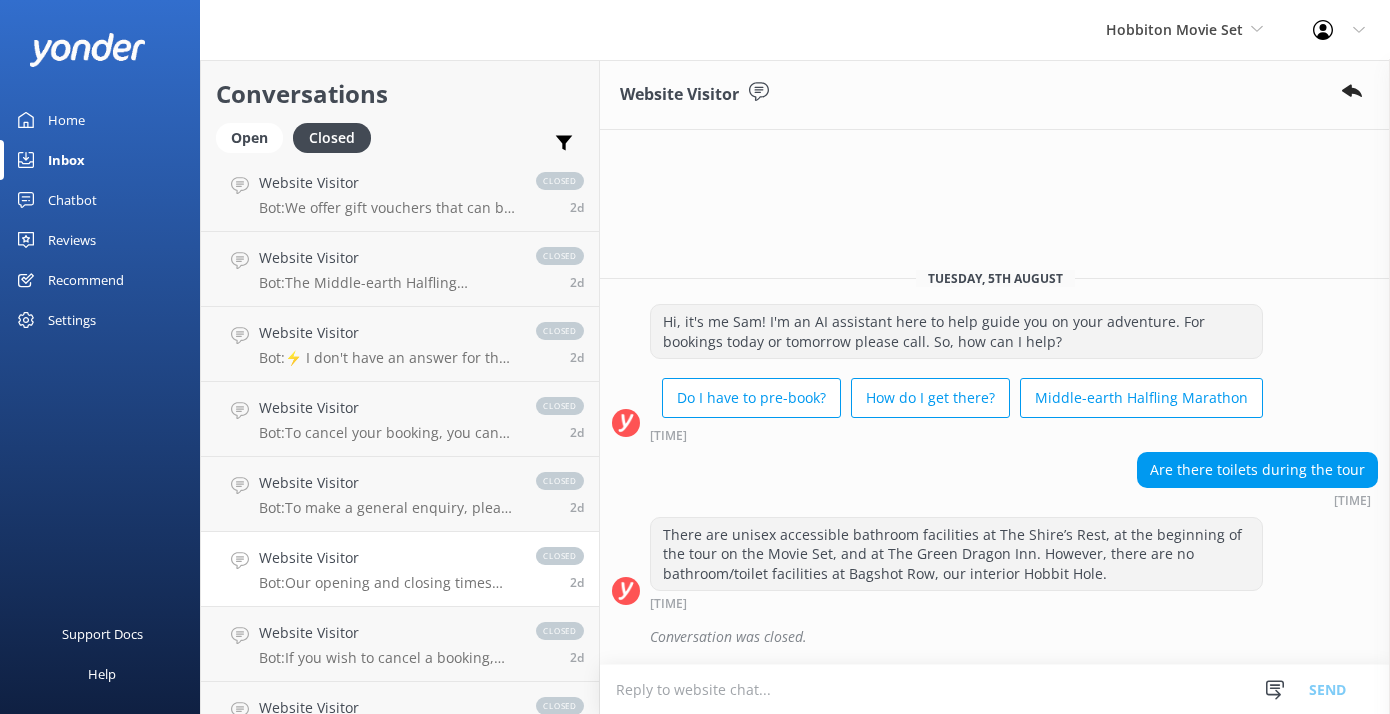 scroll, scrollTop: 4533, scrollLeft: 0, axis: vertical 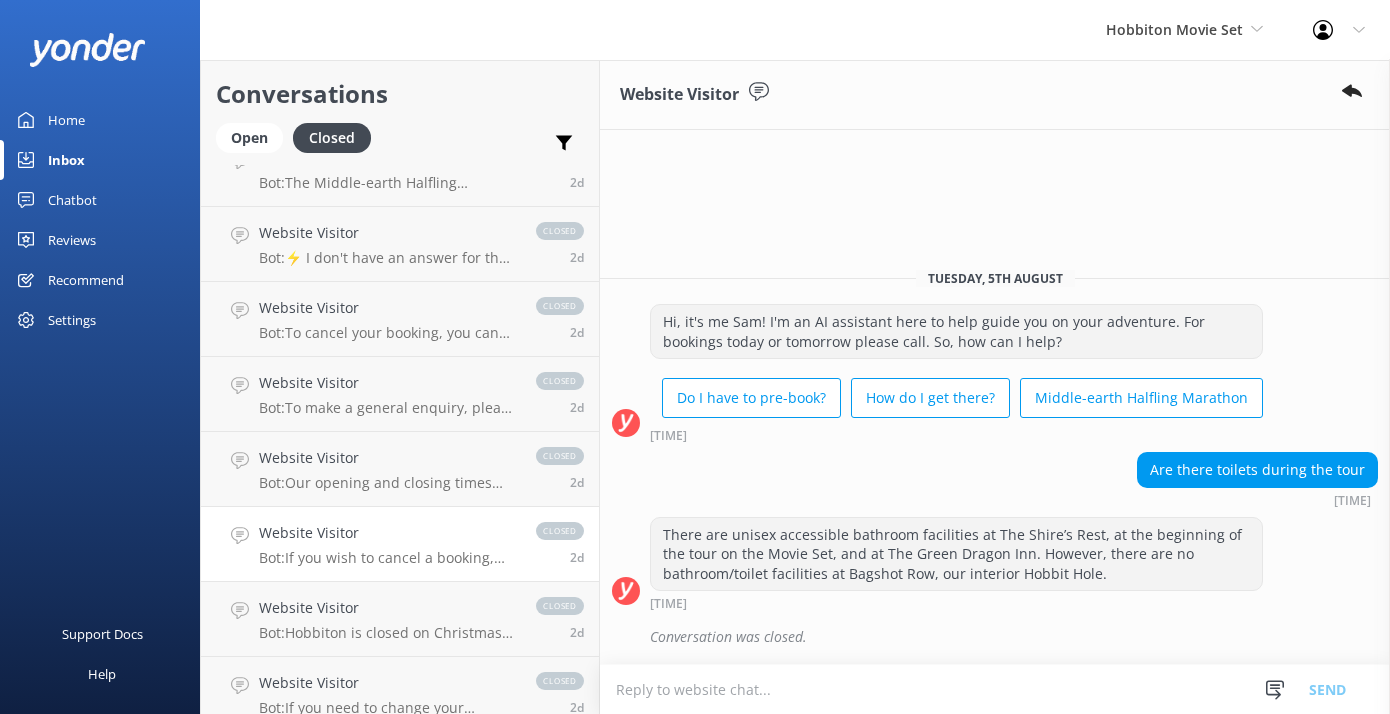 click on "Website Visitor" at bounding box center [387, 533] 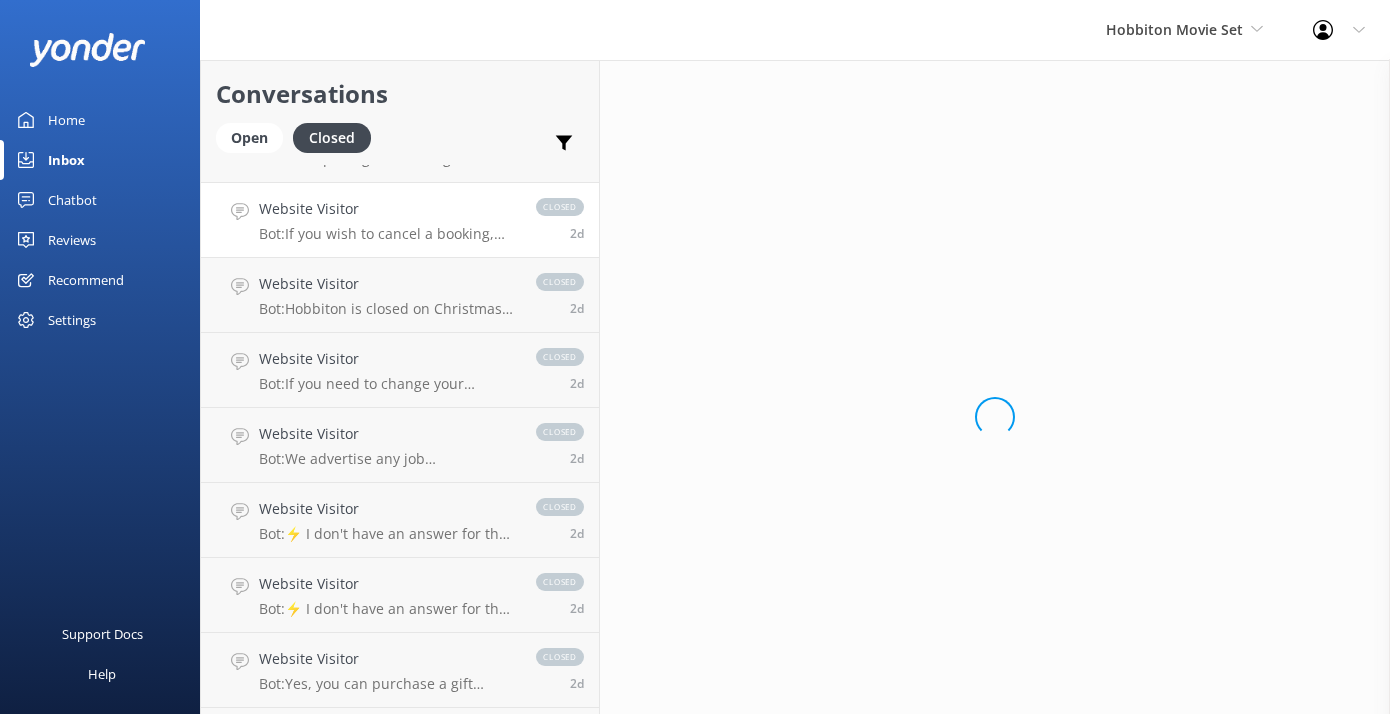 scroll, scrollTop: 4851, scrollLeft: 0, axis: vertical 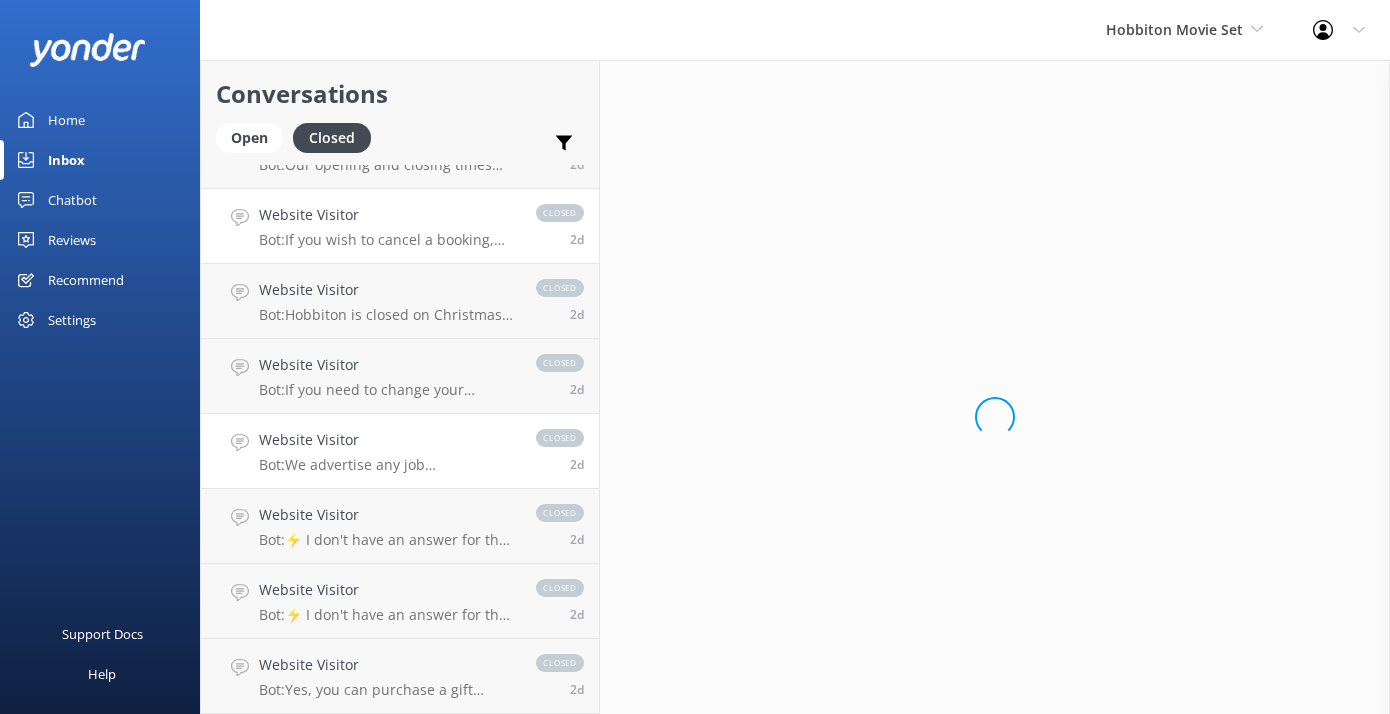 click on "Bot:  We advertise any job opportunities via Seek. You can find more information at https://www.hobbitontours.com/careers/." at bounding box center (387, 465) 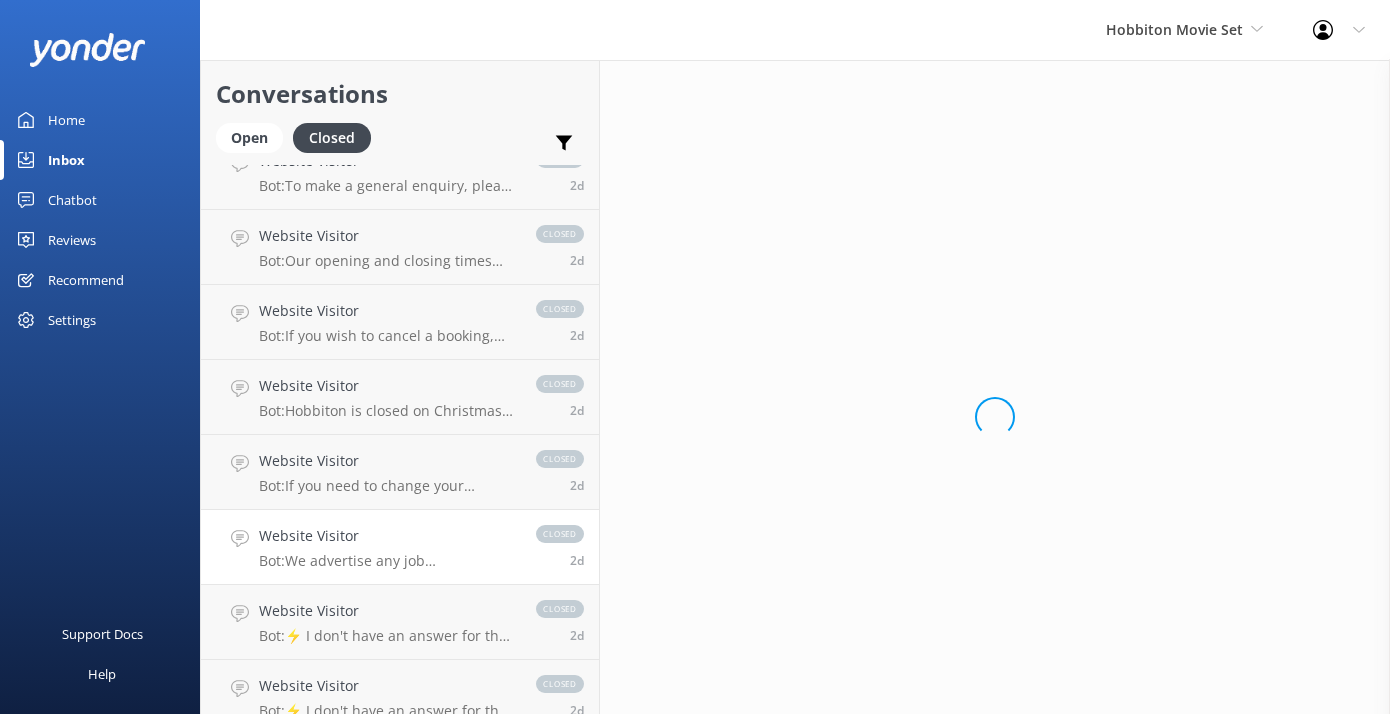 scroll, scrollTop: 4740, scrollLeft: 0, axis: vertical 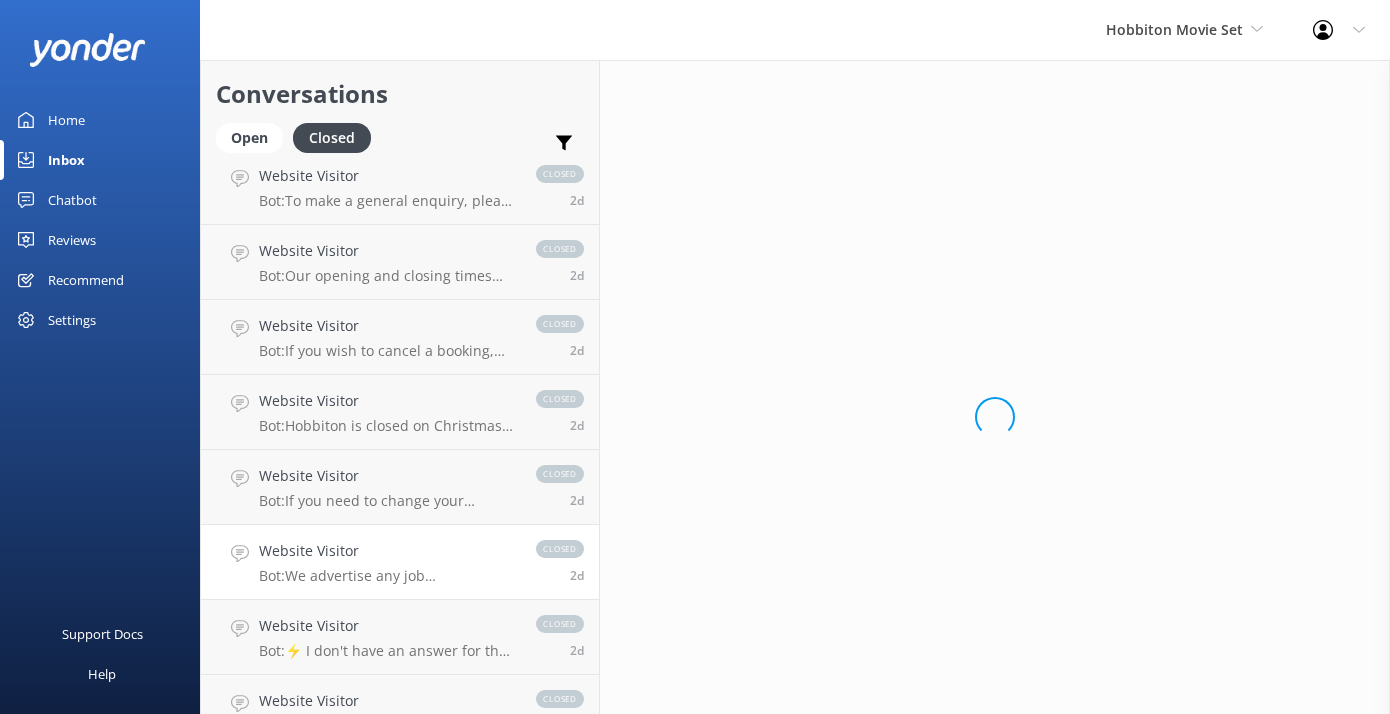 click on "Chatbot" at bounding box center [72, 200] 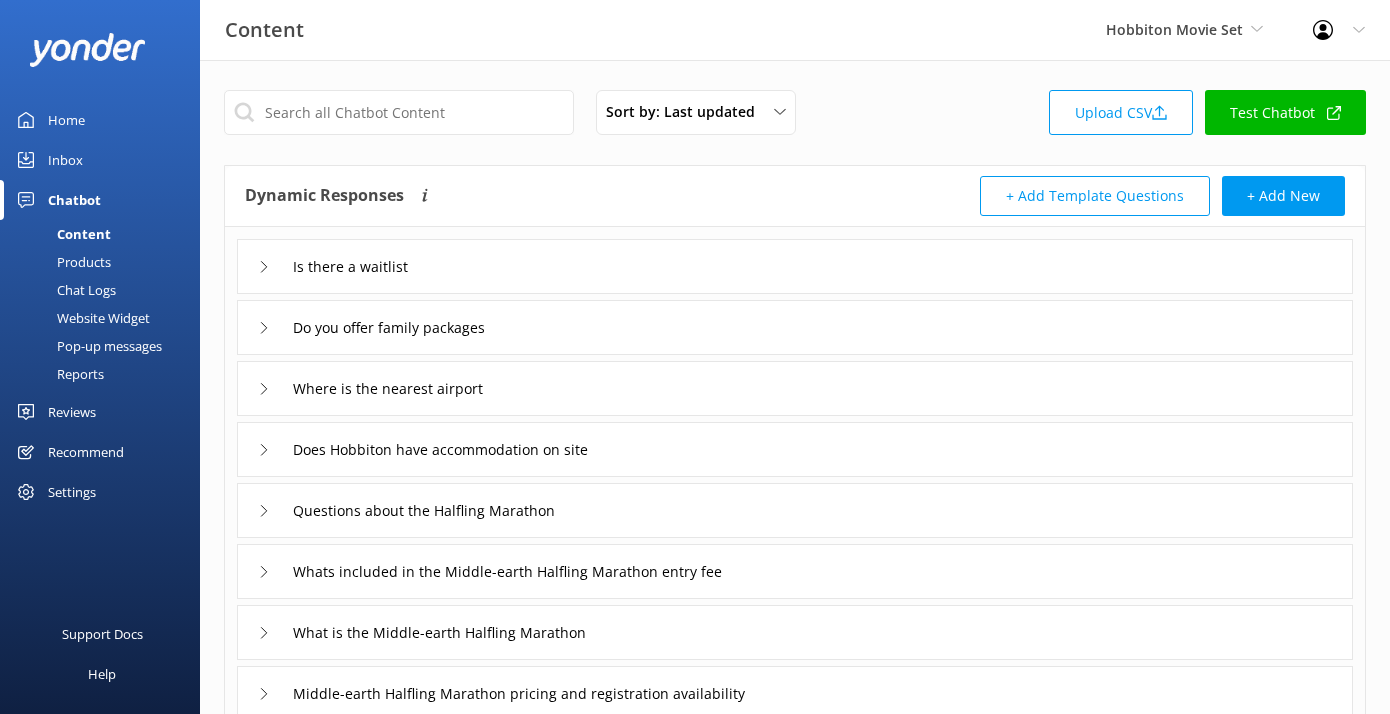 click on "Is there a waitlist" at bounding box center (795, 266) 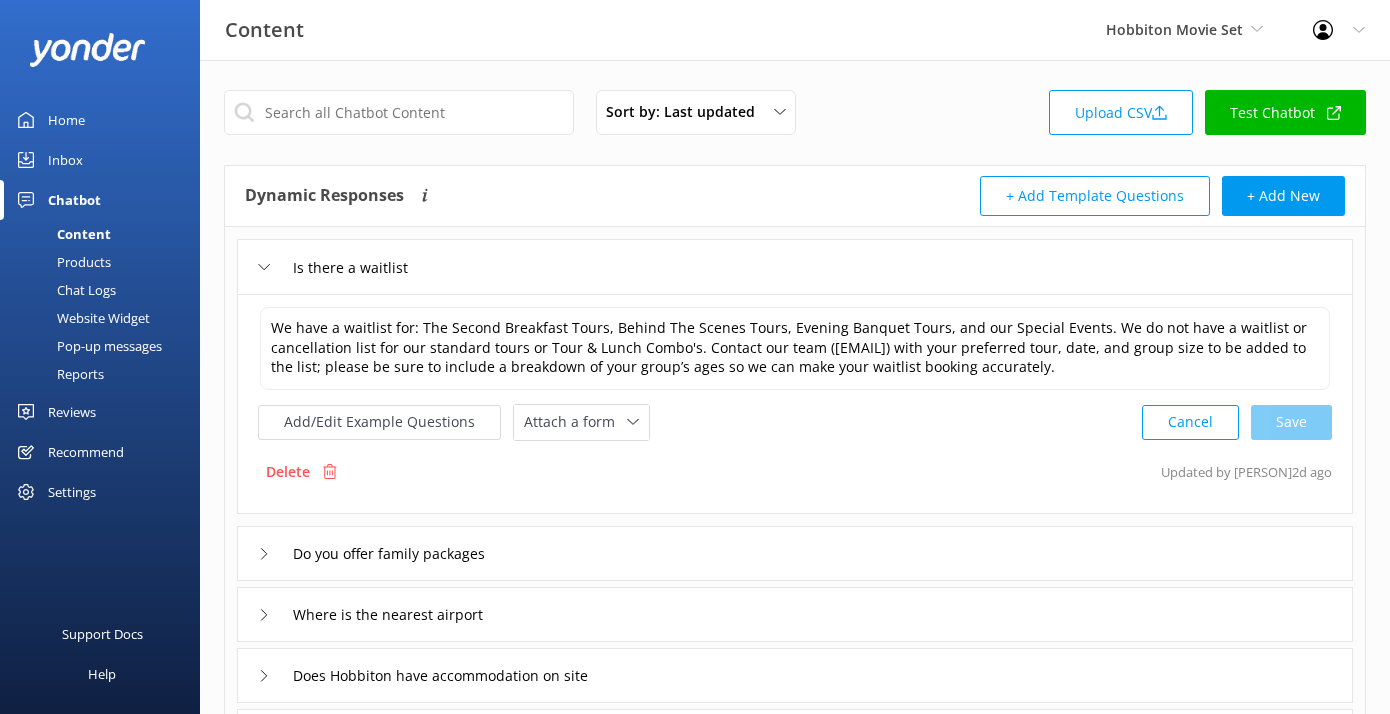 click on "Is there a waitlist" at bounding box center [795, 266] 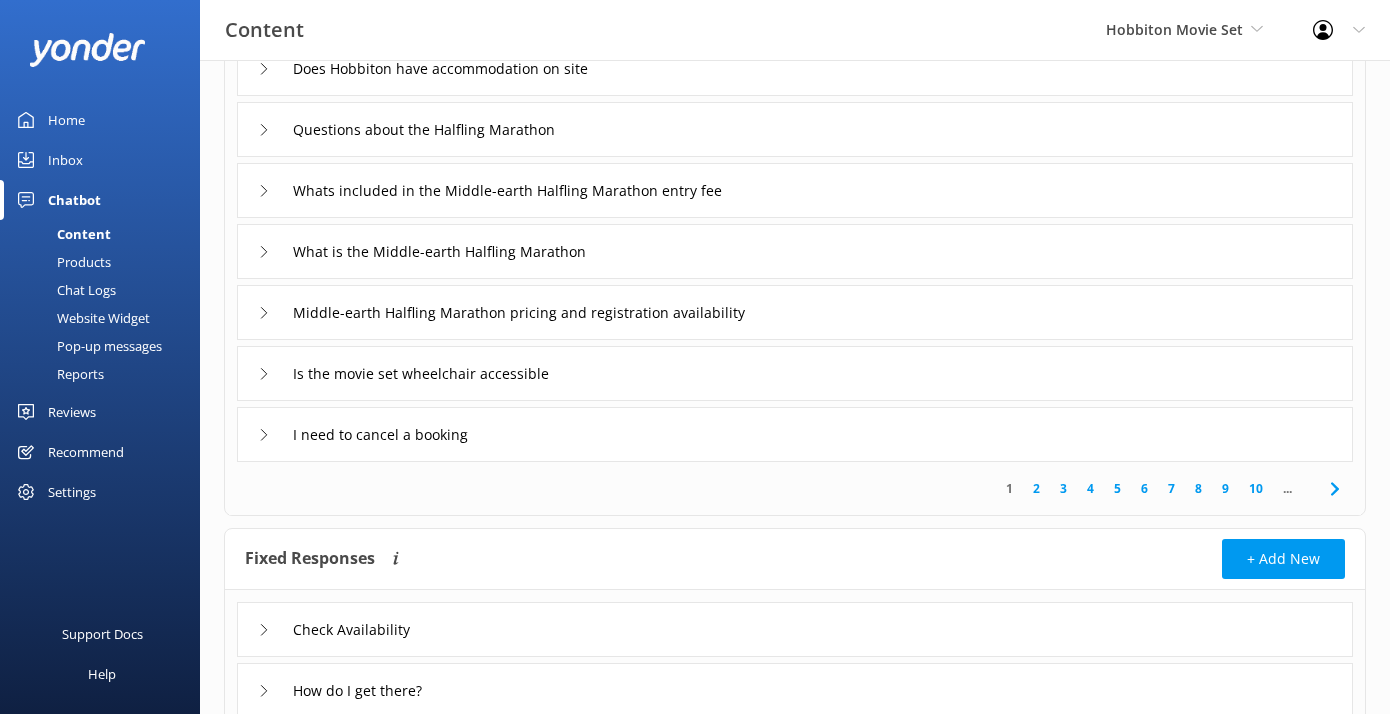 scroll, scrollTop: 458, scrollLeft: 0, axis: vertical 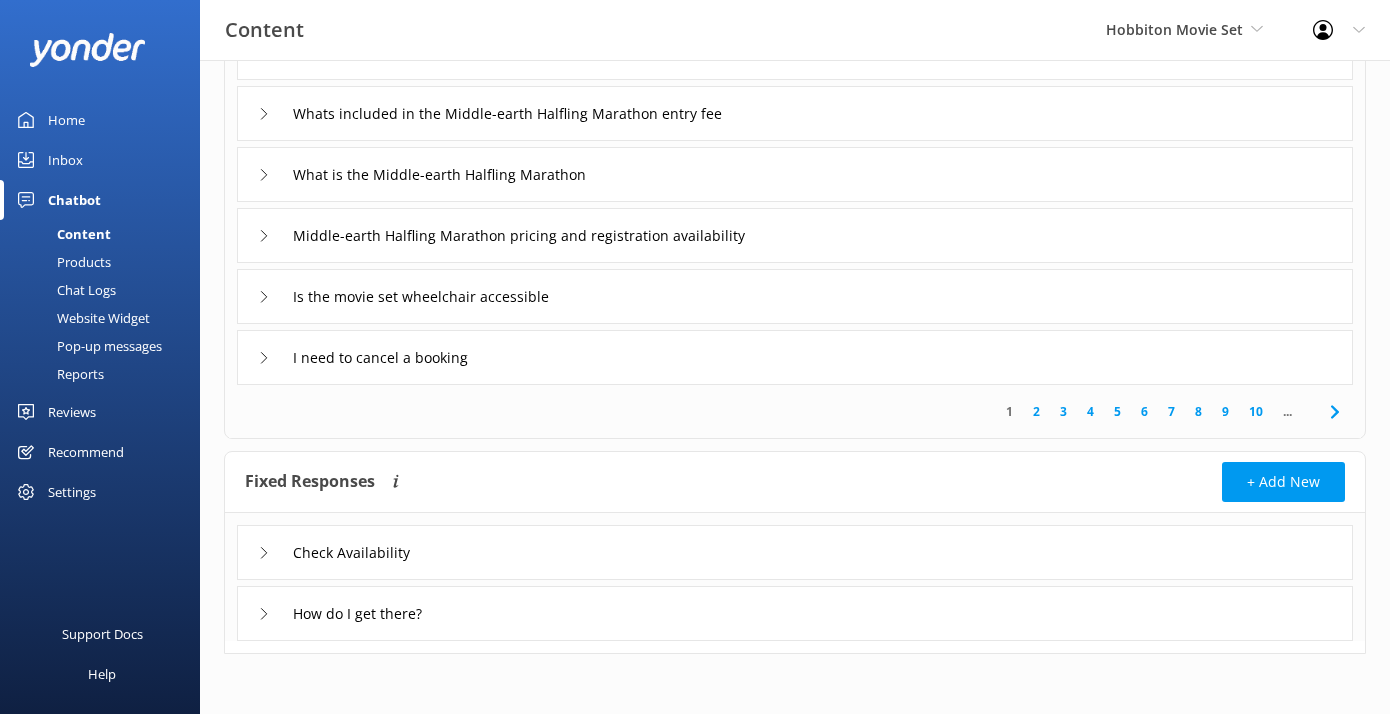 click 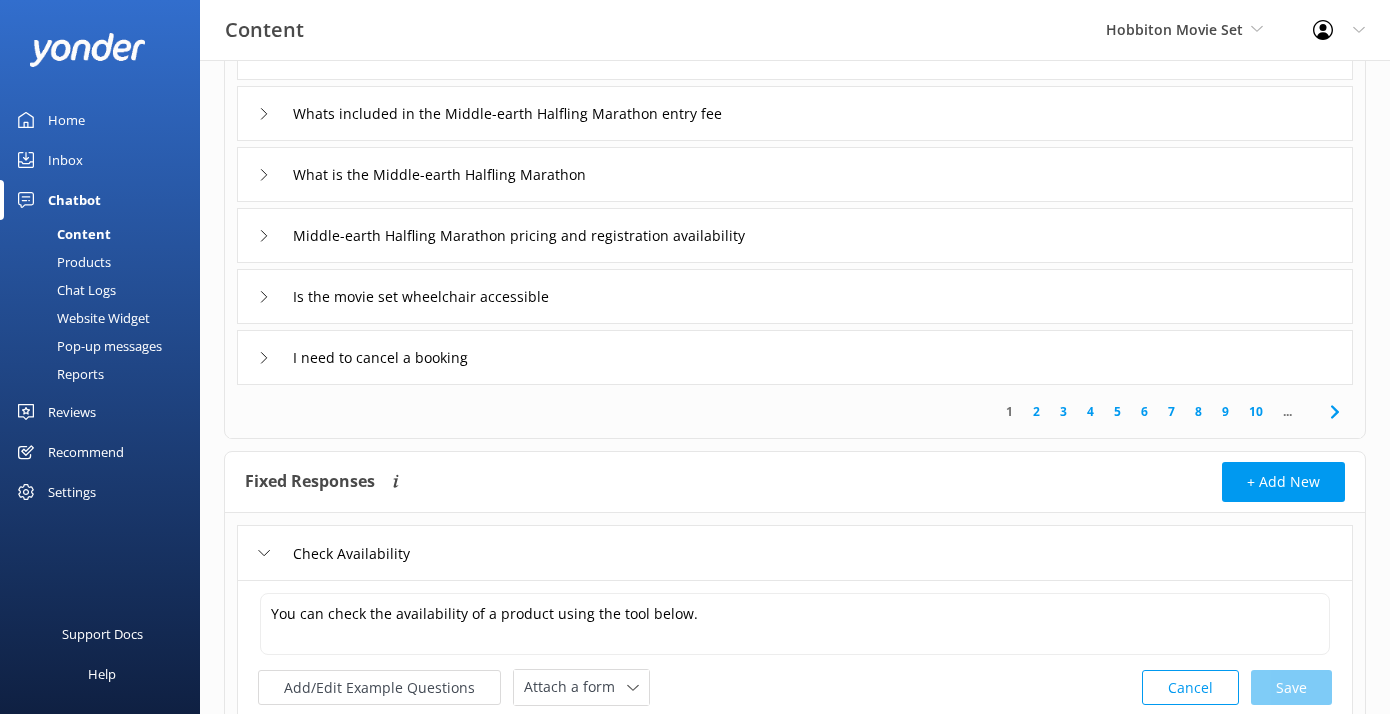 click 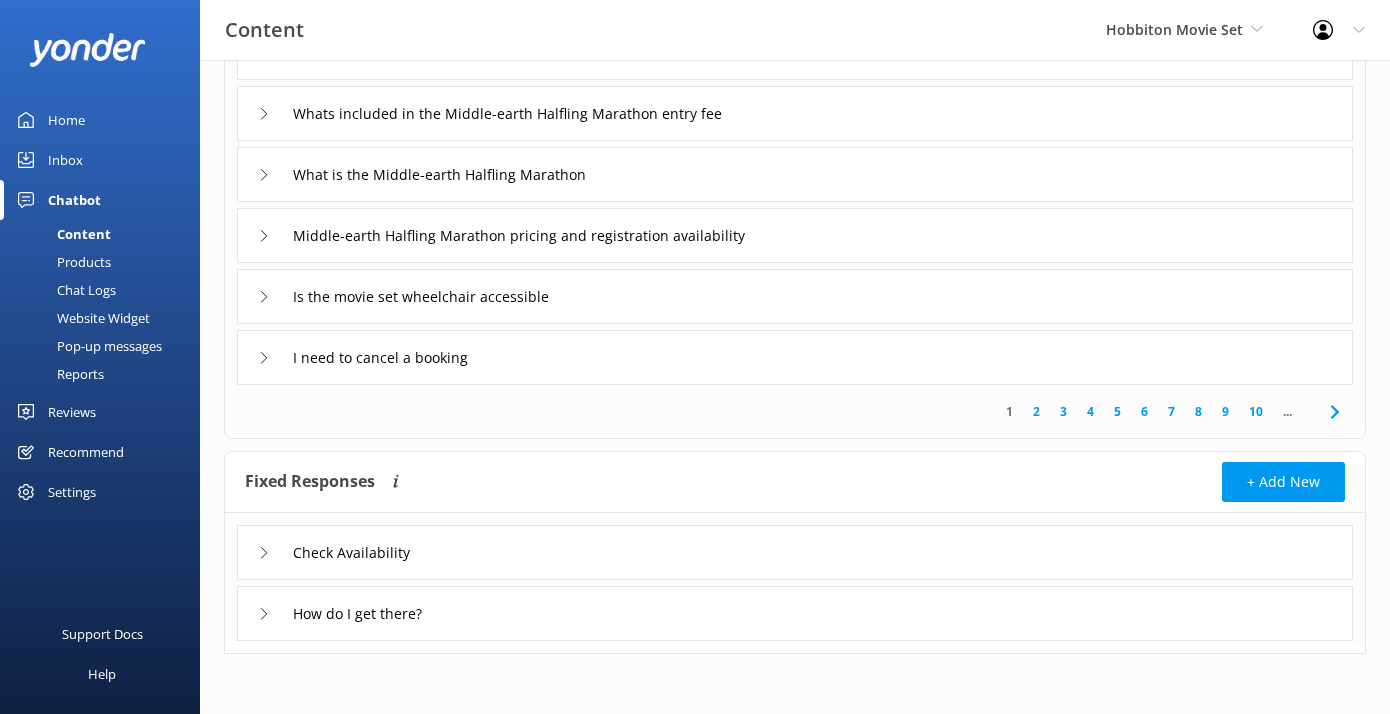 click on "How do I get there?" at bounding box center [350, 613] 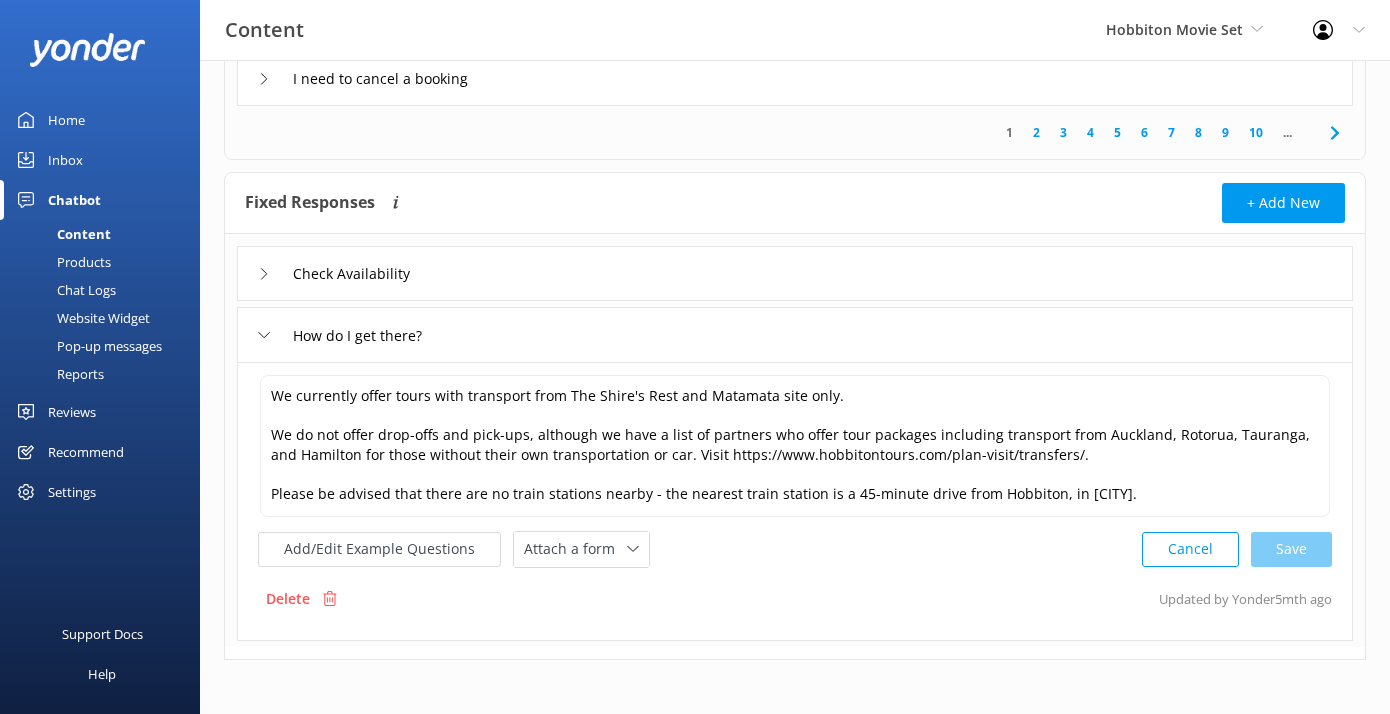 scroll, scrollTop: 734, scrollLeft: 0, axis: vertical 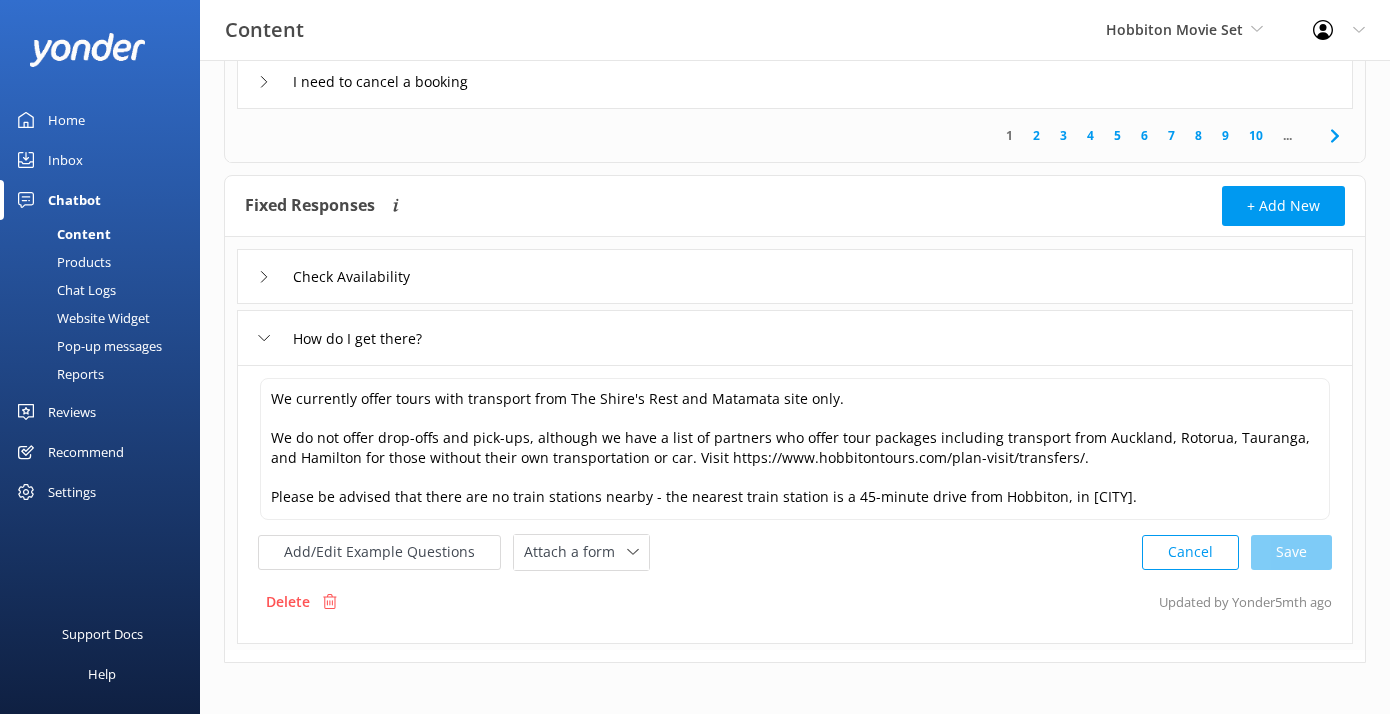 click 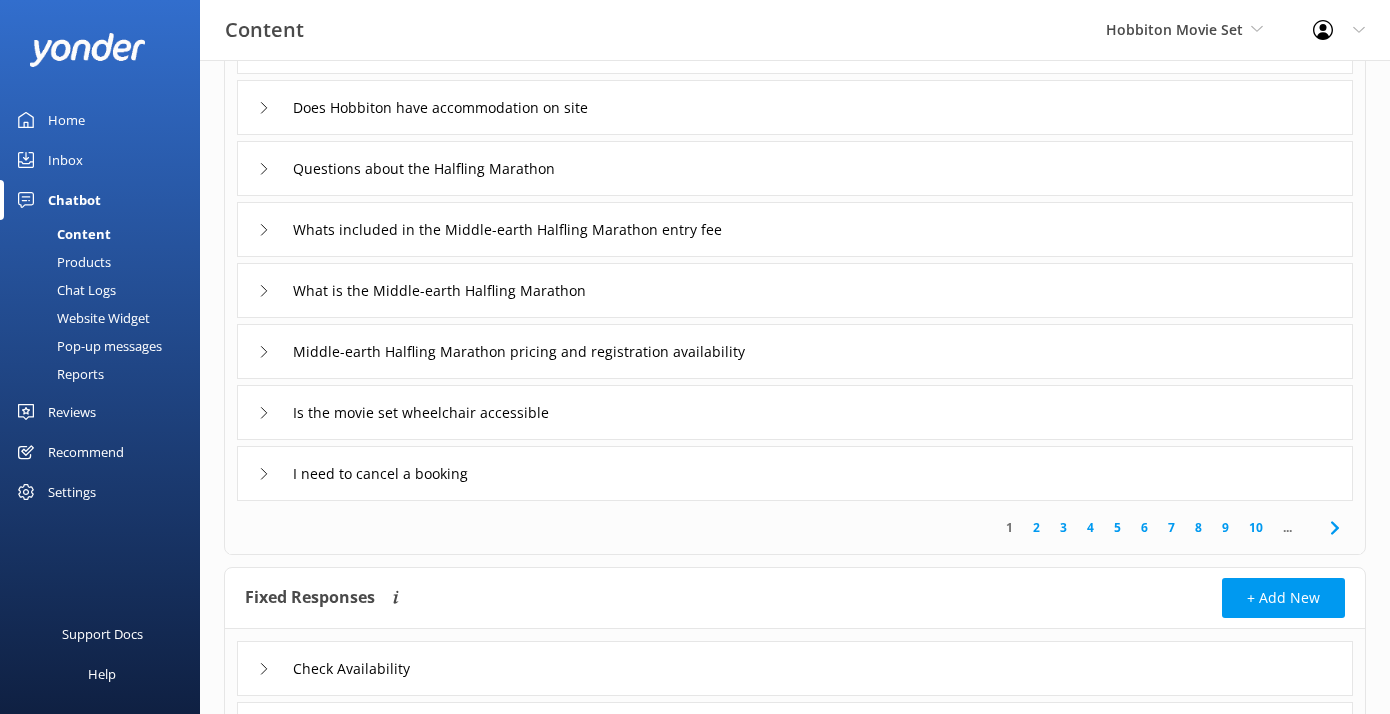 scroll, scrollTop: 313, scrollLeft: 0, axis: vertical 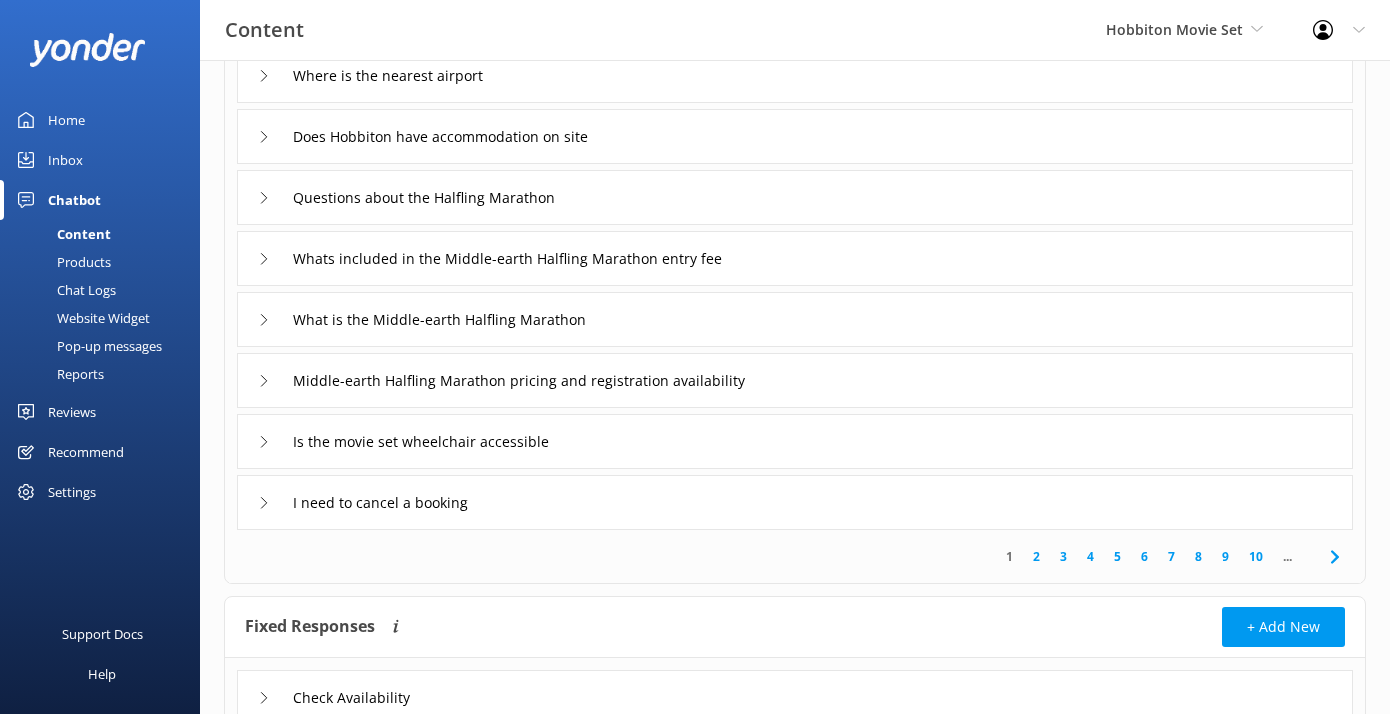 click 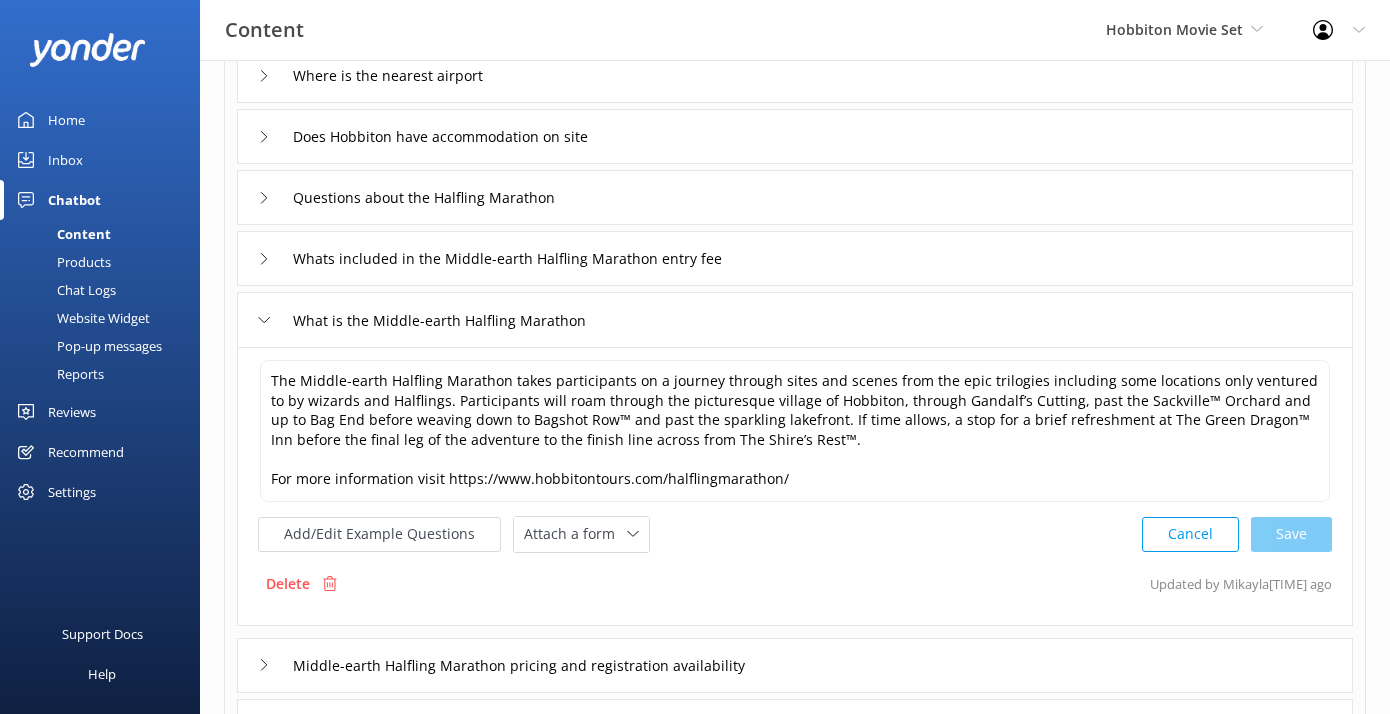 click 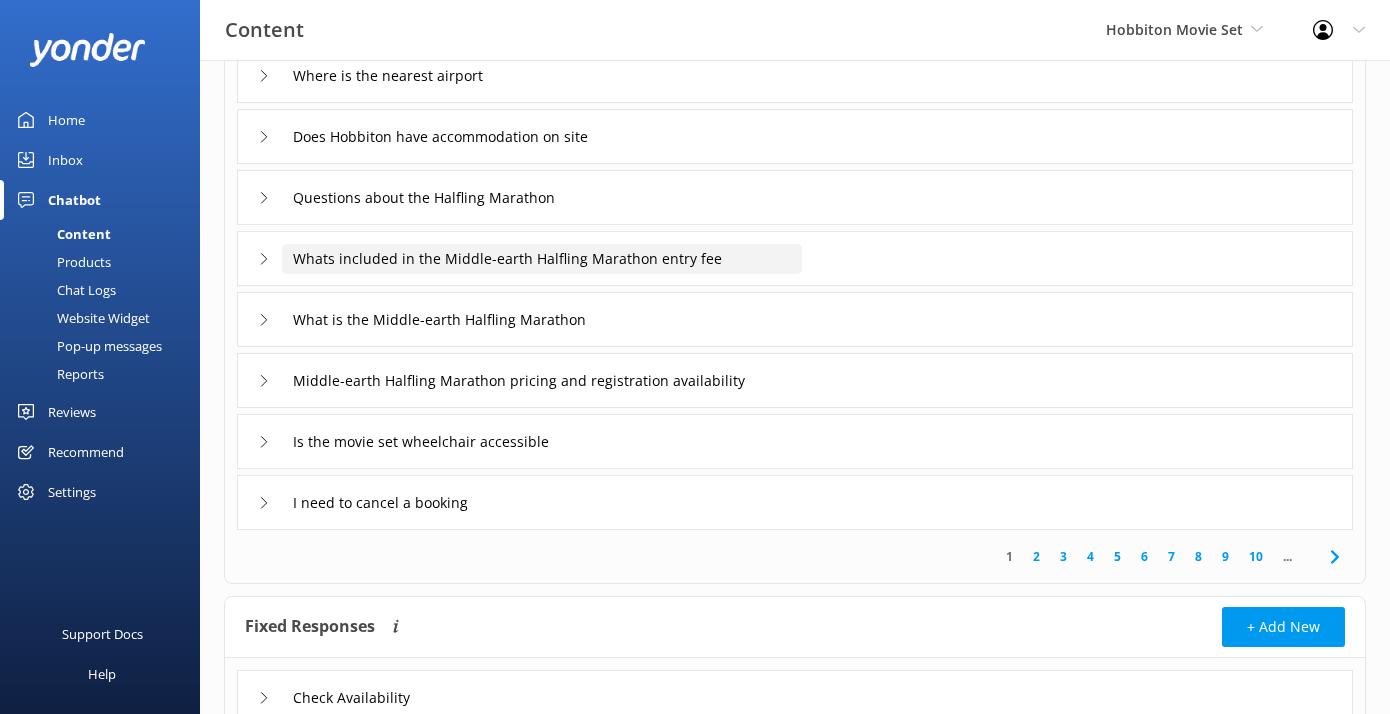 scroll, scrollTop: 0, scrollLeft: 0, axis: both 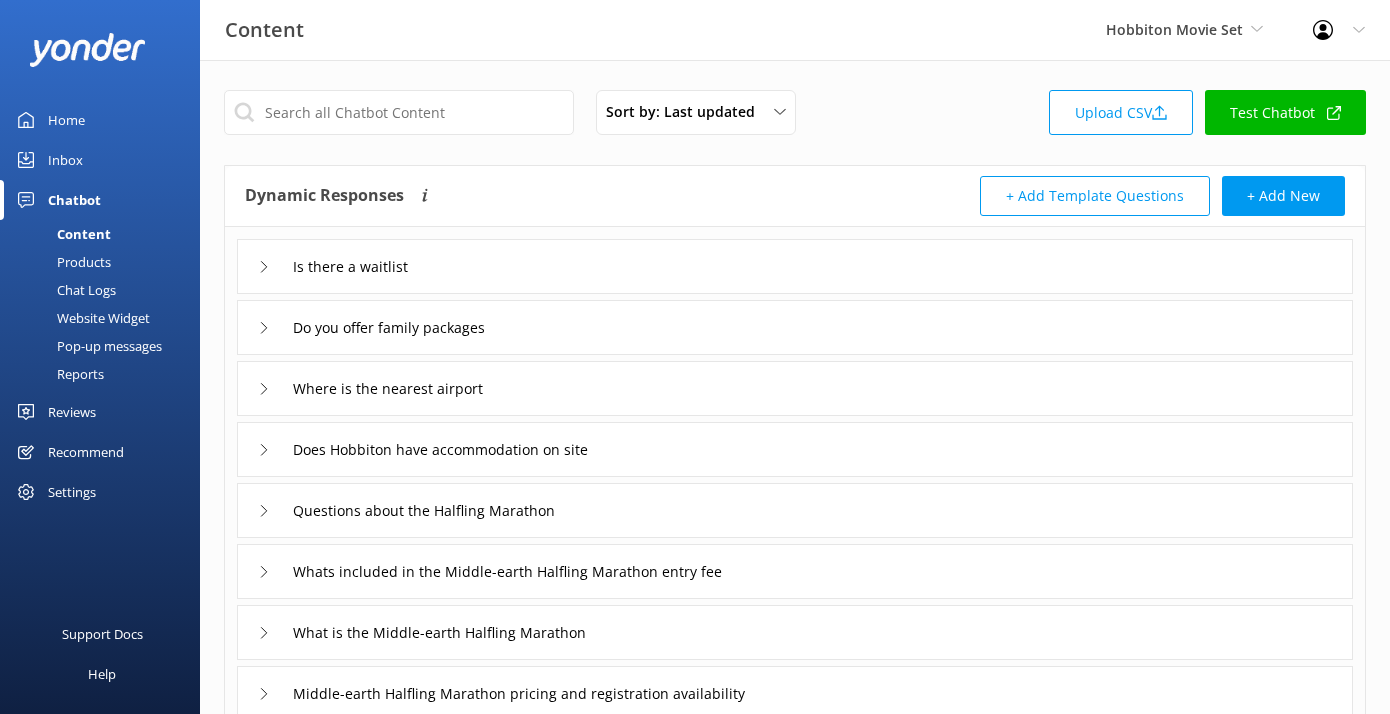 click on "Test Chatbot" at bounding box center [1285, 112] 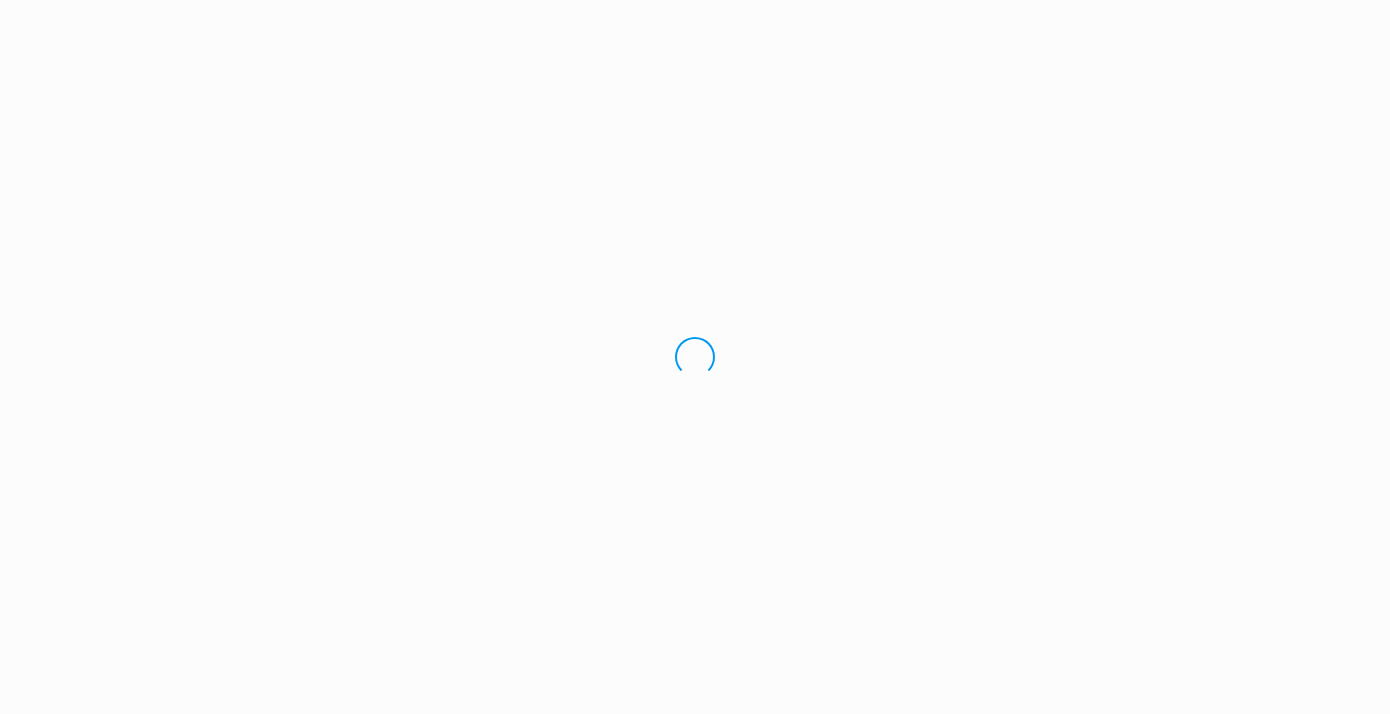 scroll, scrollTop: 0, scrollLeft: 0, axis: both 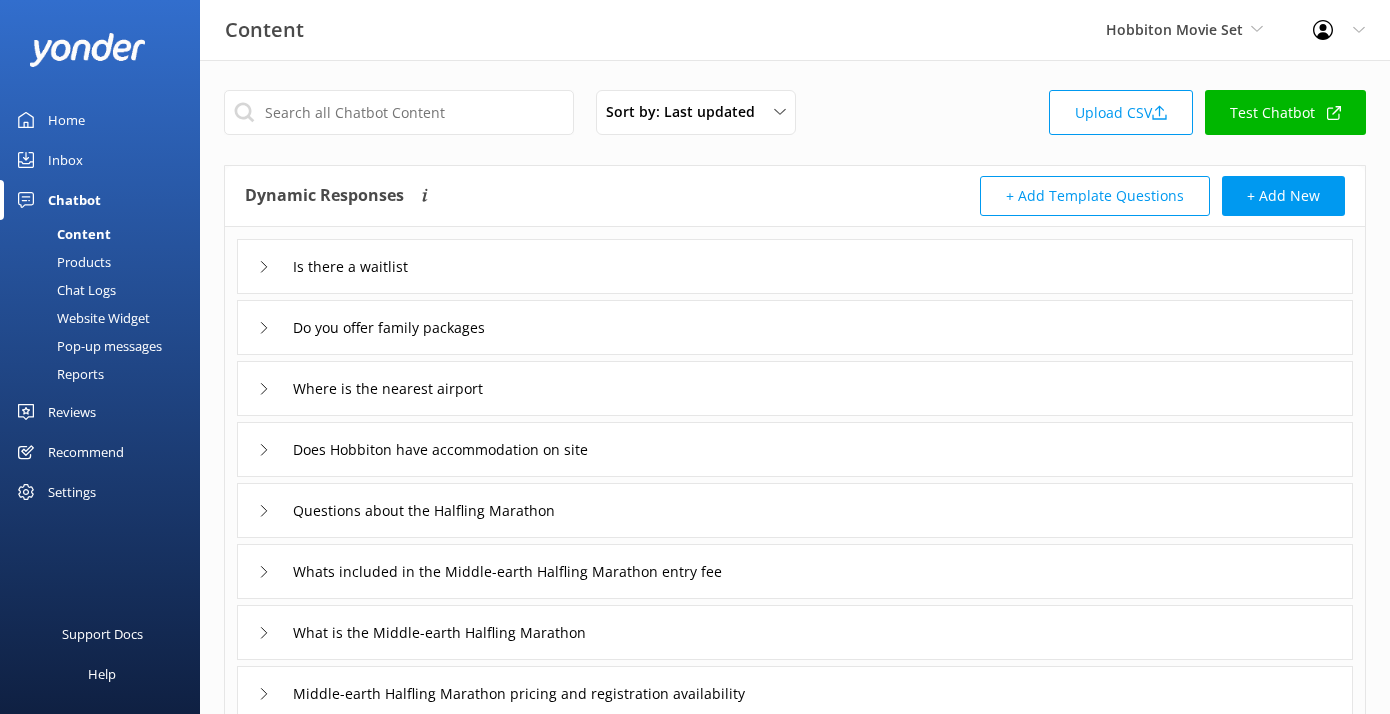 click on "Products" at bounding box center [61, 262] 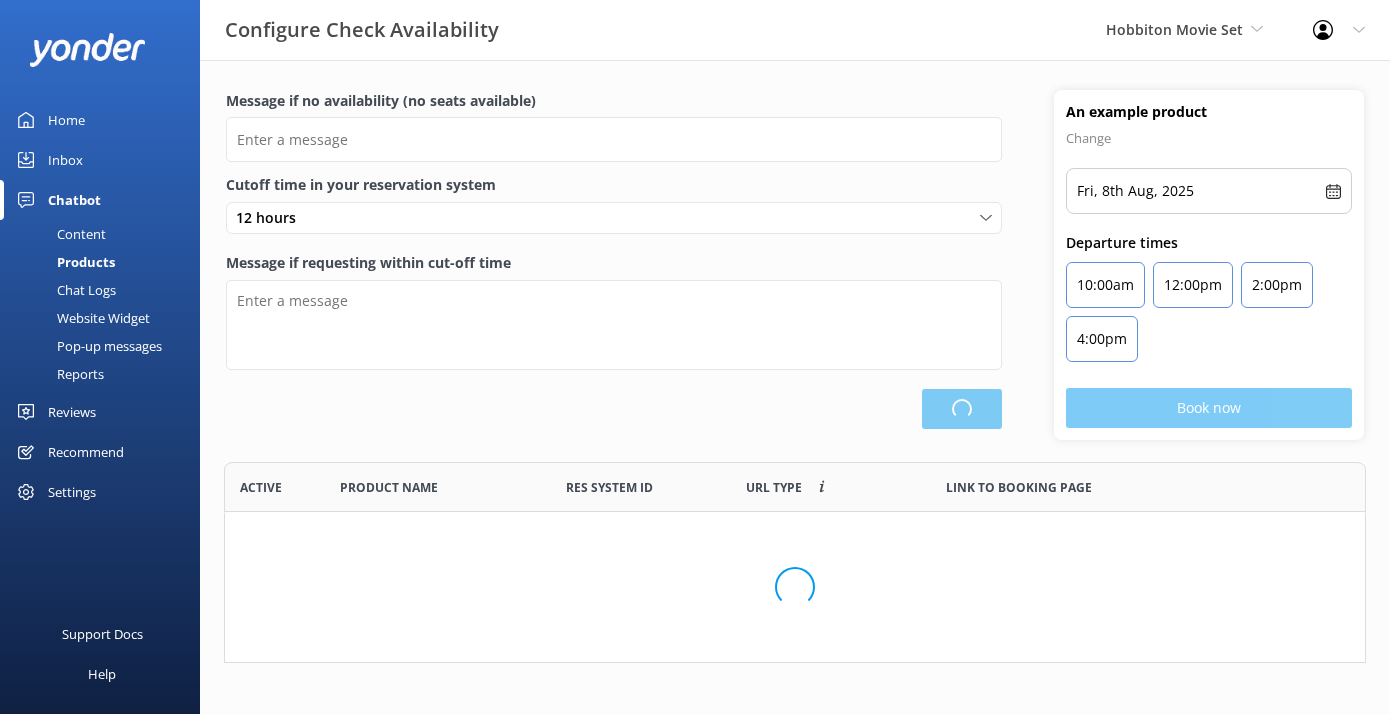 scroll, scrollTop: 1, scrollLeft: 1, axis: both 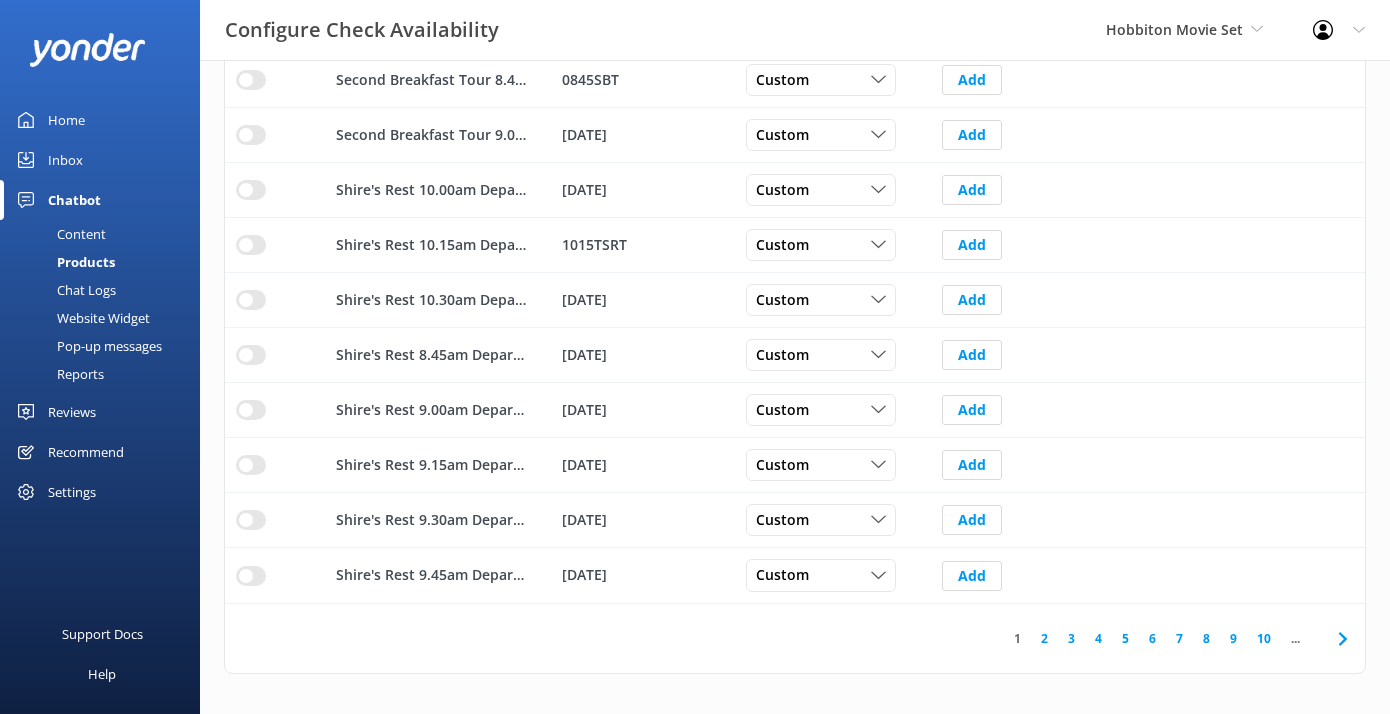 click on "Chat Logs" at bounding box center [64, 290] 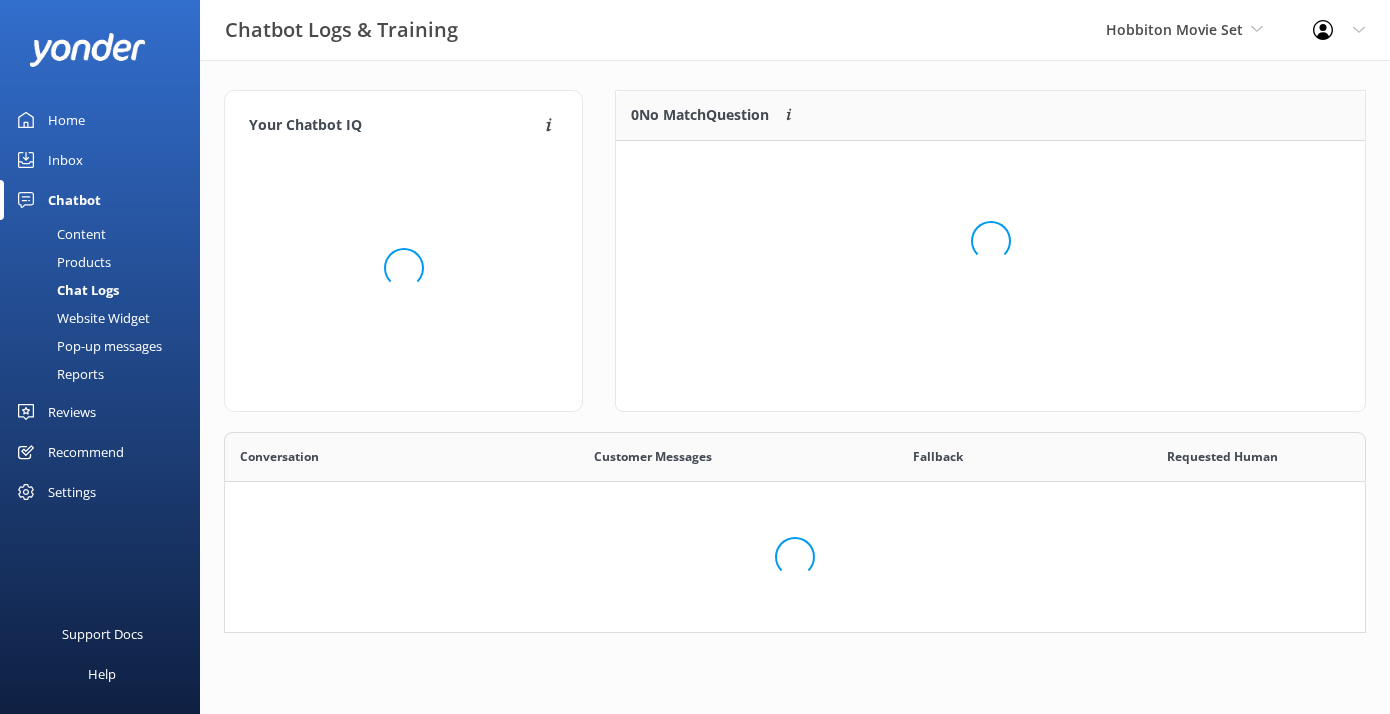 scroll, scrollTop: 0, scrollLeft: 0, axis: both 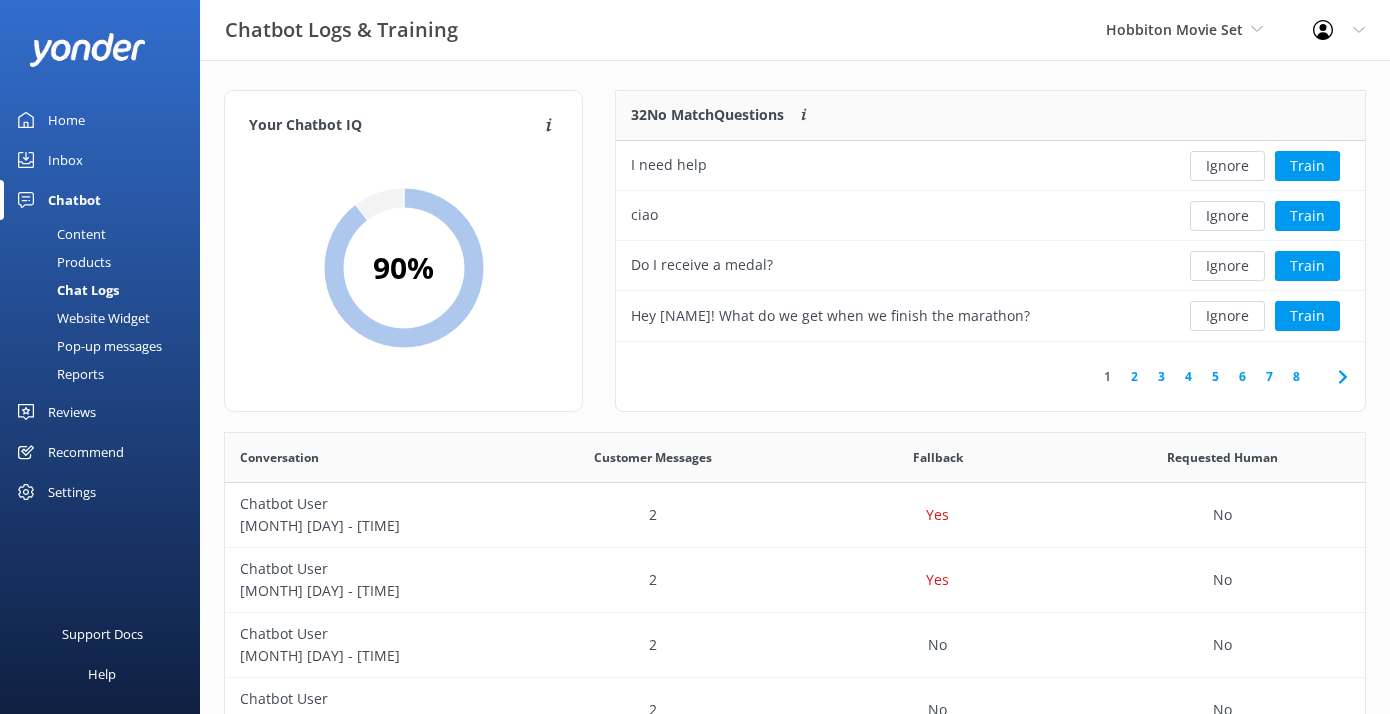 click on "3" at bounding box center (1161, 376) 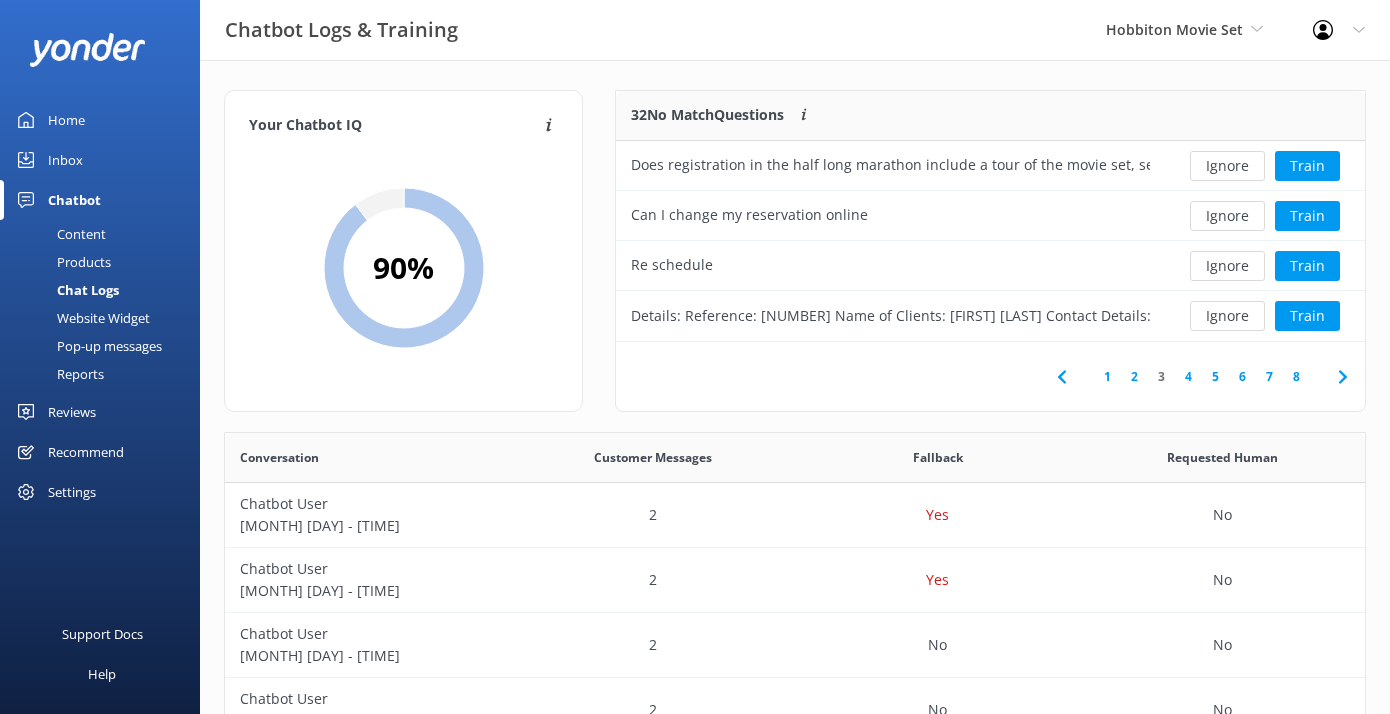 click on "5" at bounding box center (1215, 376) 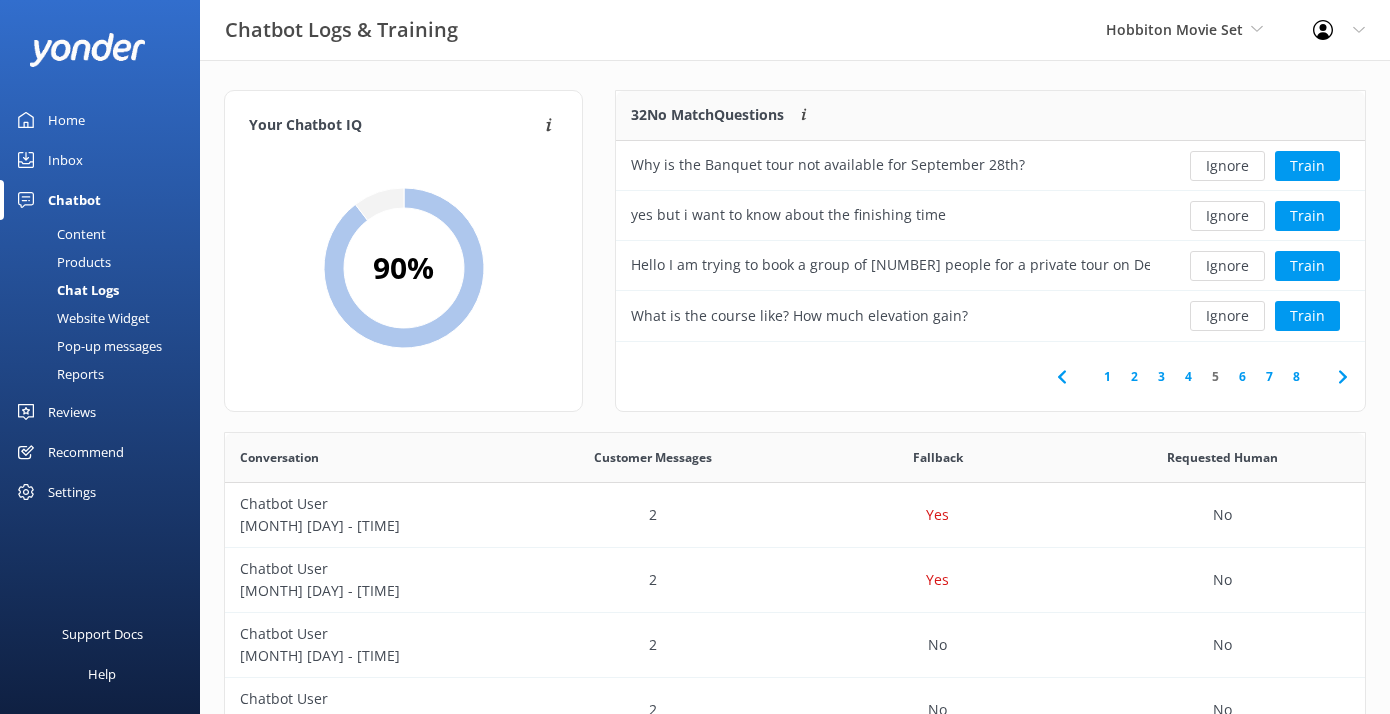 click on "7" at bounding box center [1269, 376] 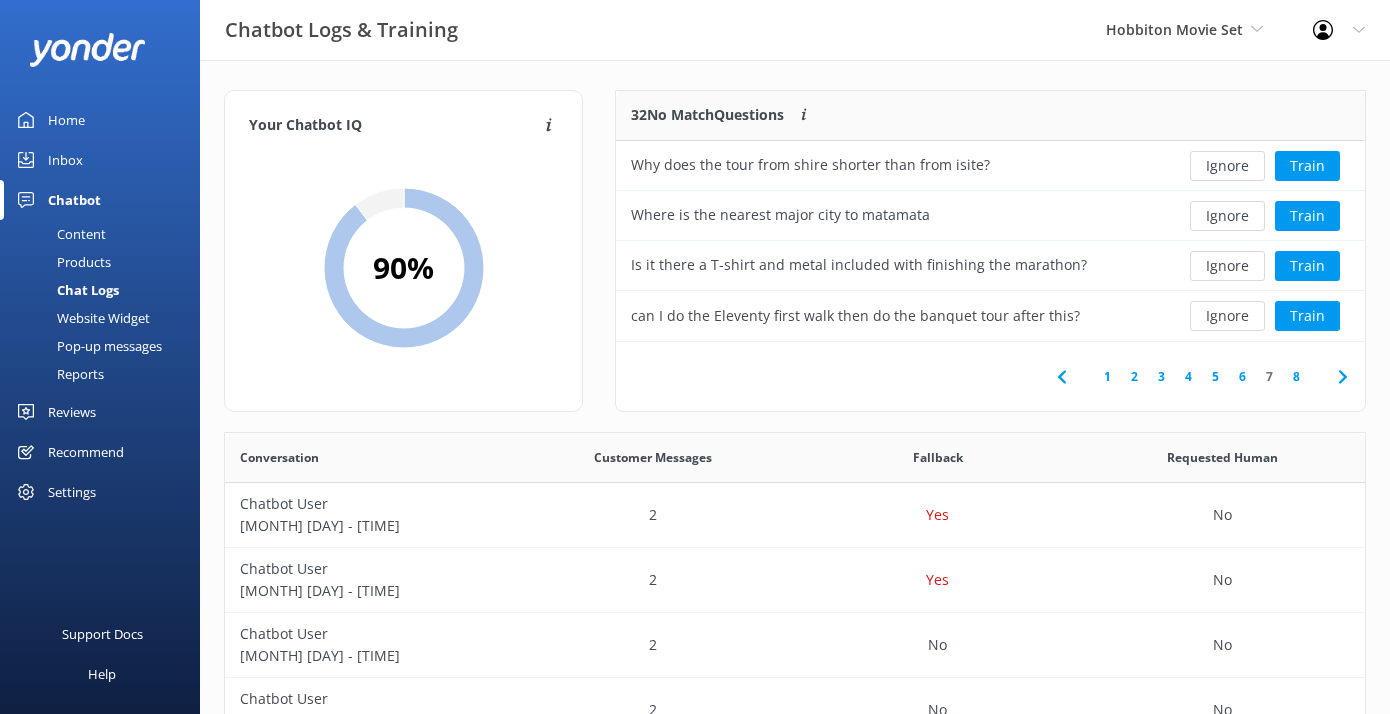 click on "Website Widget" at bounding box center (81, 318) 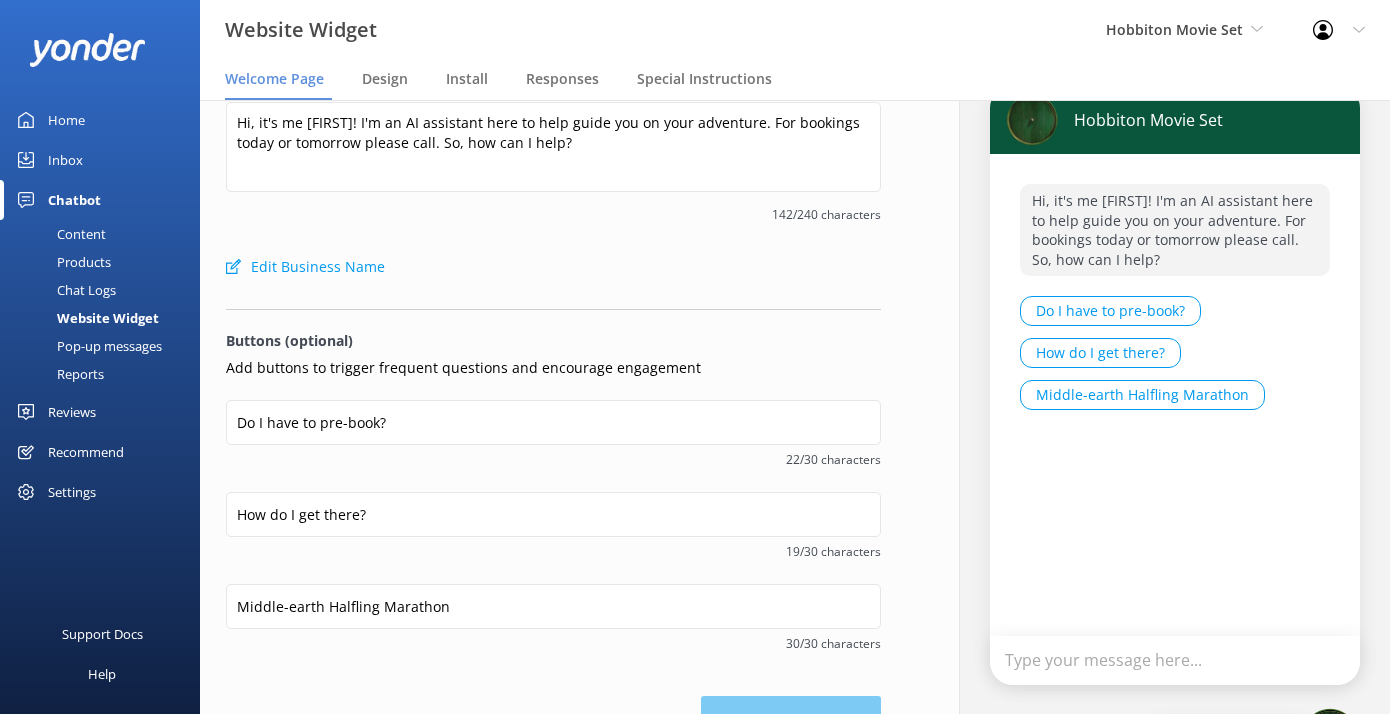 scroll, scrollTop: 0, scrollLeft: 0, axis: both 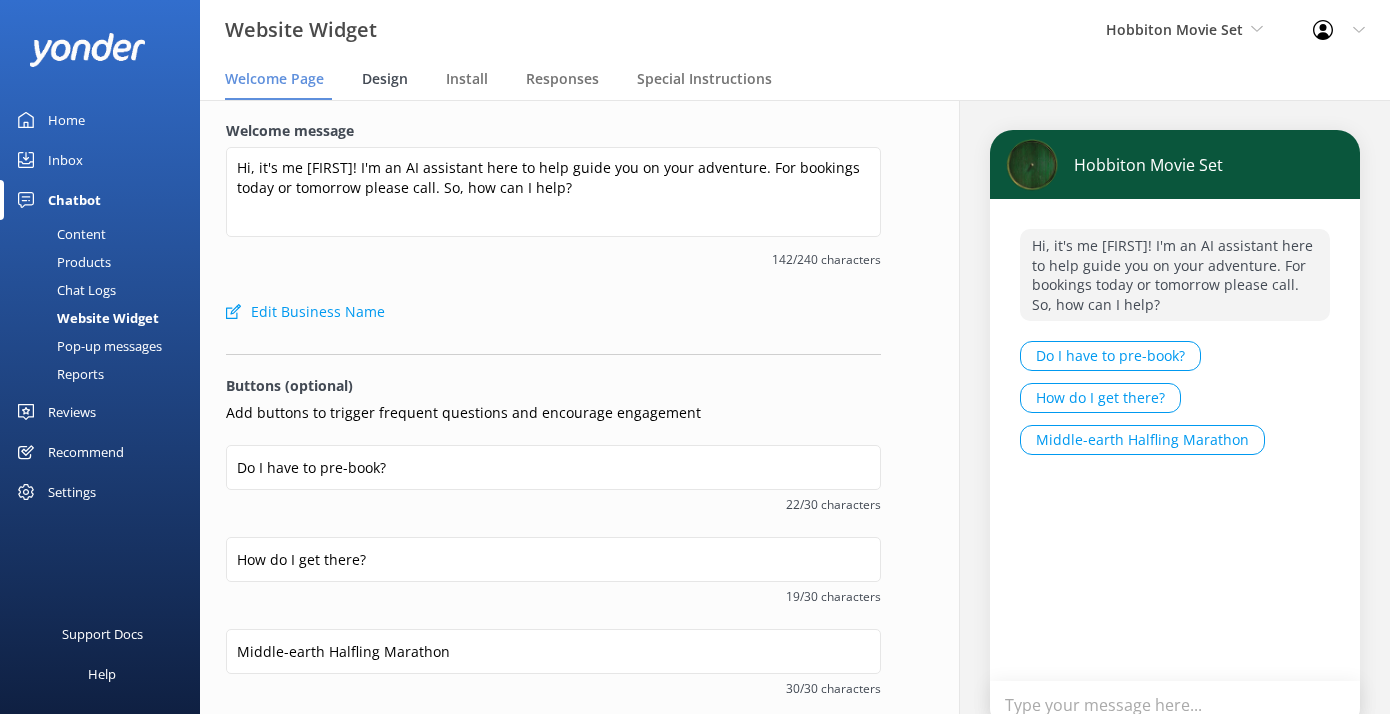 click on "Design" at bounding box center (385, 79) 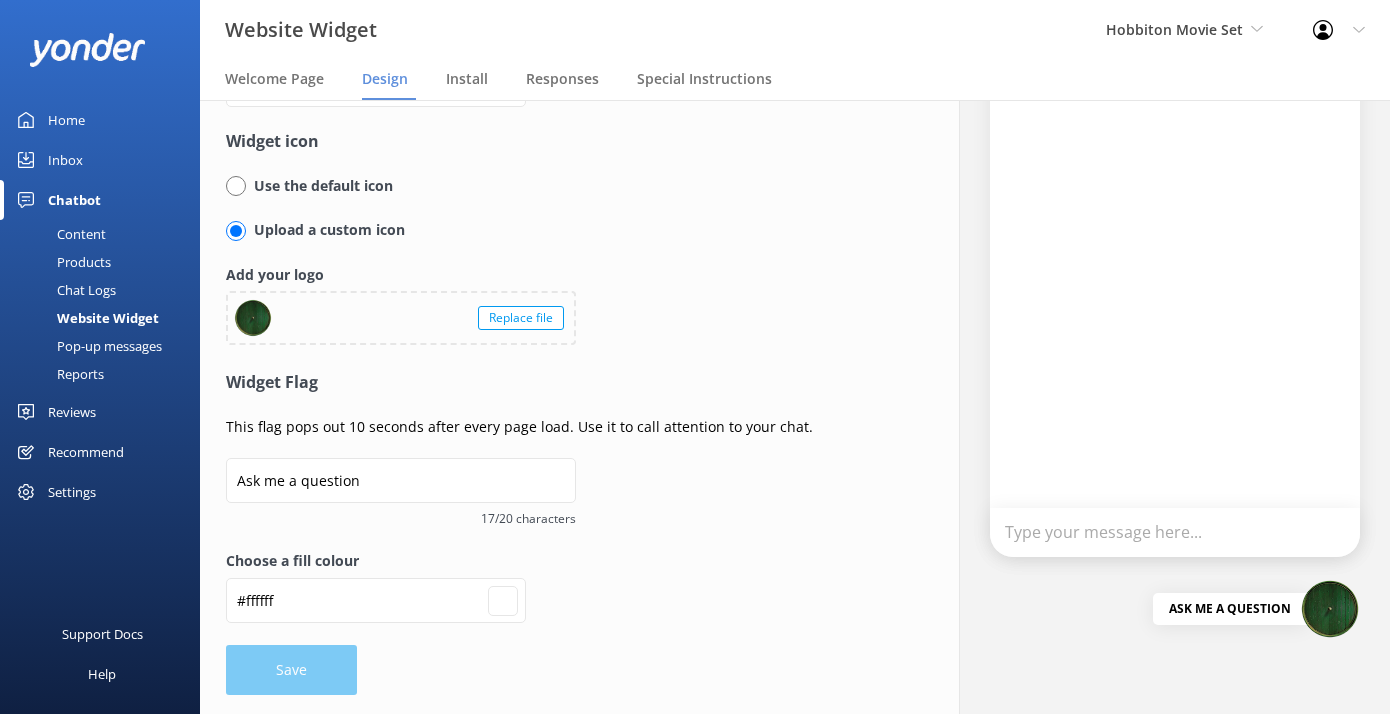 scroll, scrollTop: 0, scrollLeft: 0, axis: both 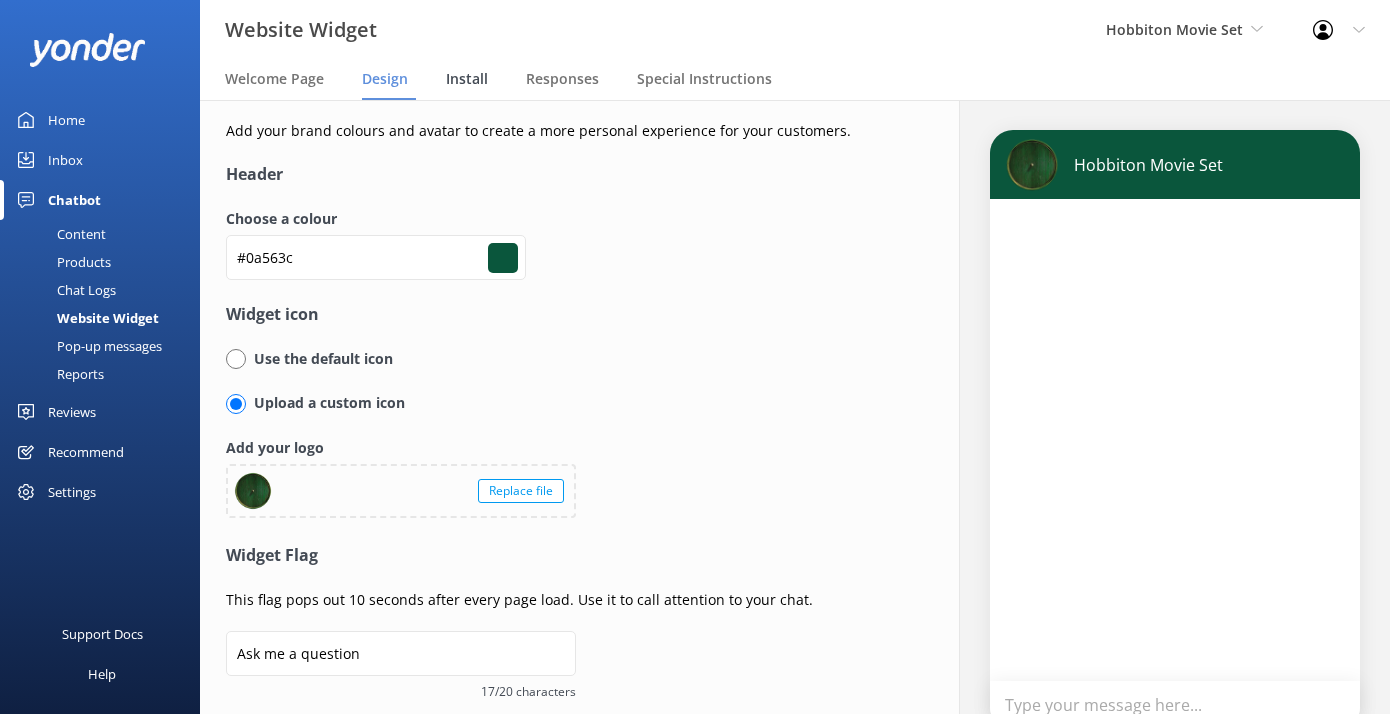 click on "Install" at bounding box center (467, 79) 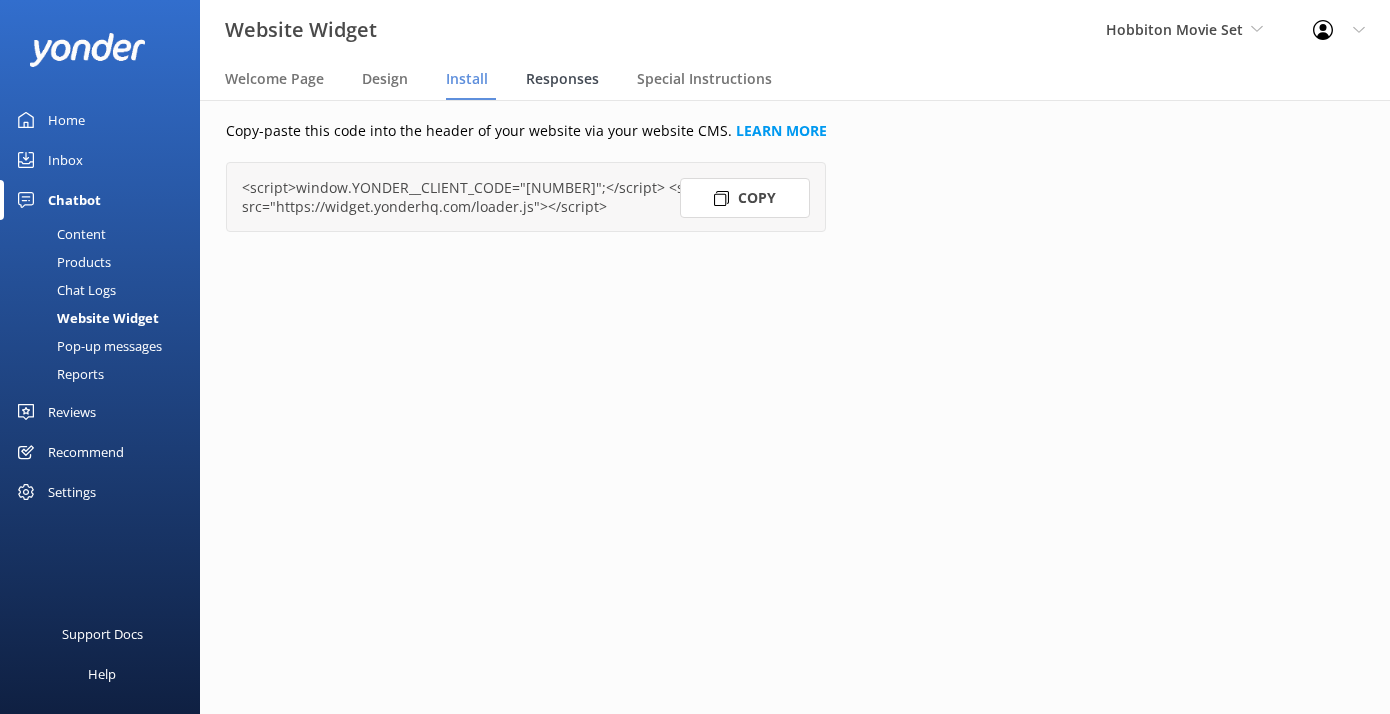 click on "Responses" at bounding box center (562, 79) 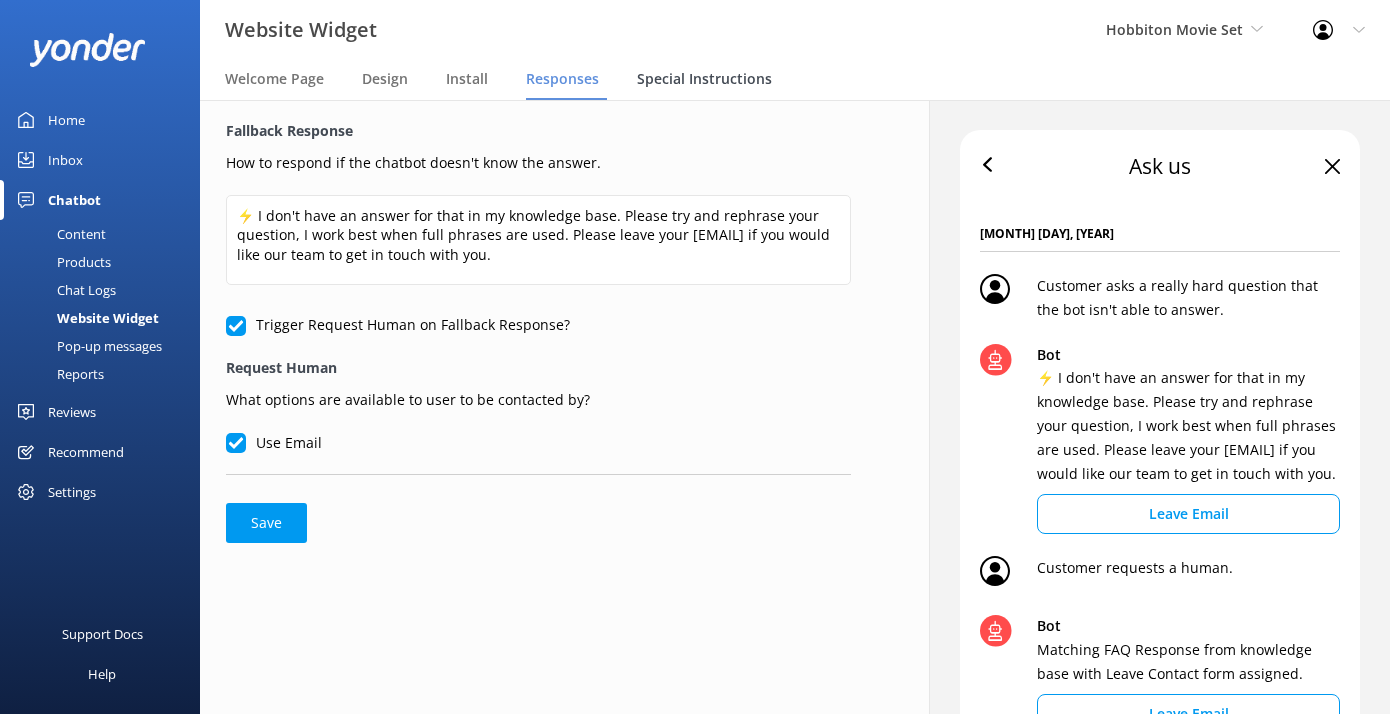 click on "Special Instructions" at bounding box center [704, 79] 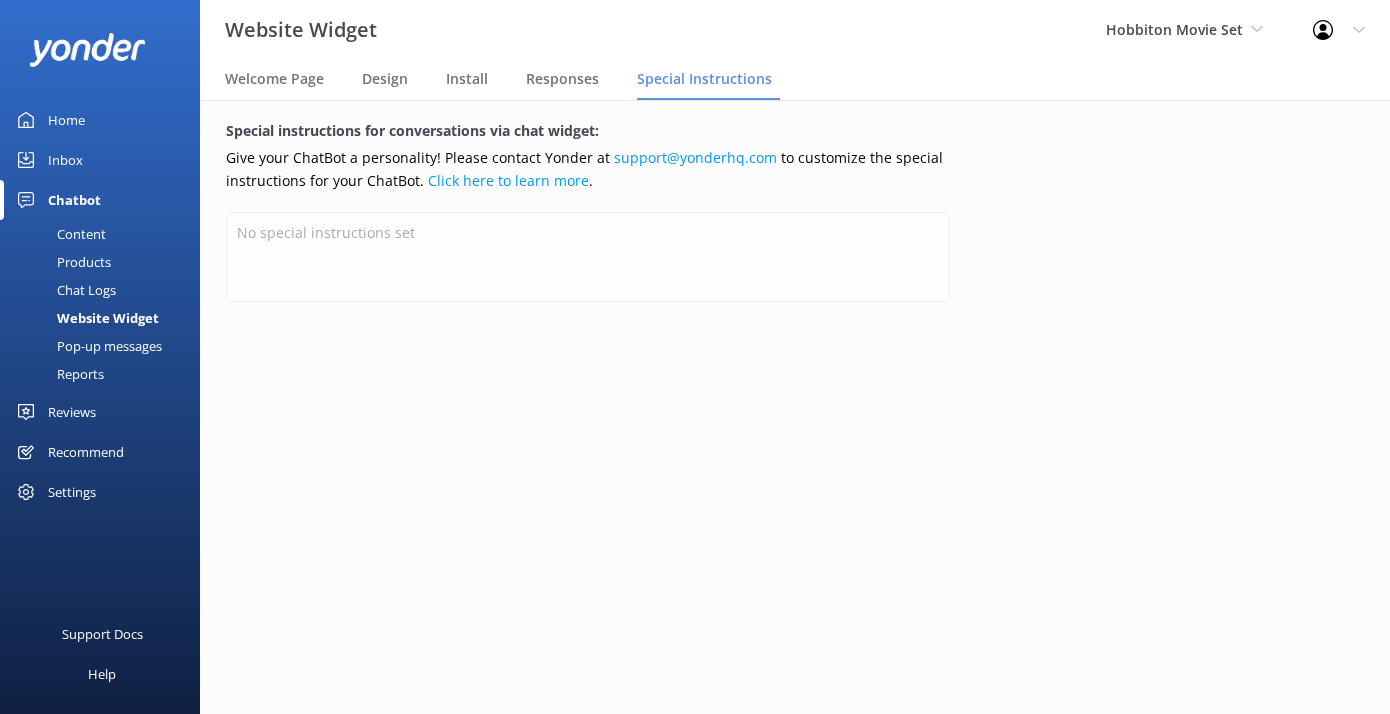 click on "Pop-up messages" at bounding box center (87, 346) 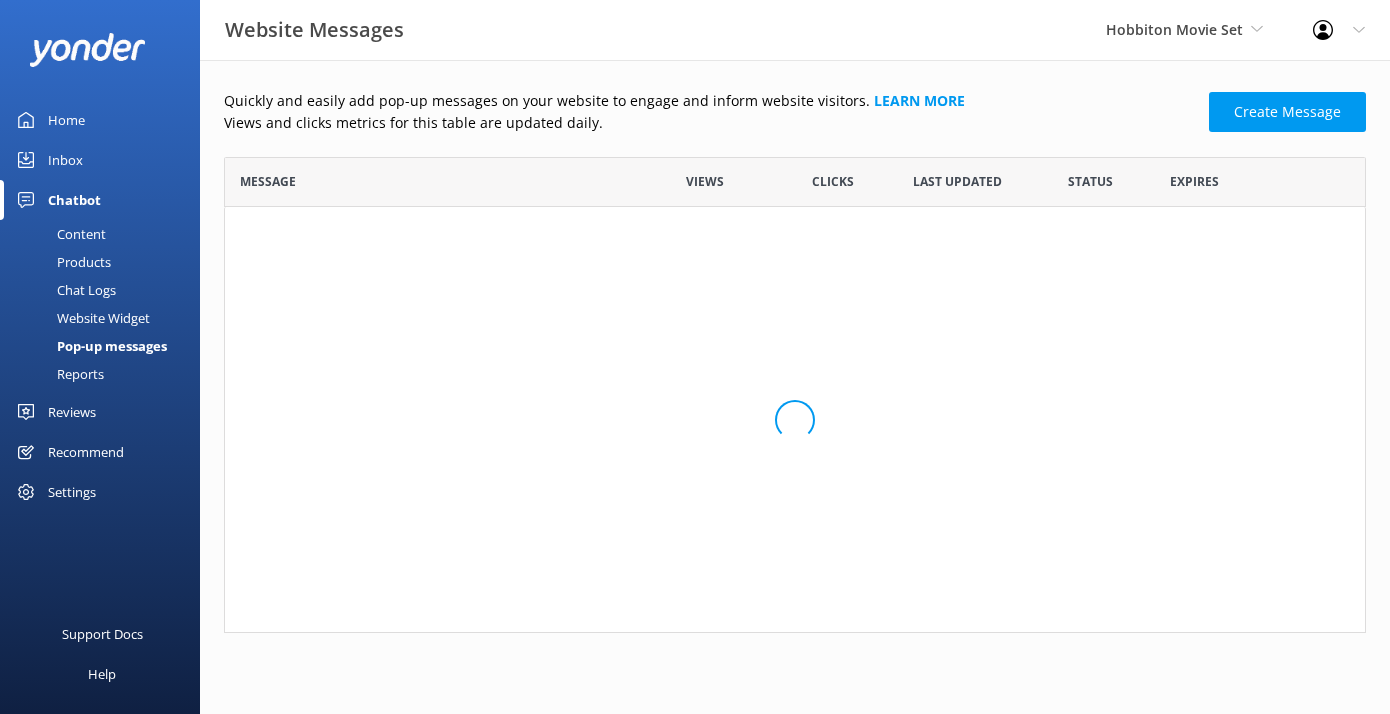 scroll, scrollTop: 1, scrollLeft: 1, axis: both 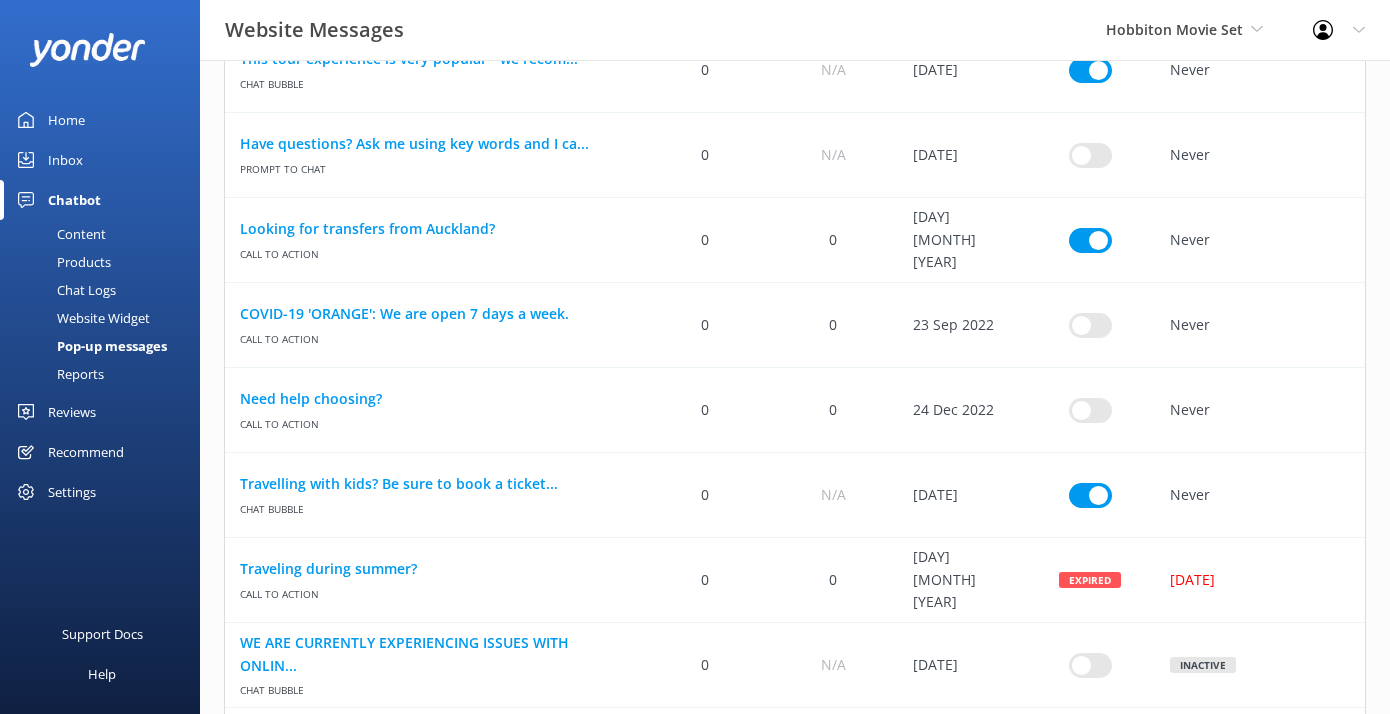 click on "Reviews" at bounding box center [72, 412] 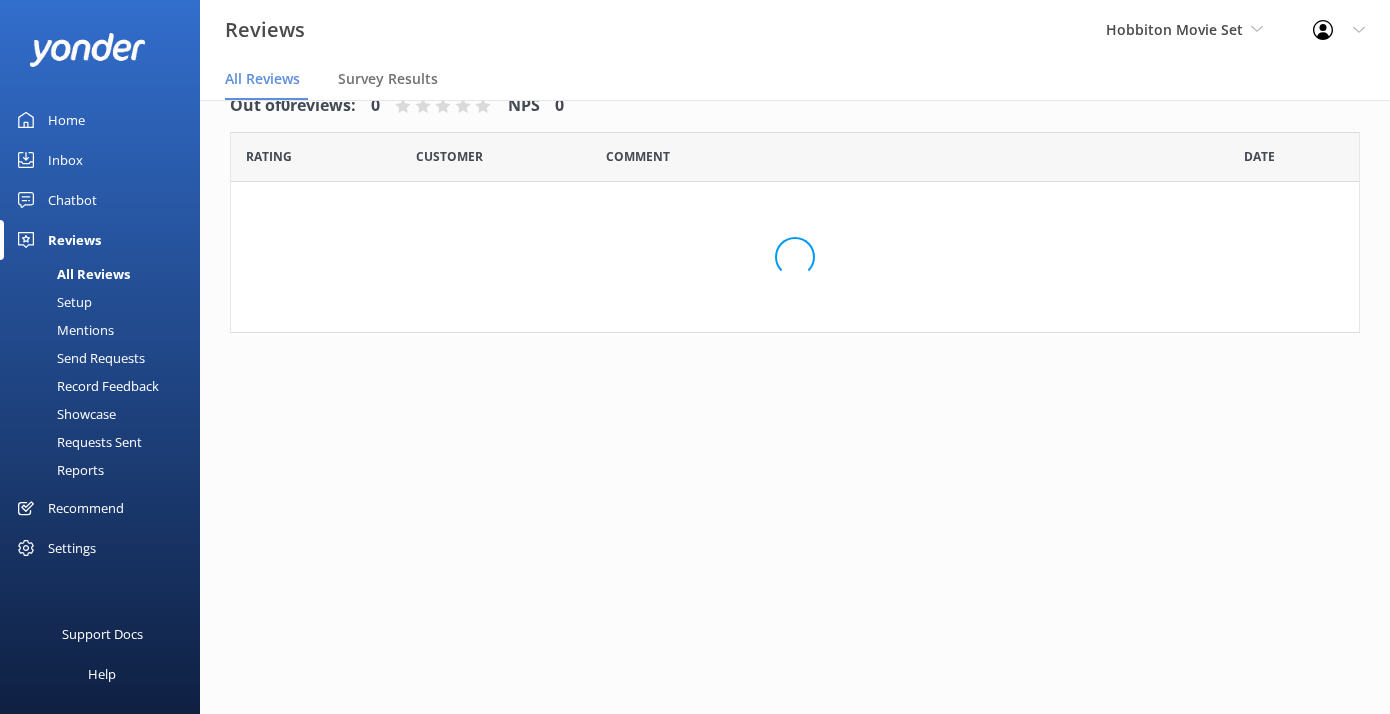 scroll, scrollTop: 40, scrollLeft: 0, axis: vertical 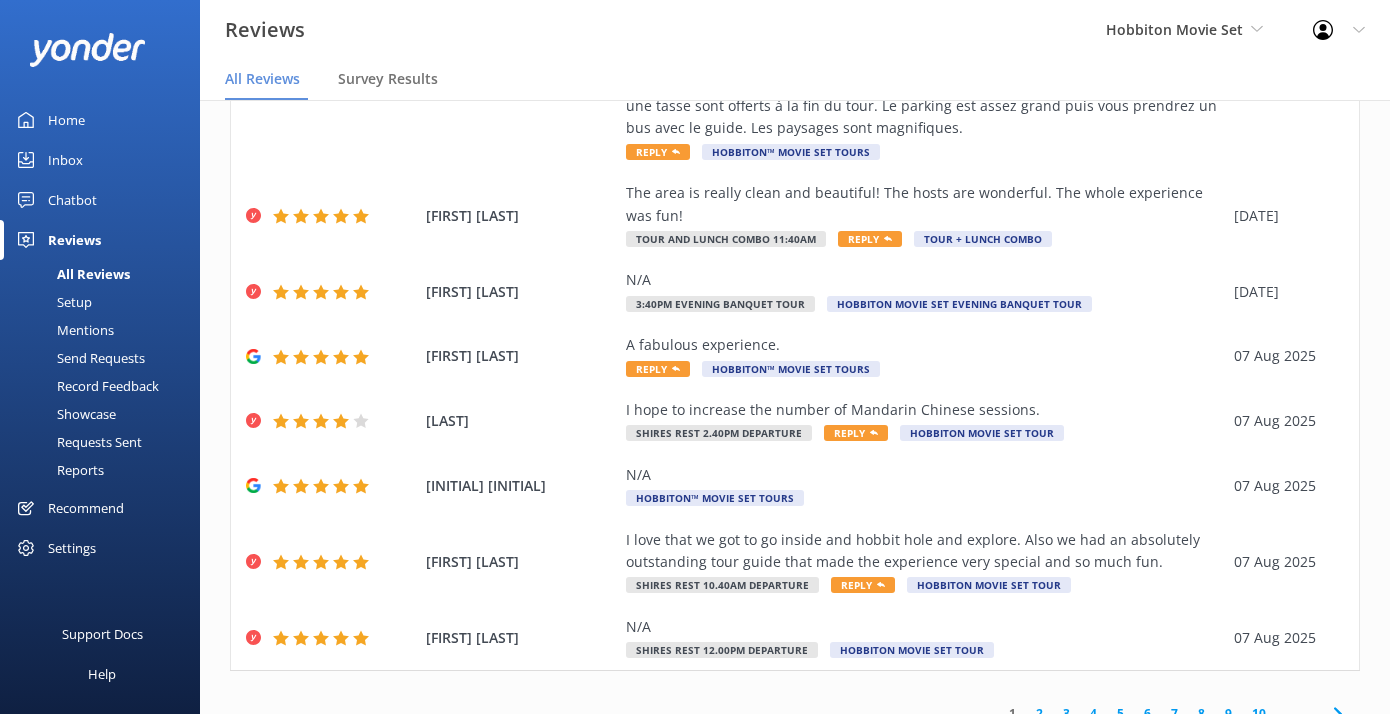 click on "2" at bounding box center (1039, 713) 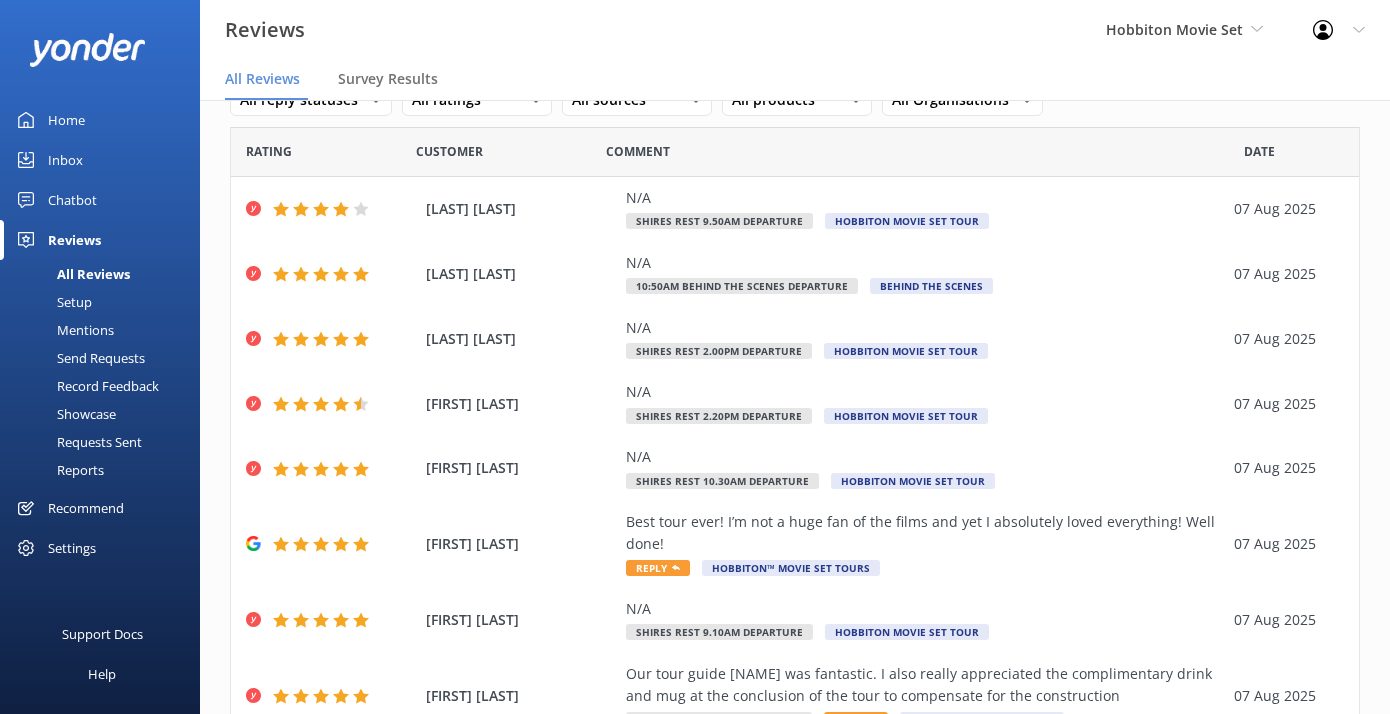 scroll, scrollTop: 0, scrollLeft: 0, axis: both 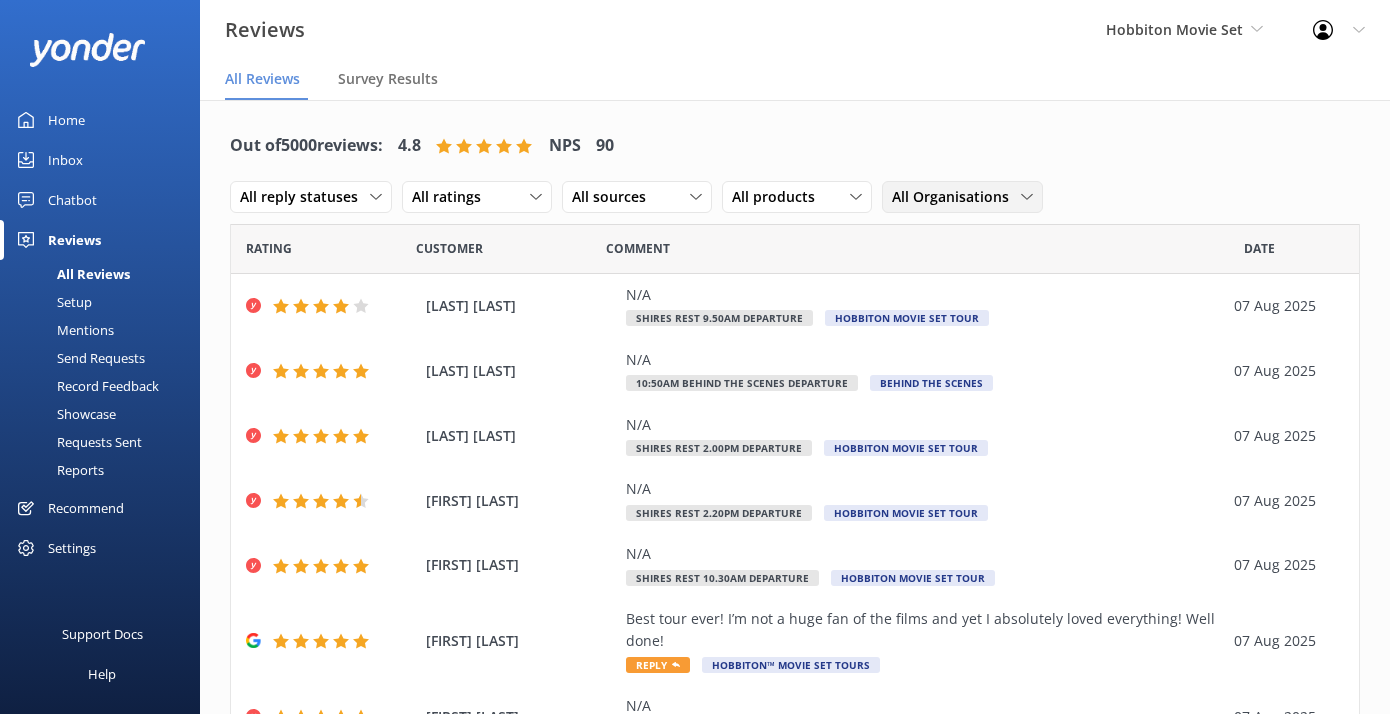 click on "All Organisations" at bounding box center [956, 197] 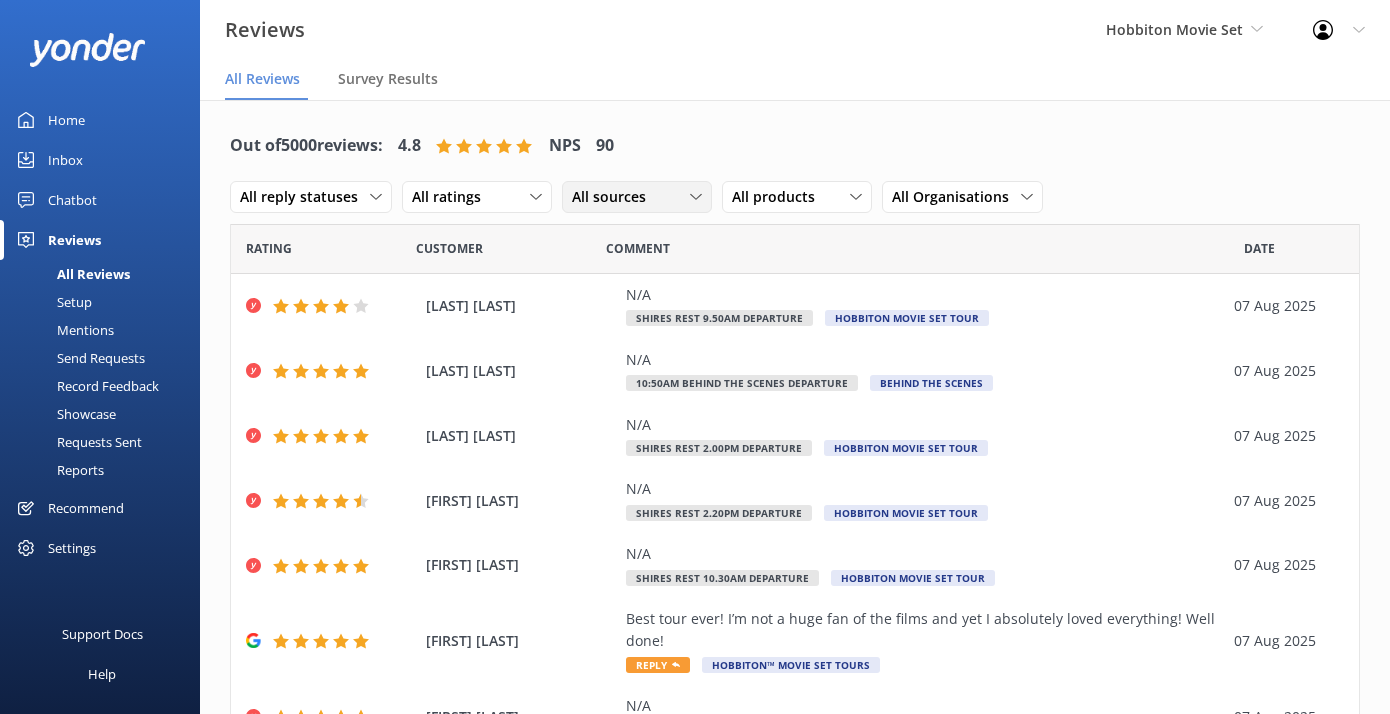click on "All sources" at bounding box center [615, 197] 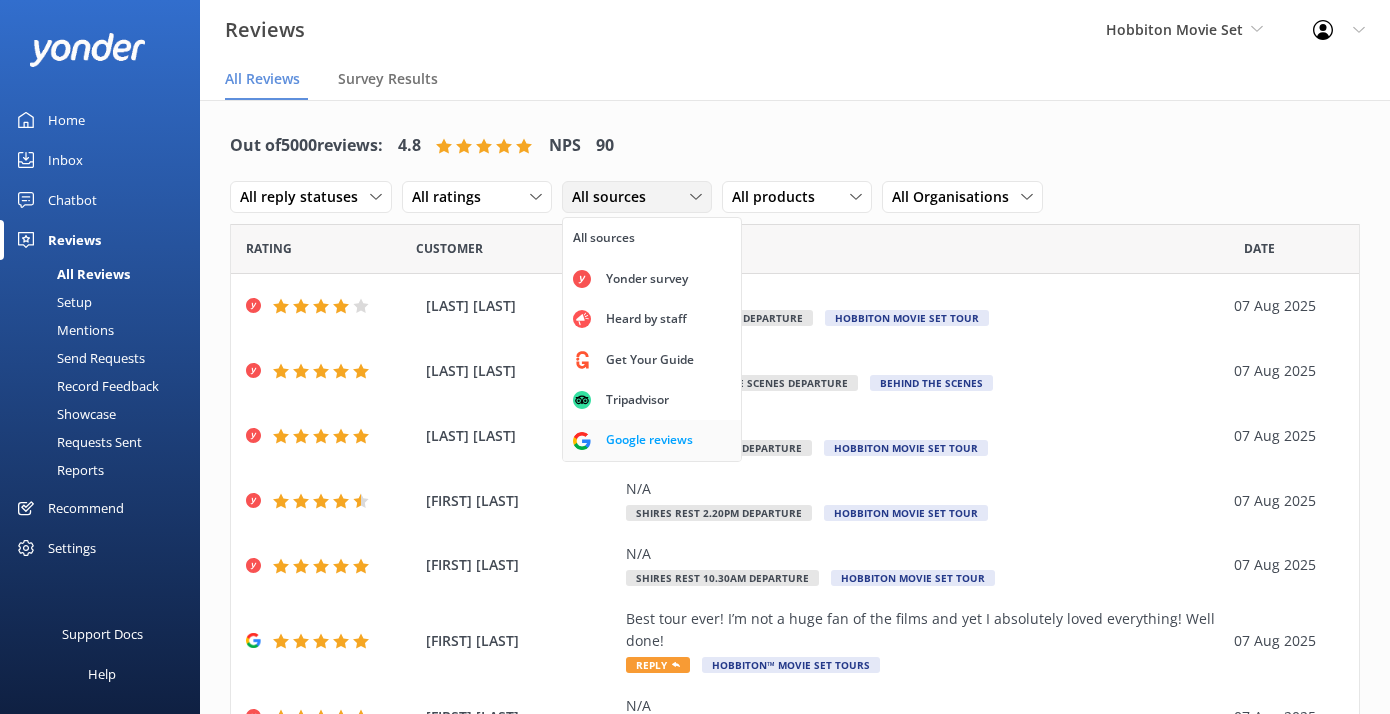 click on "Google reviews" at bounding box center [649, 440] 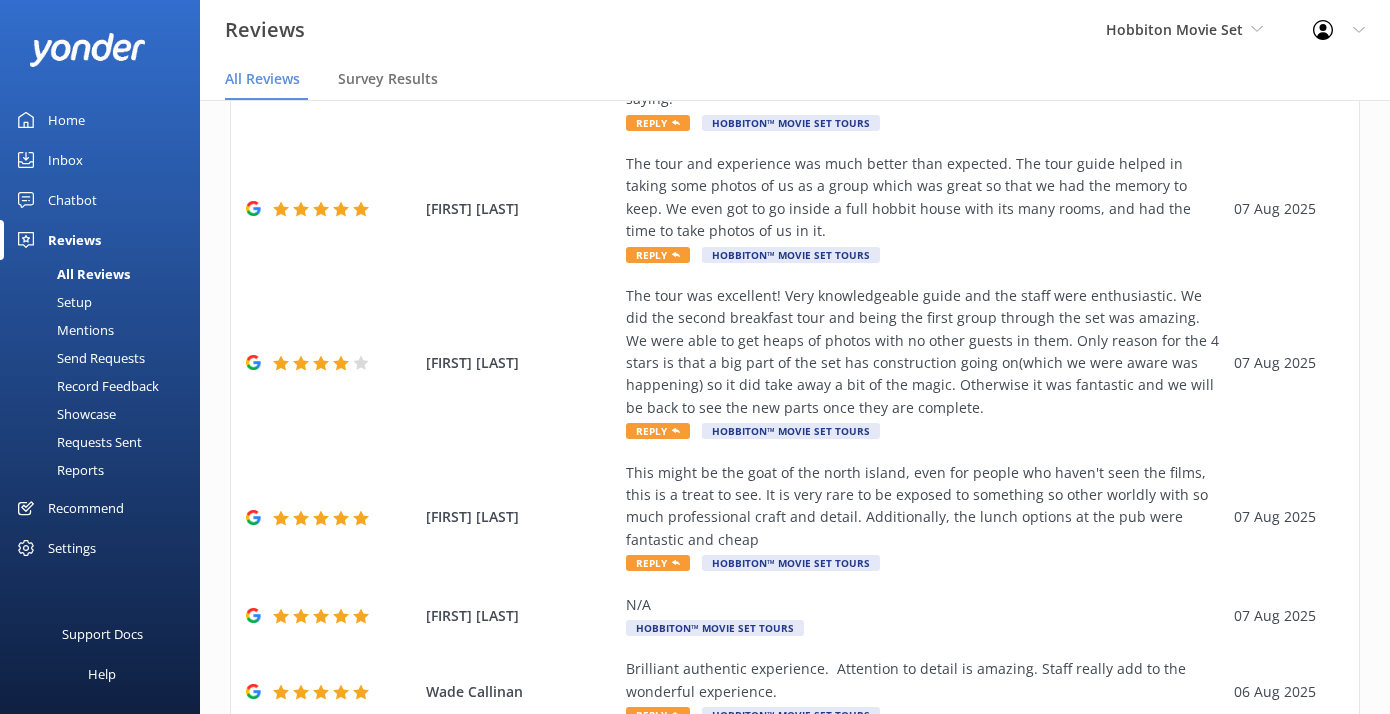 scroll, scrollTop: 923, scrollLeft: 0, axis: vertical 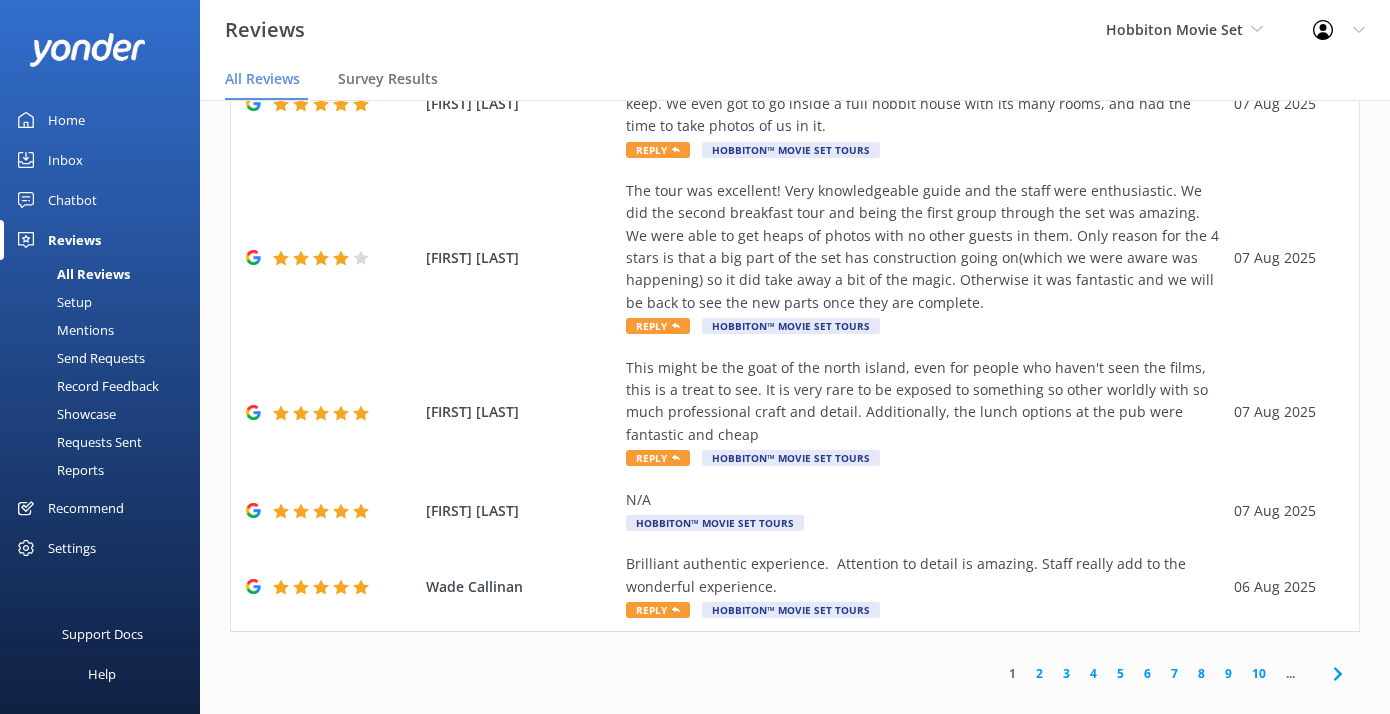 click on "2" at bounding box center [1039, 673] 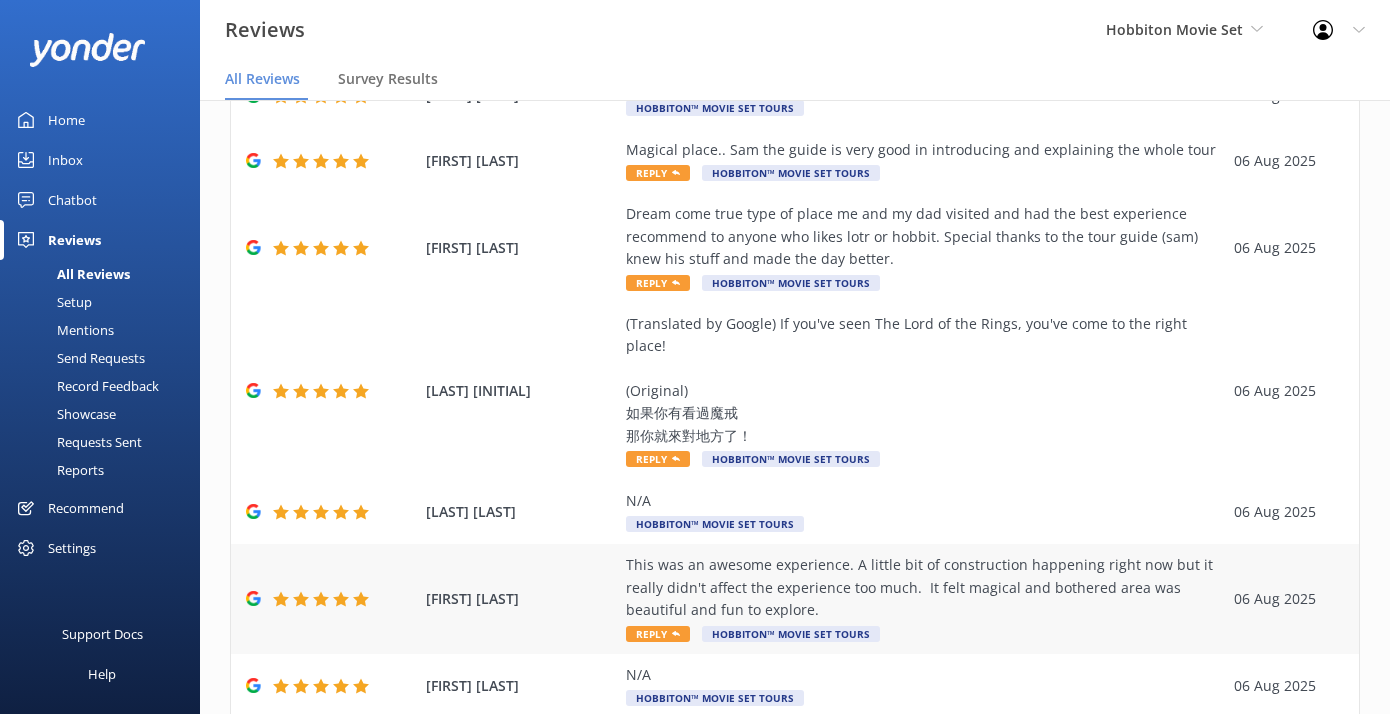 scroll, scrollTop: 245, scrollLeft: 0, axis: vertical 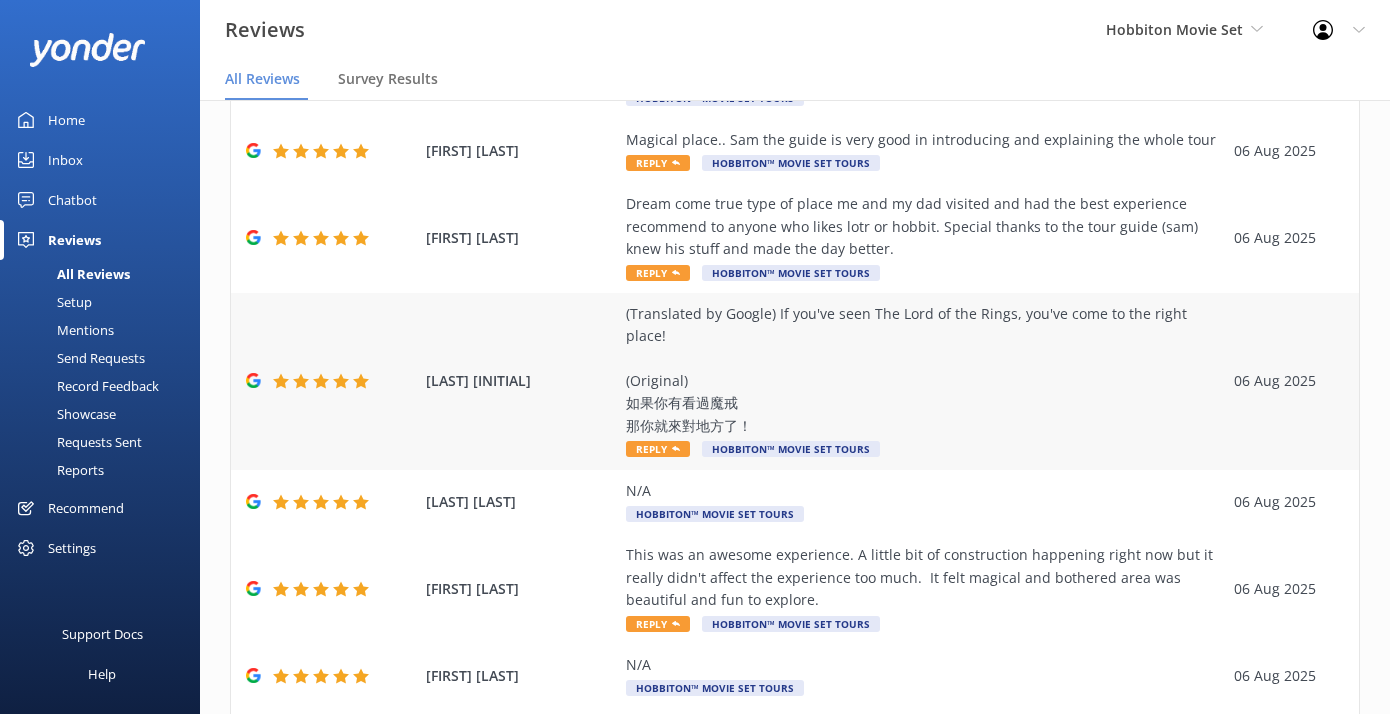 click 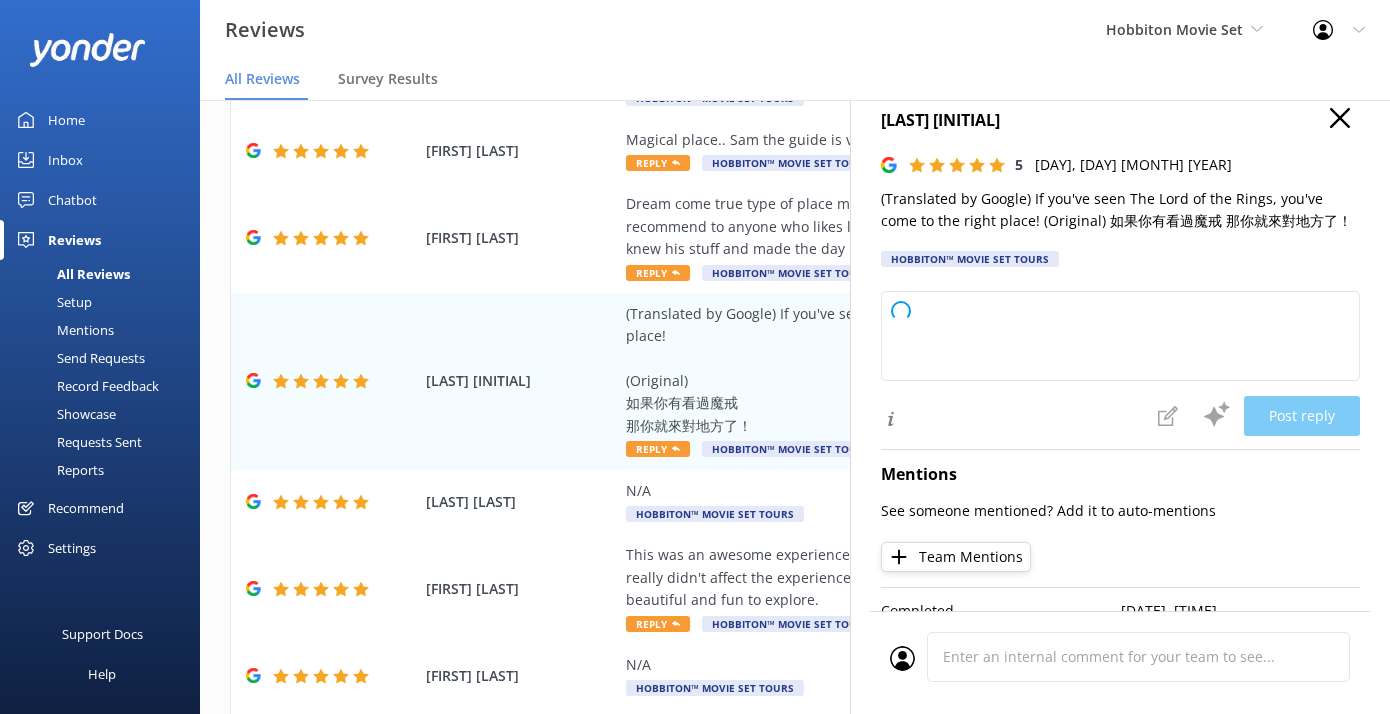 type on "Thank you so much for your wonderful review! We're thrilled you enjoyed your visit and appreciate your kind words. We hope to see you again soon!" 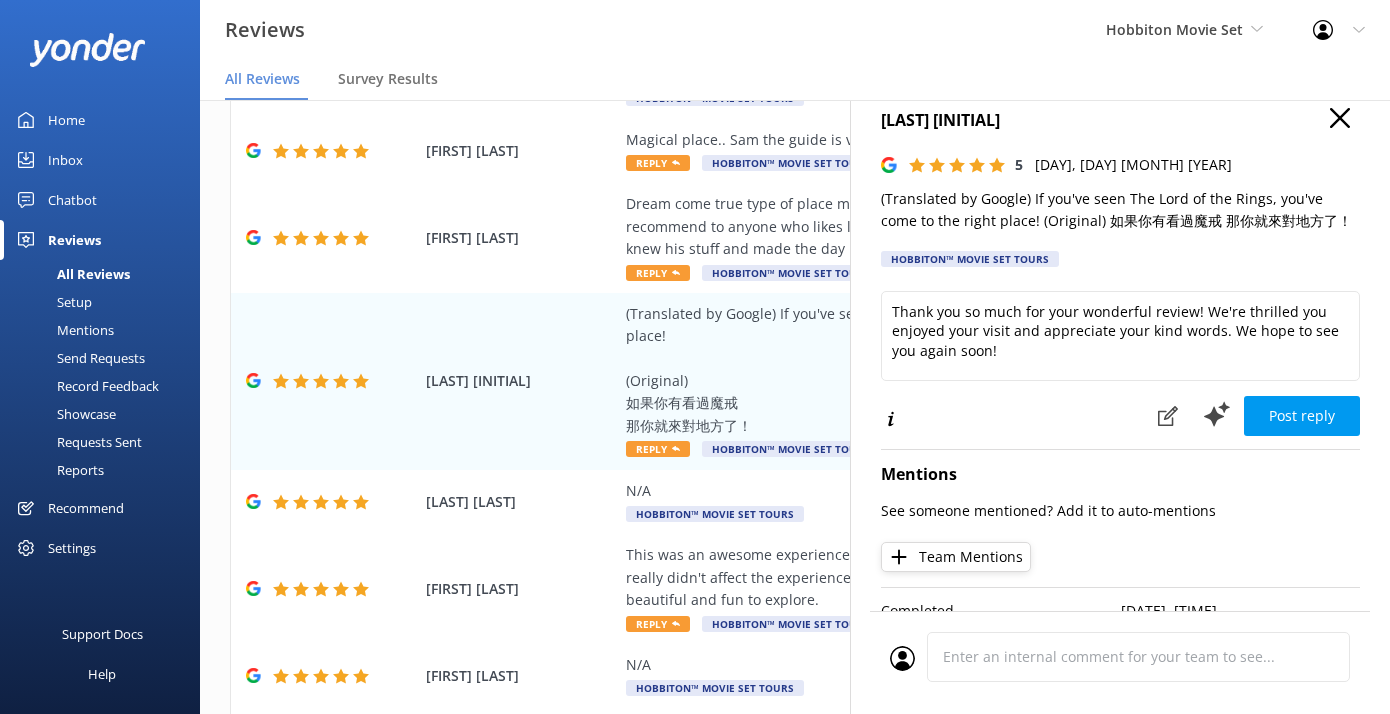 scroll, scrollTop: 11, scrollLeft: 0, axis: vertical 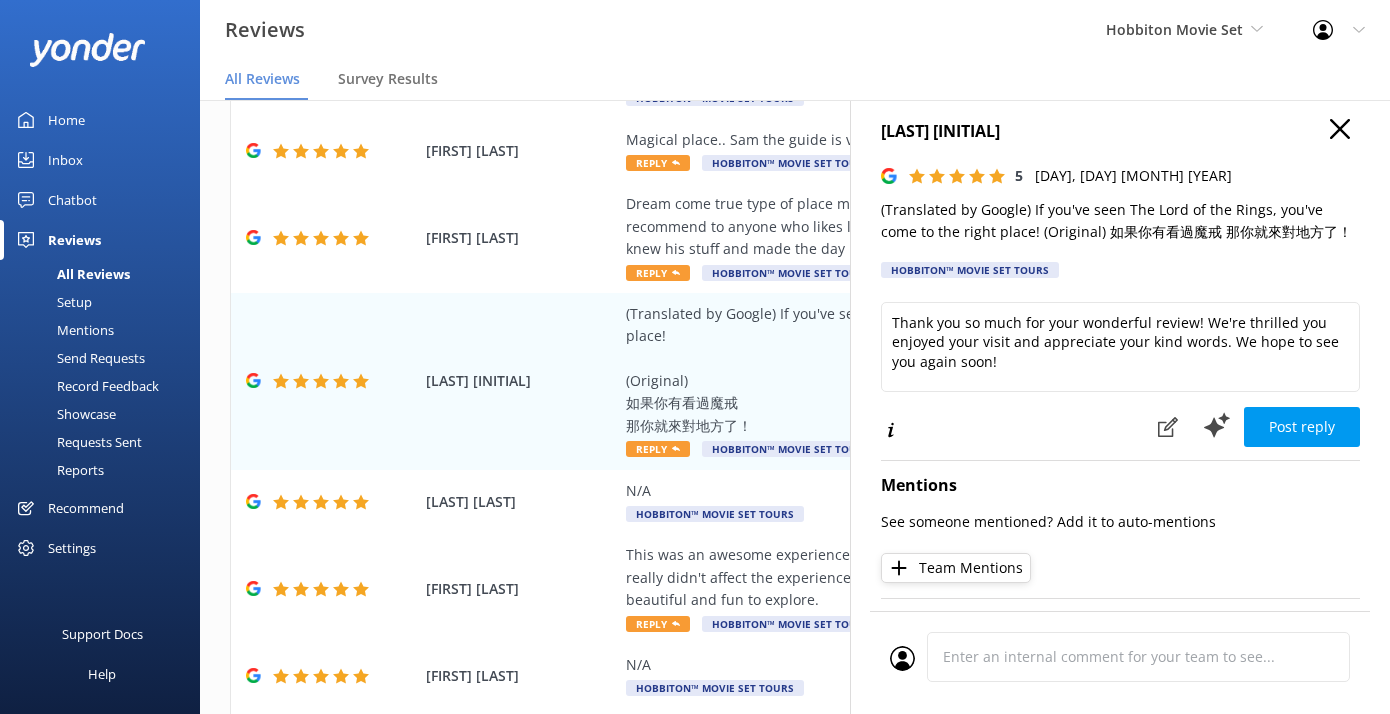 click 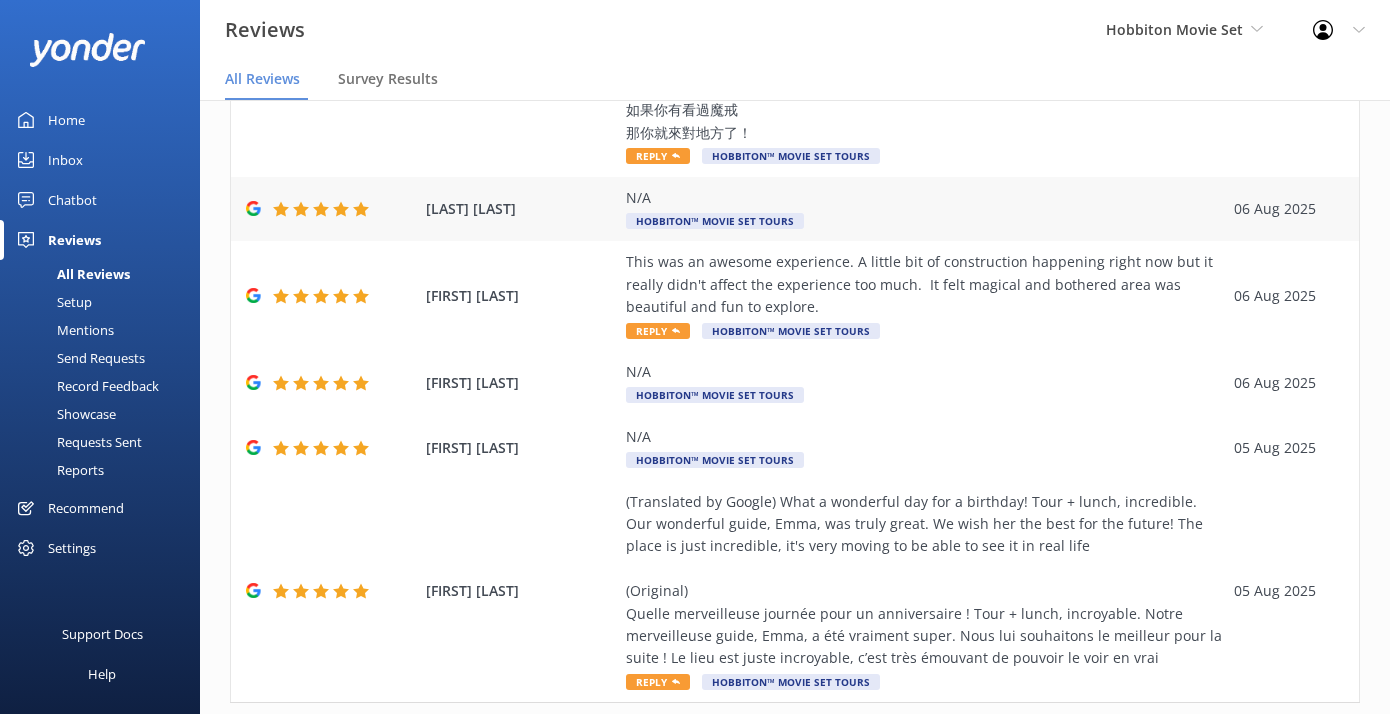 scroll, scrollTop: 610, scrollLeft: 0, axis: vertical 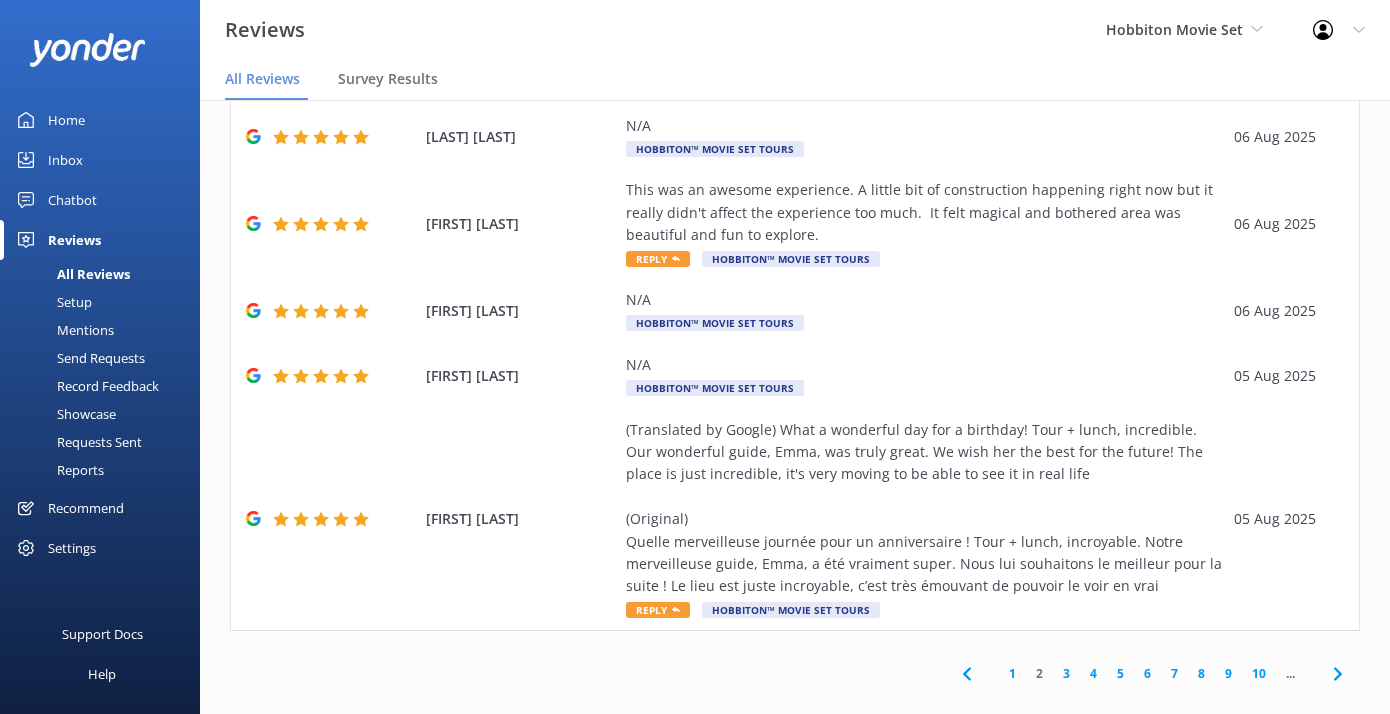 click on "5" at bounding box center [1120, 673] 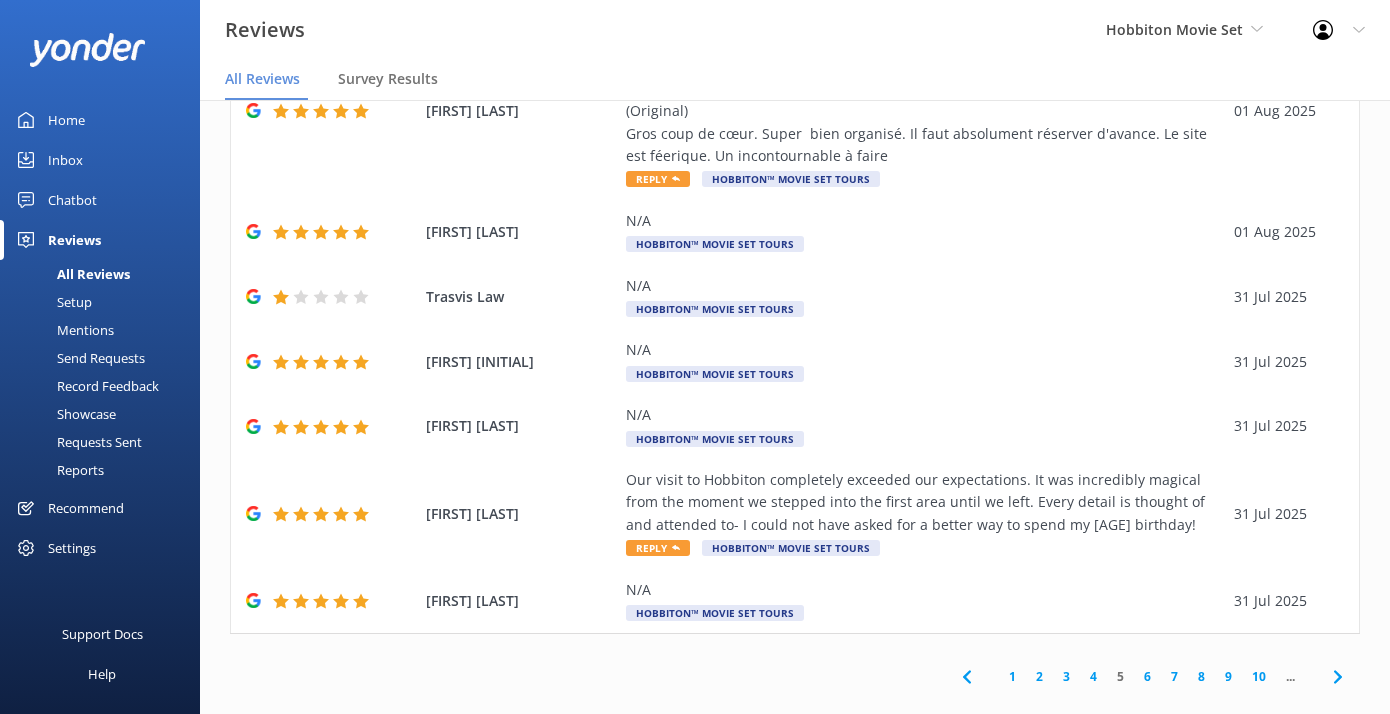 scroll, scrollTop: 475, scrollLeft: 0, axis: vertical 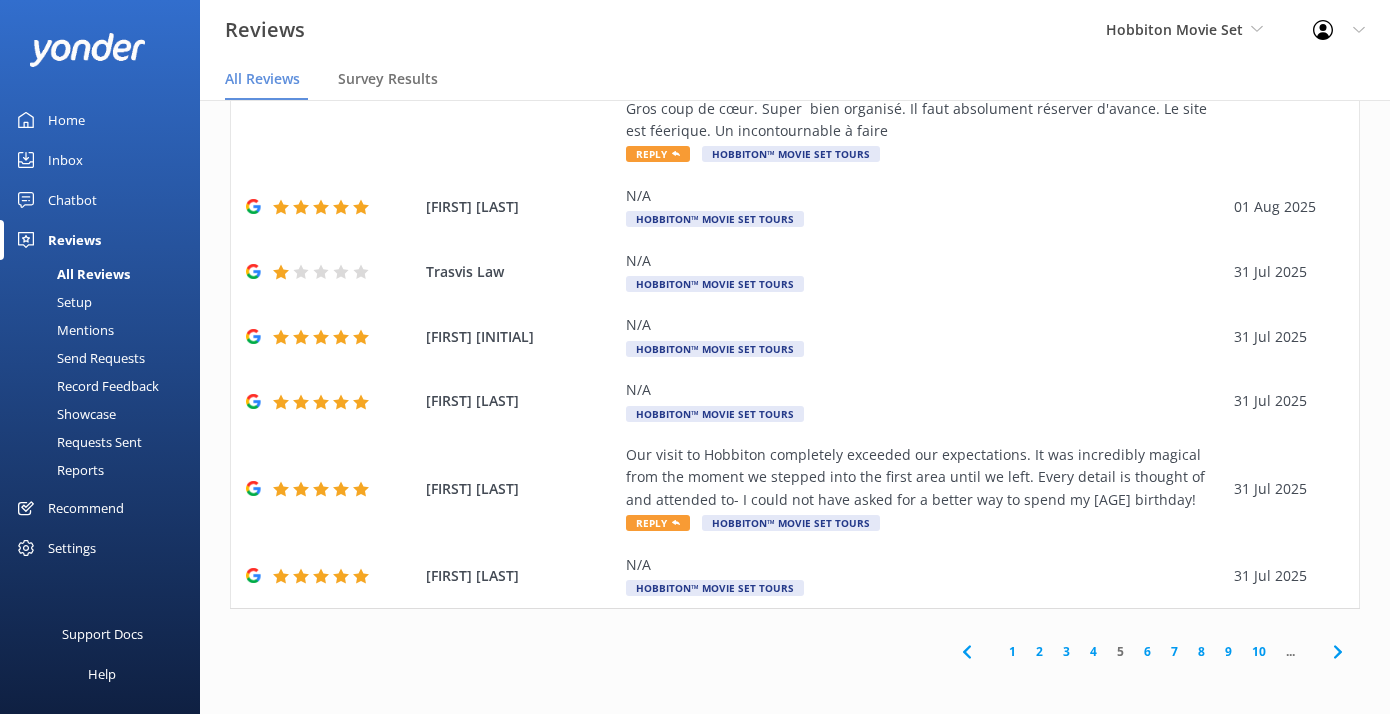 click on "8" at bounding box center (1201, 651) 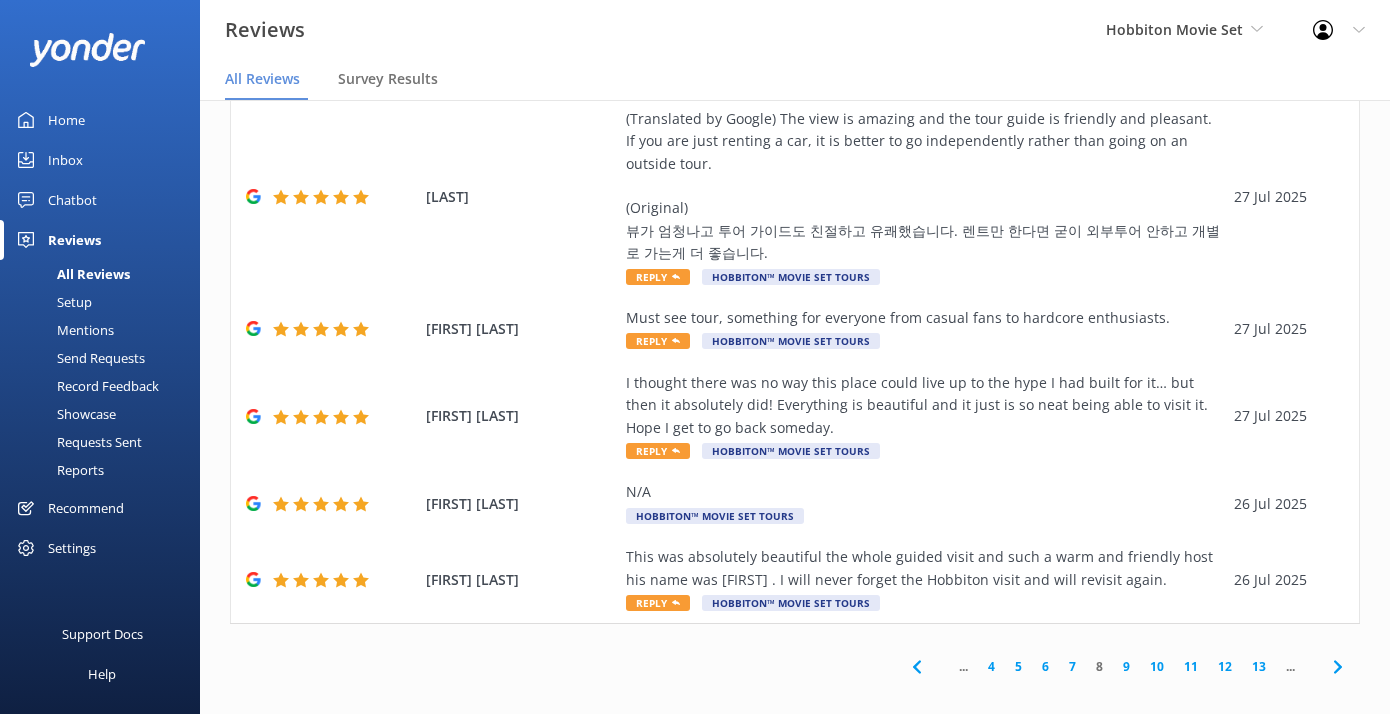 scroll, scrollTop: 1013, scrollLeft: 0, axis: vertical 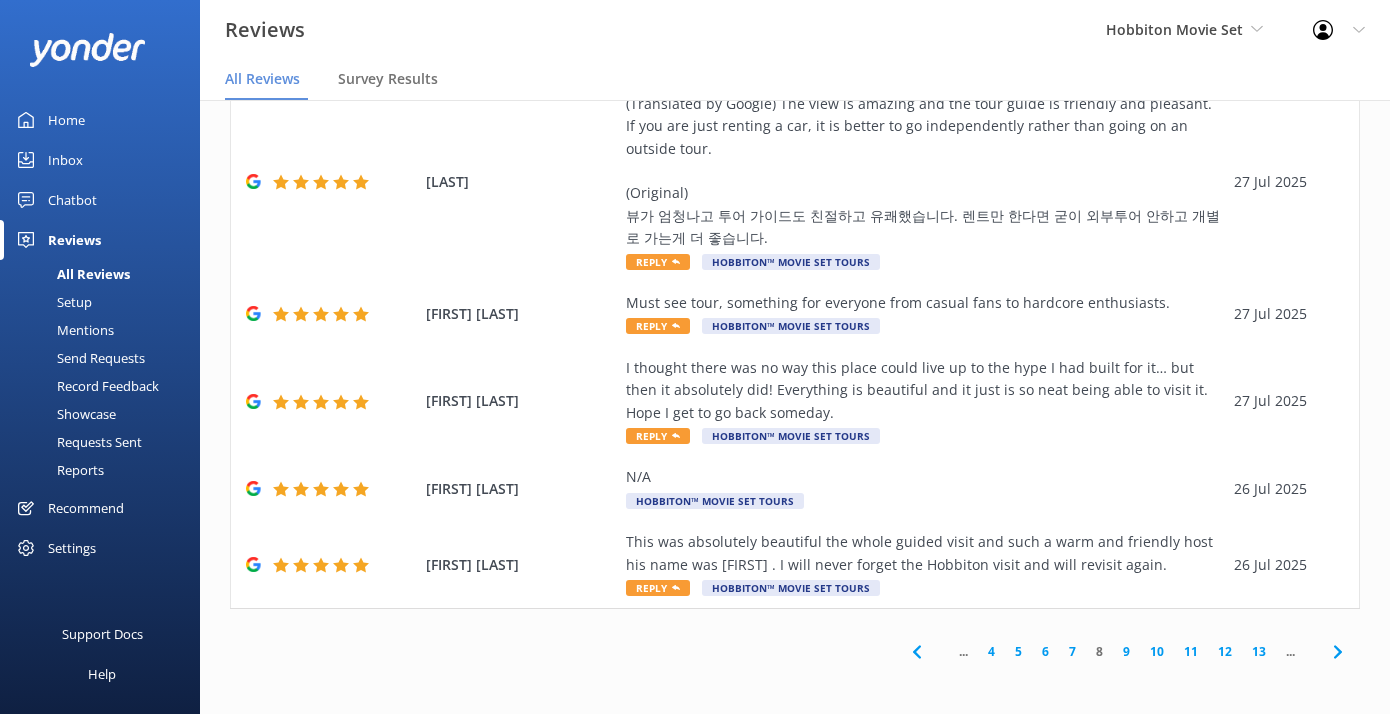click on "Recommend" at bounding box center (86, 508) 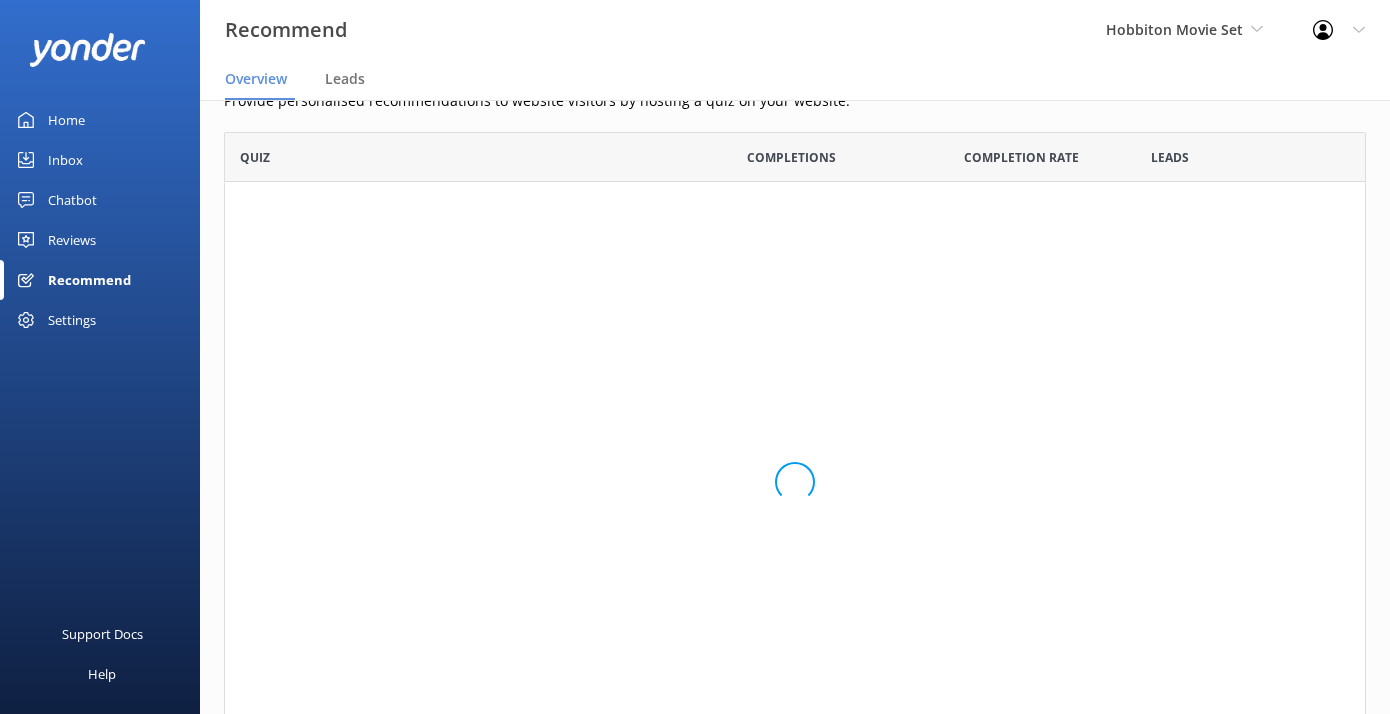 scroll, scrollTop: 1, scrollLeft: 1, axis: both 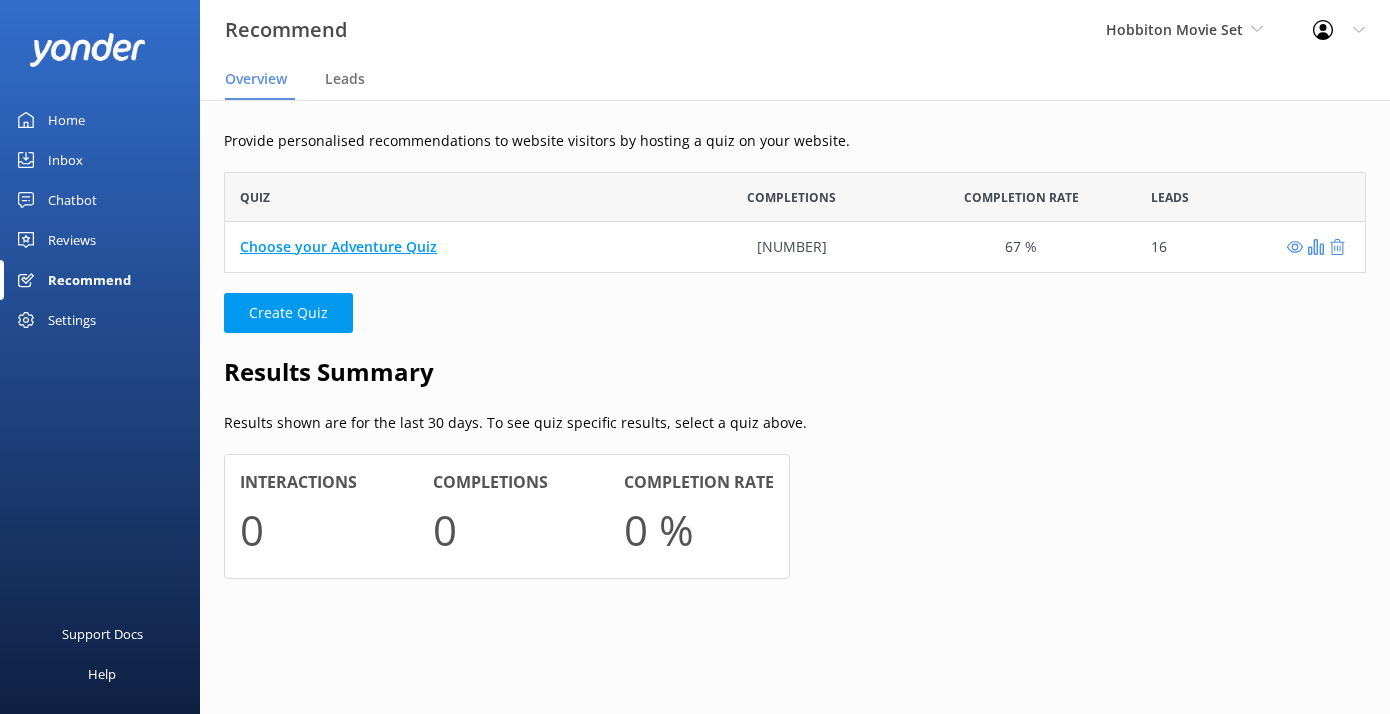 click on "Choose your Adventure Quiz" at bounding box center [338, 246] 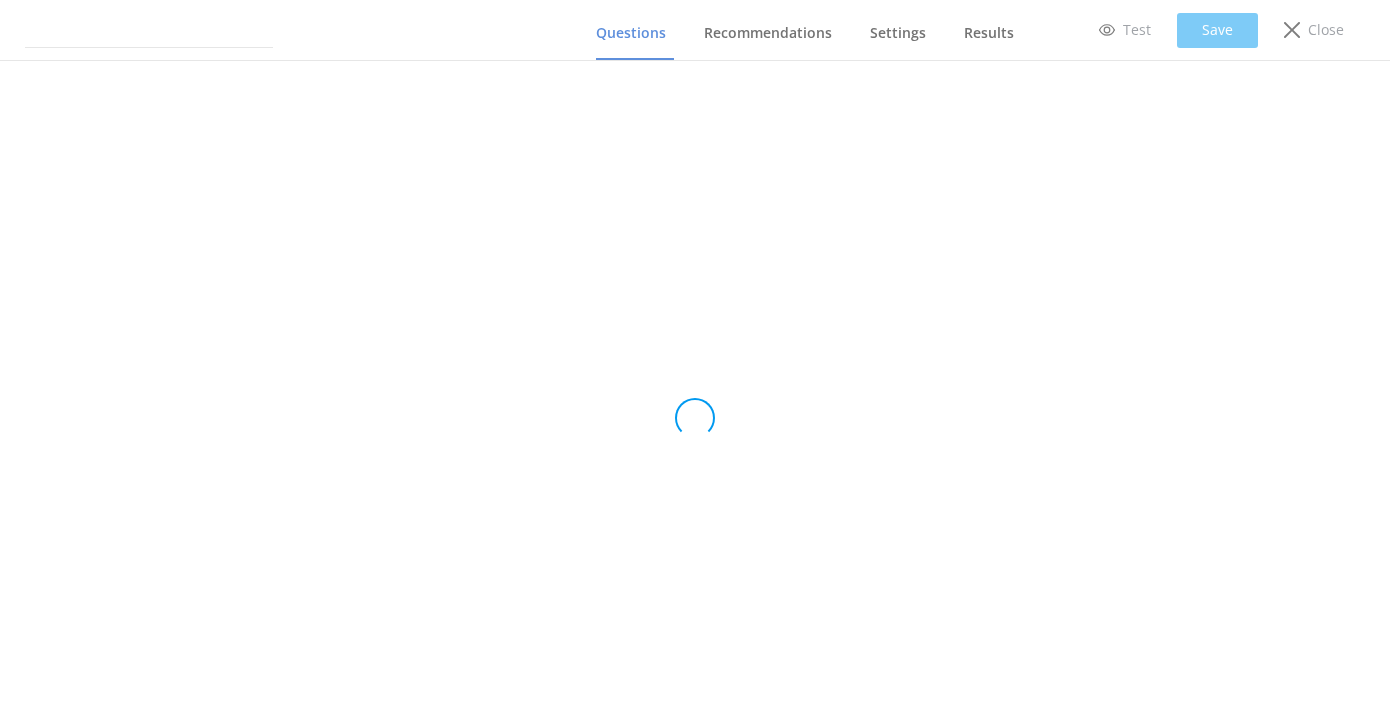 type on "Choose your Adventure Quiz" 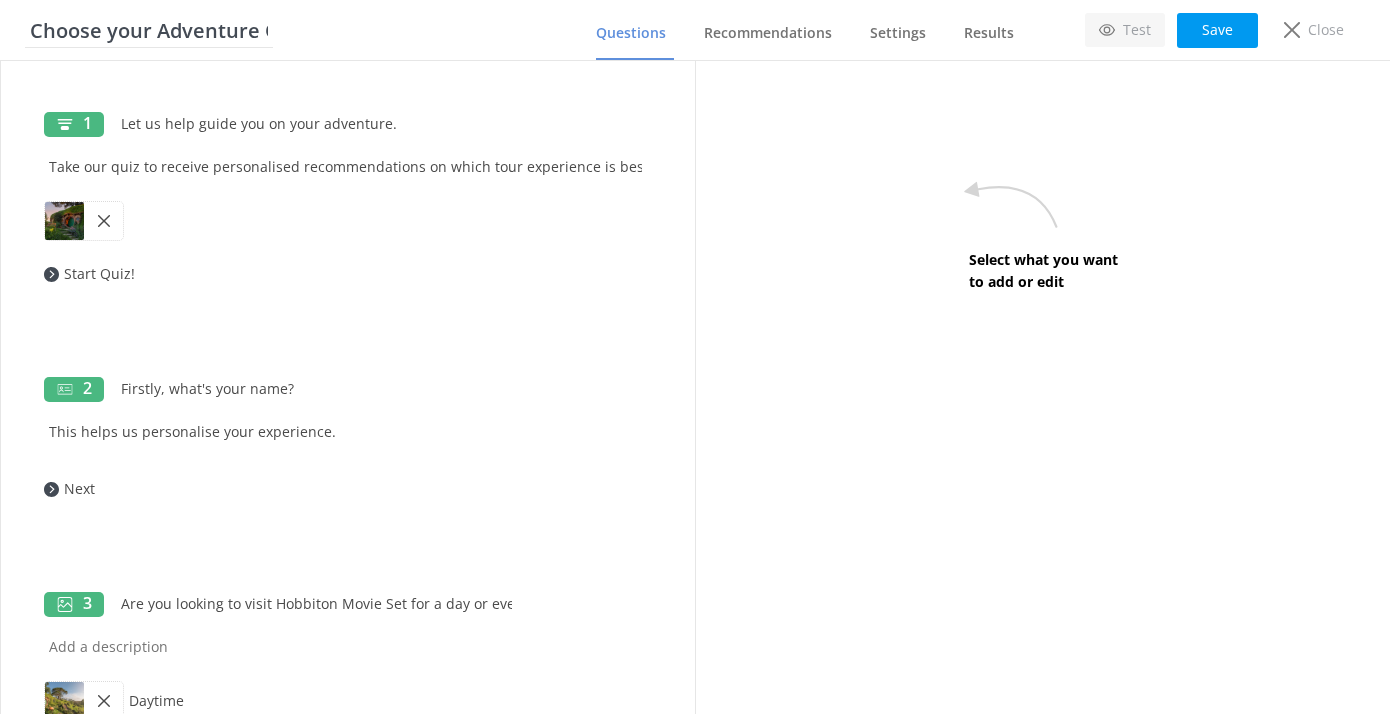 click on "Test" at bounding box center (1137, 30) 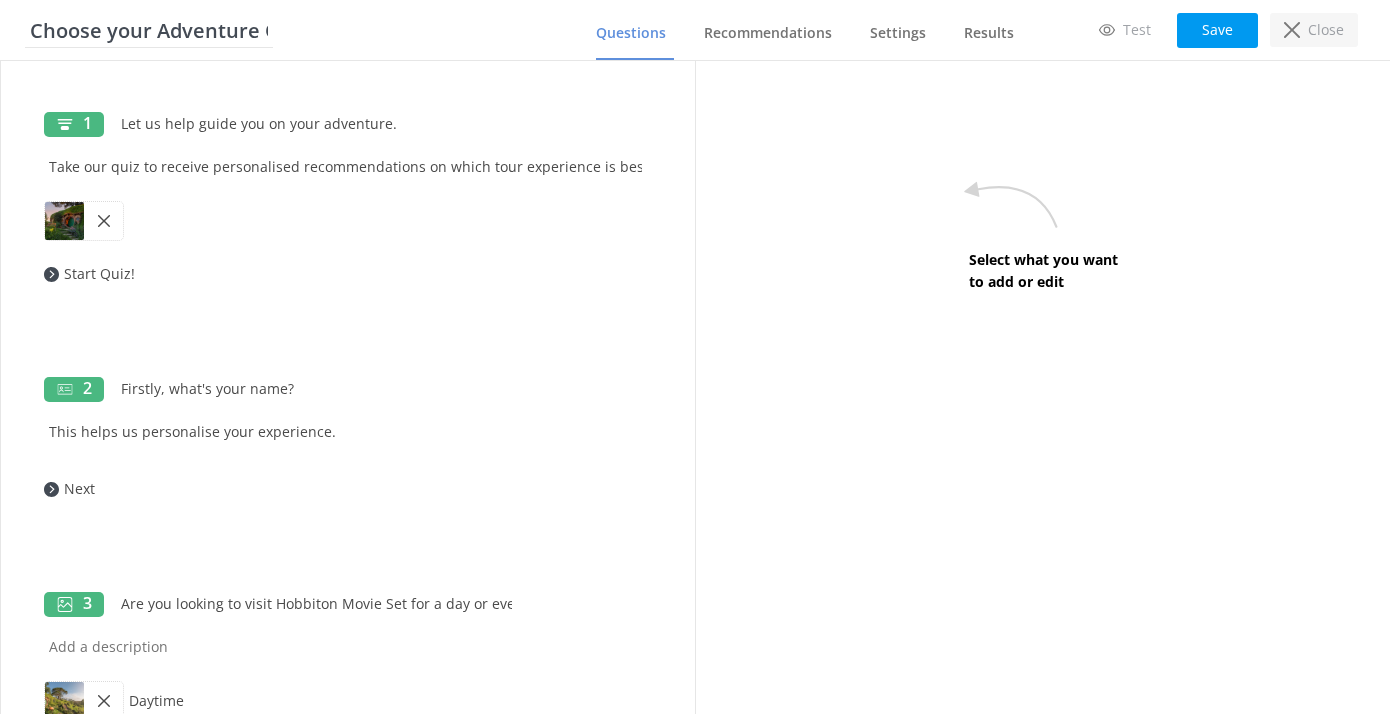 click 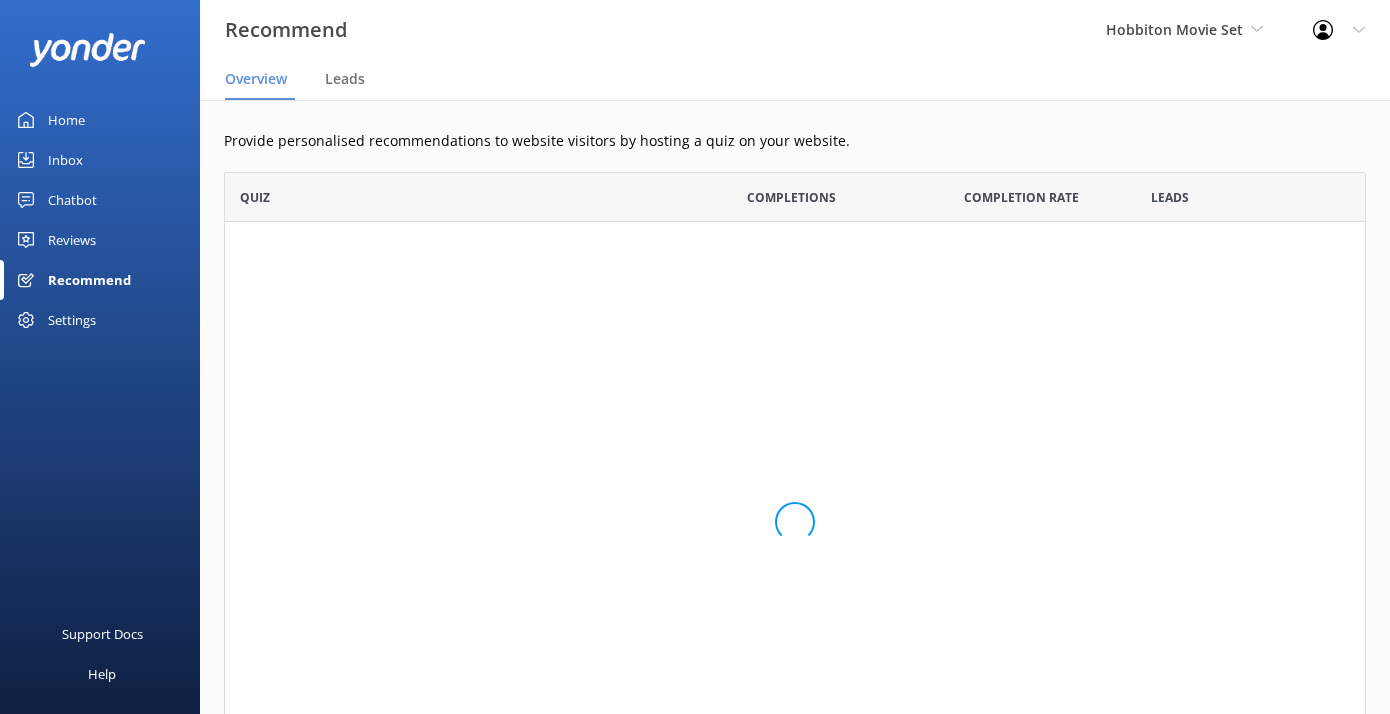 scroll, scrollTop: 1, scrollLeft: 1, axis: both 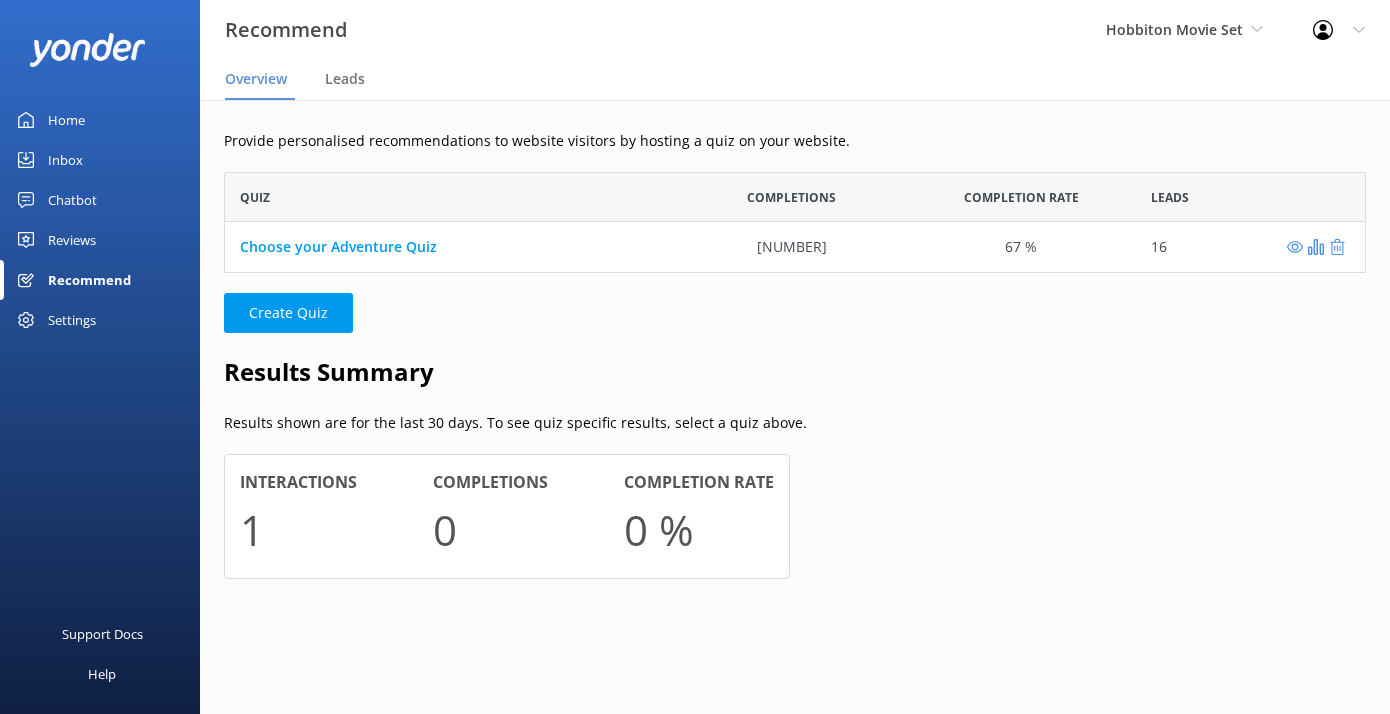 click on "Inbox" at bounding box center (100, 160) 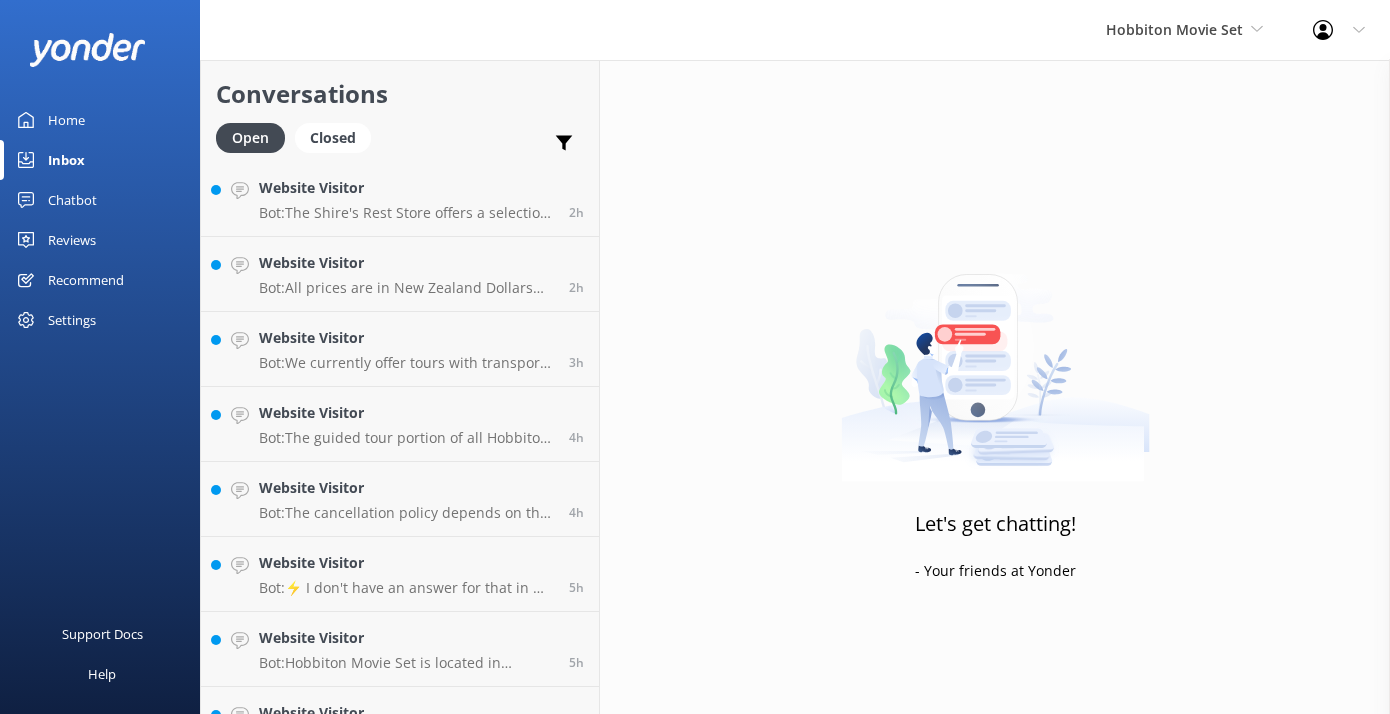 scroll, scrollTop: 0, scrollLeft: 0, axis: both 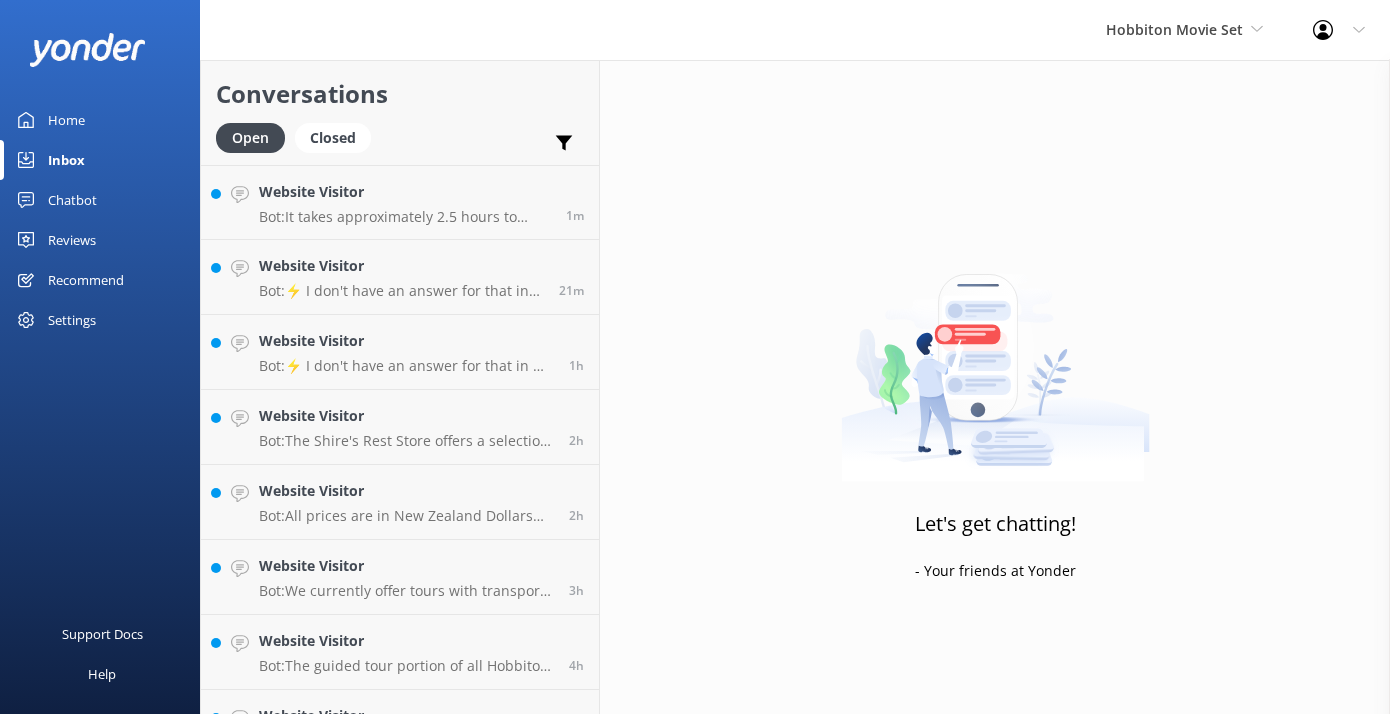 click on "Home" at bounding box center (100, 120) 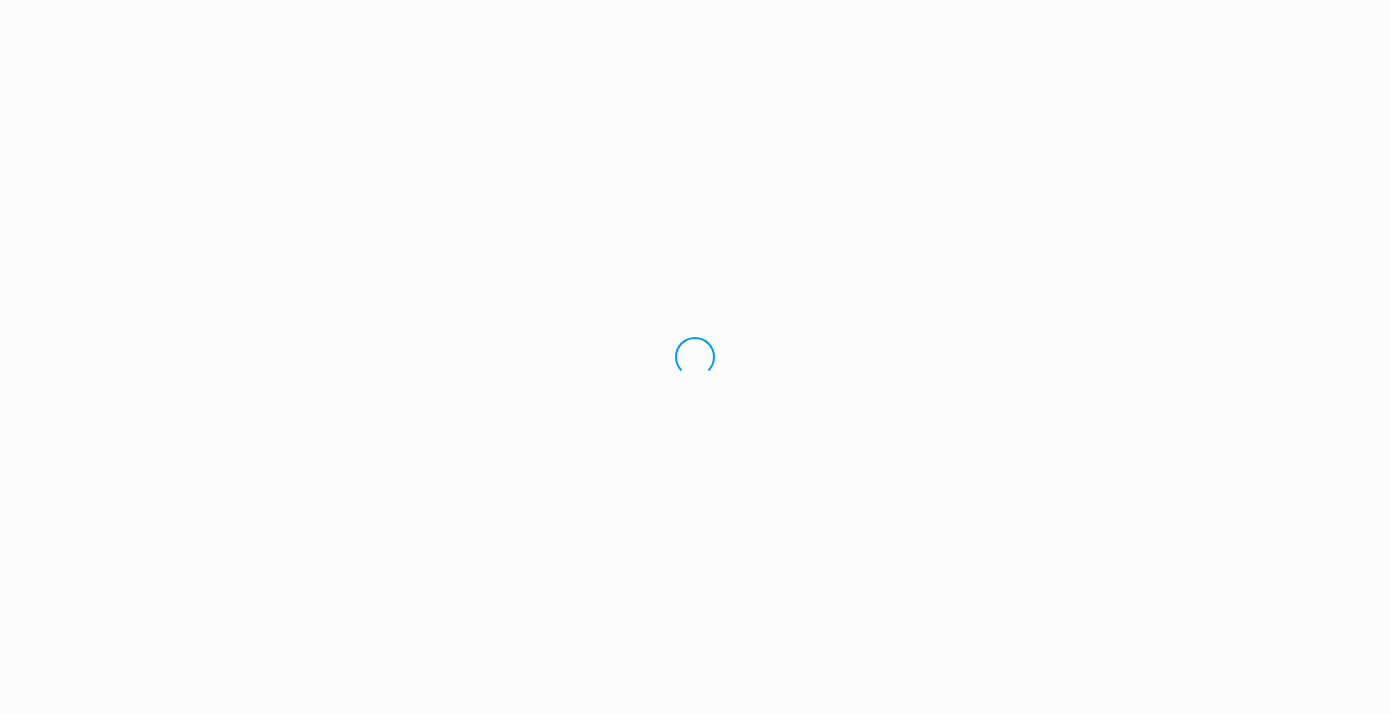 scroll, scrollTop: 0, scrollLeft: 0, axis: both 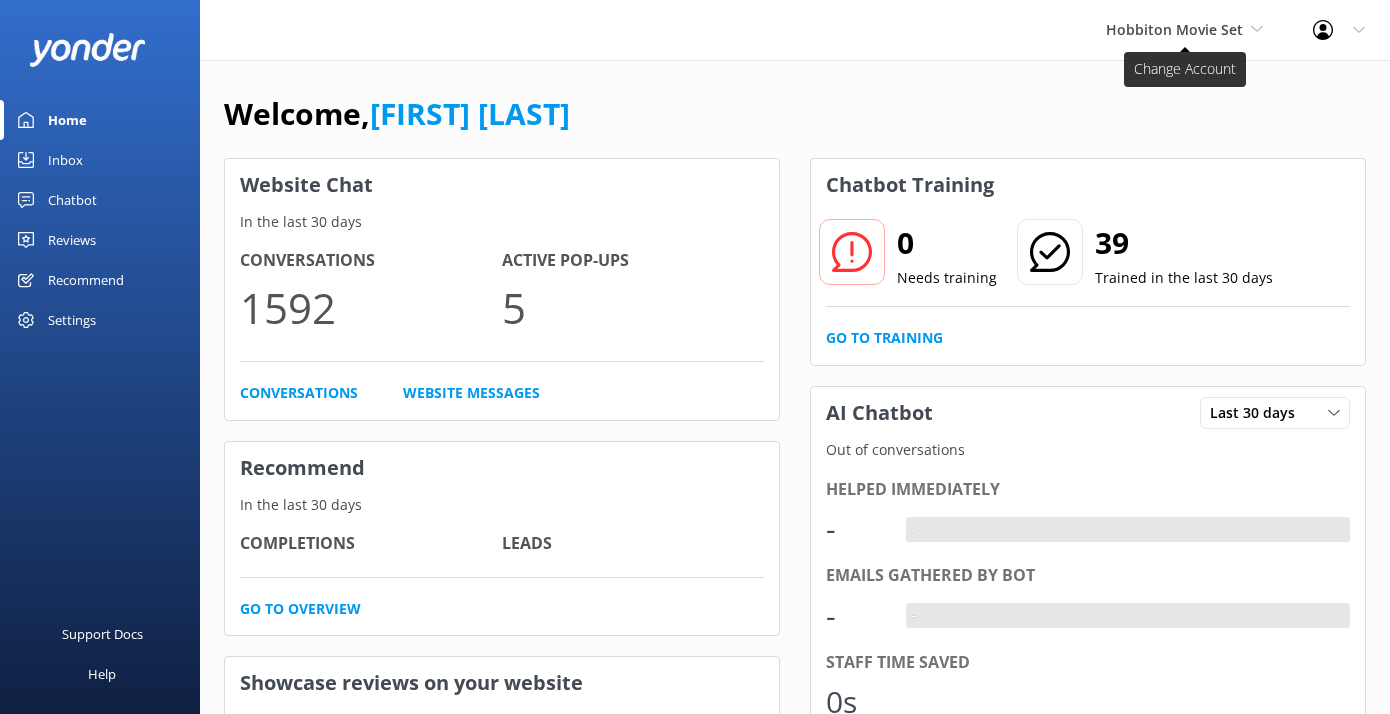 click on "Hobbiton Movie Set" at bounding box center (1174, 29) 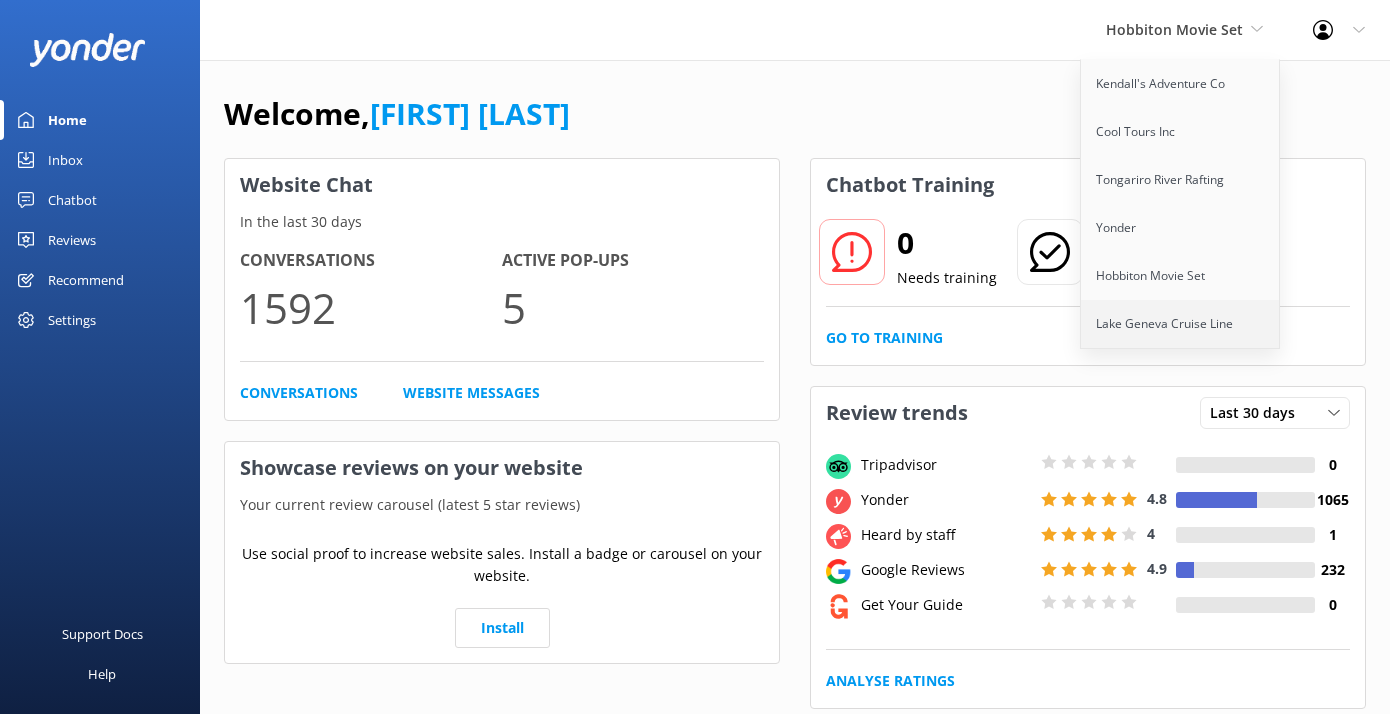 click on "Lake Geneva Cruise Line" at bounding box center [1181, 324] 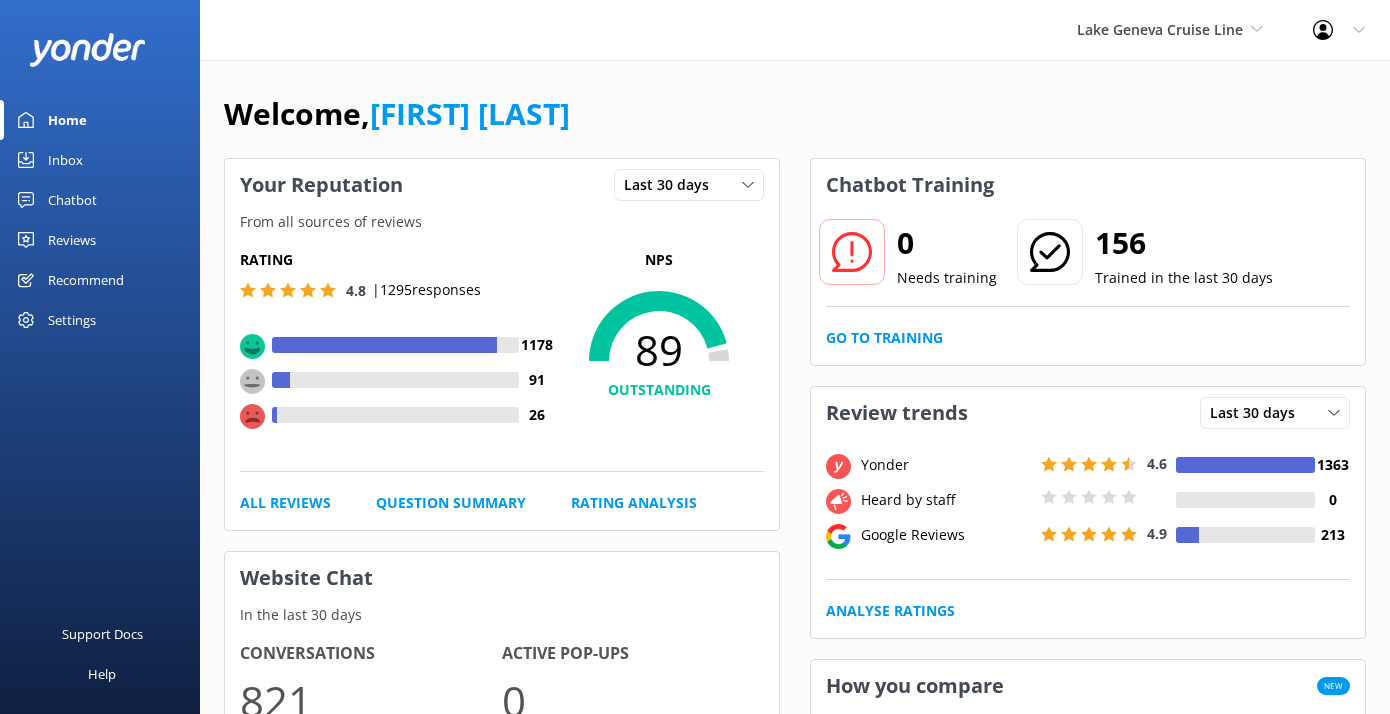 click on "Settings" at bounding box center [72, 320] 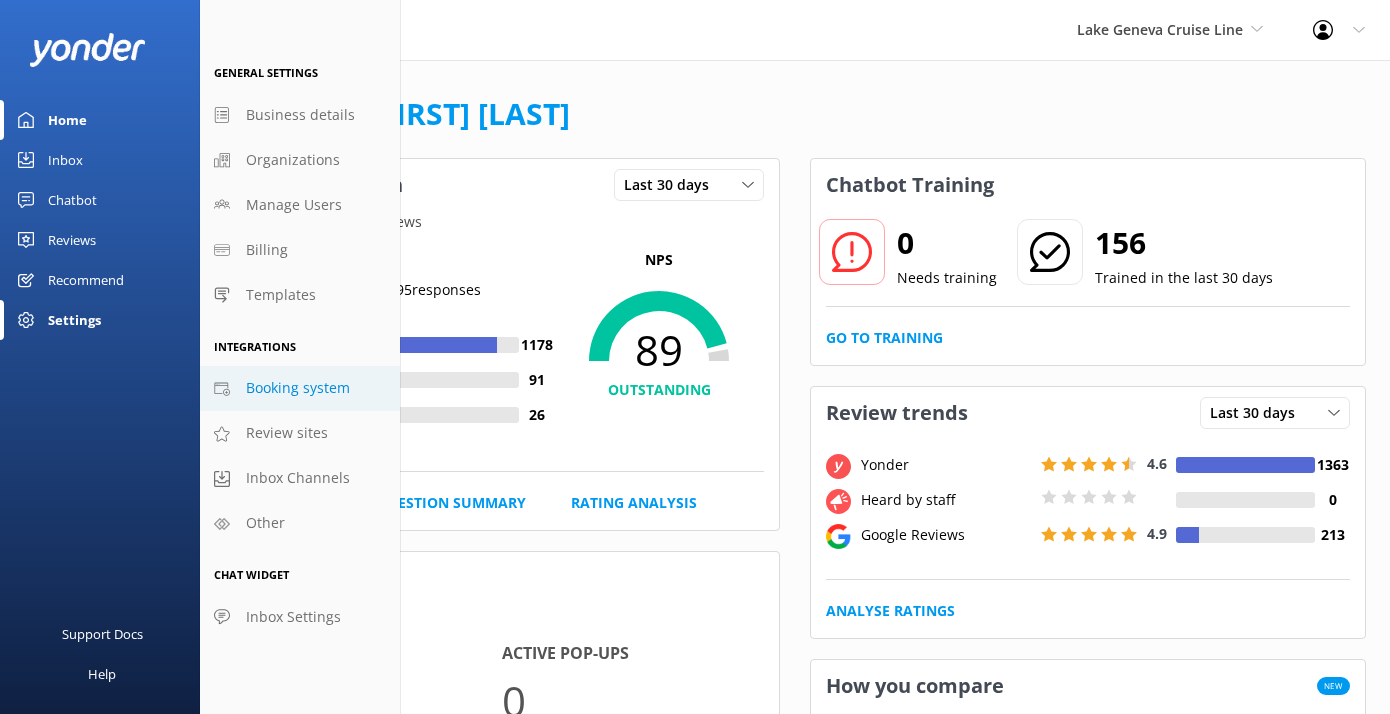 click on "Booking system" at bounding box center [298, 388] 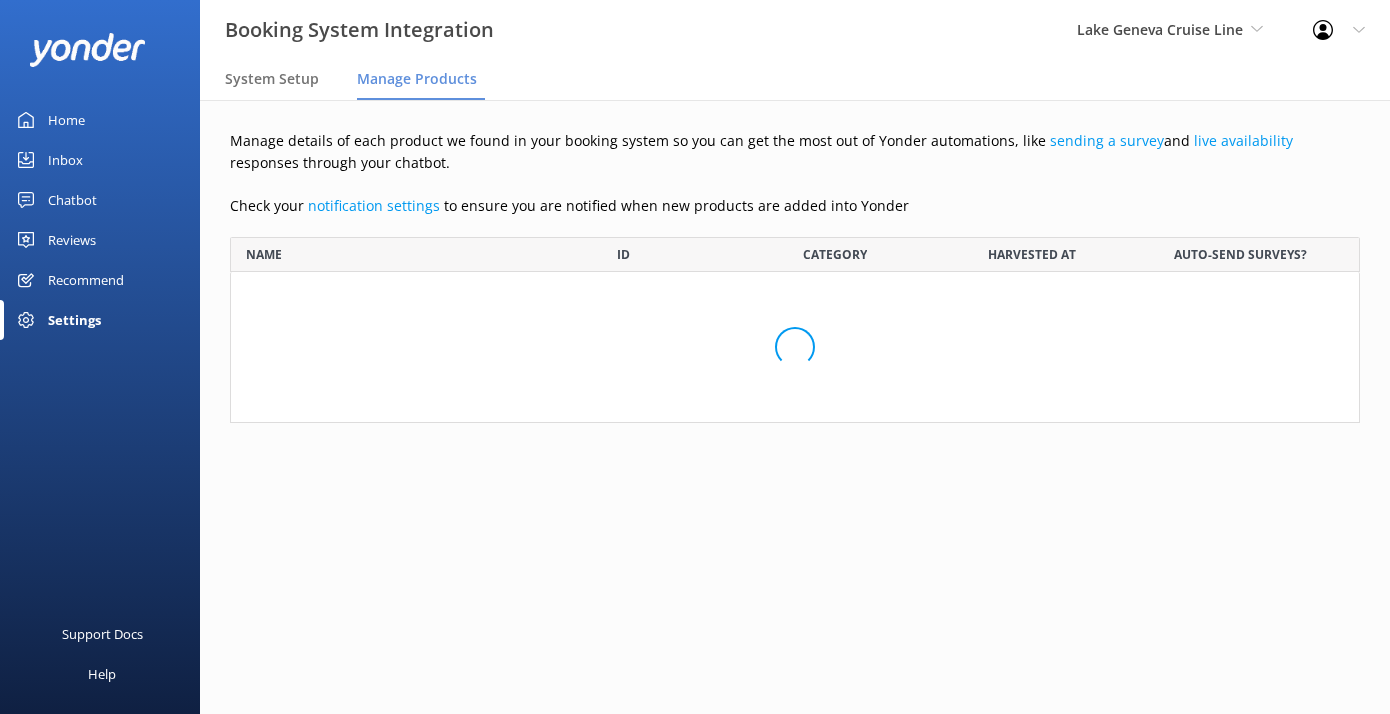 scroll, scrollTop: 1, scrollLeft: 1, axis: both 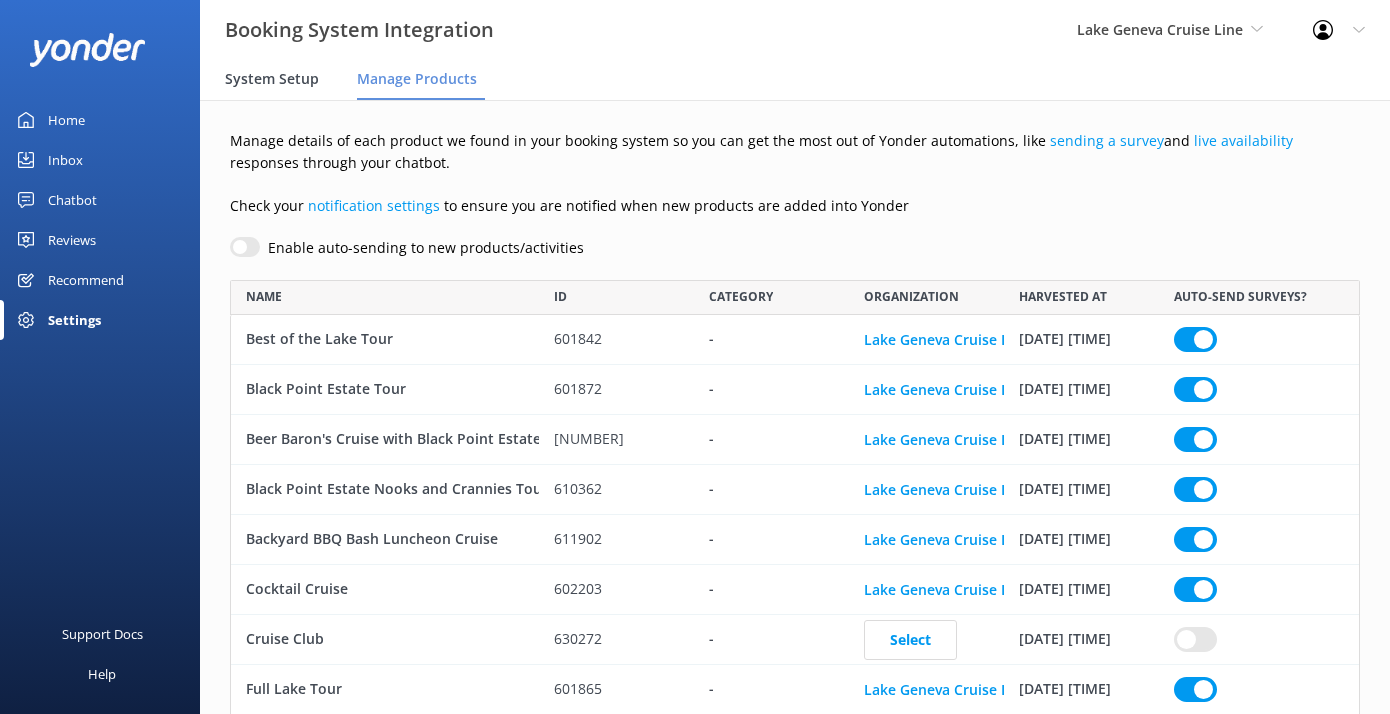 click on "System Setup" at bounding box center [272, 79] 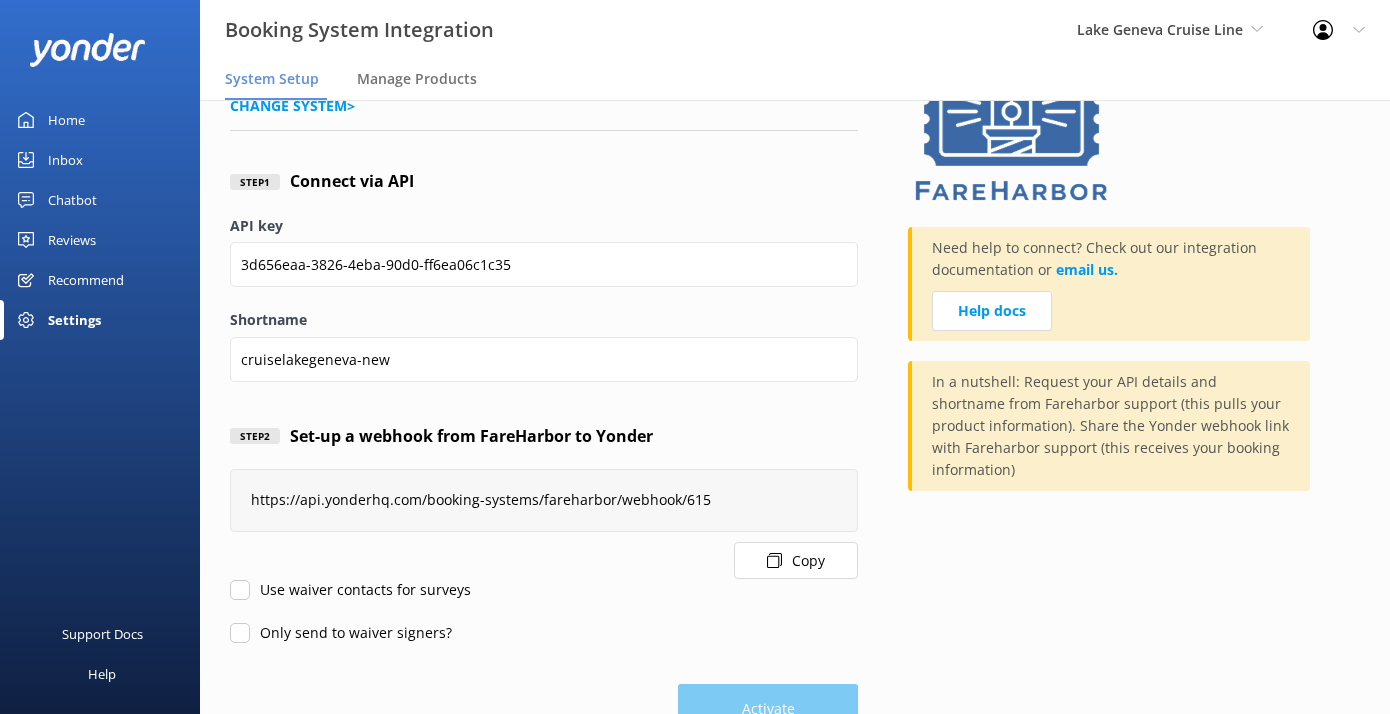 scroll, scrollTop: 0, scrollLeft: 0, axis: both 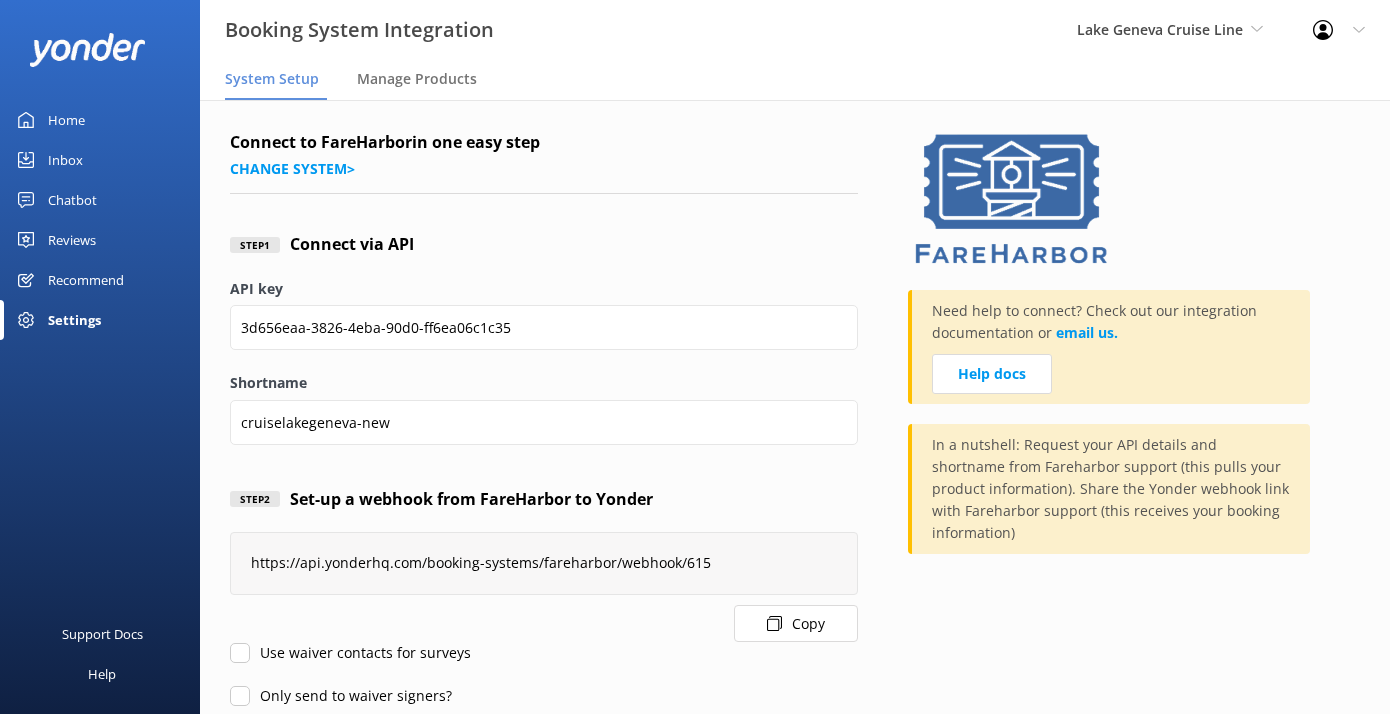 click on "Home" at bounding box center (66, 120) 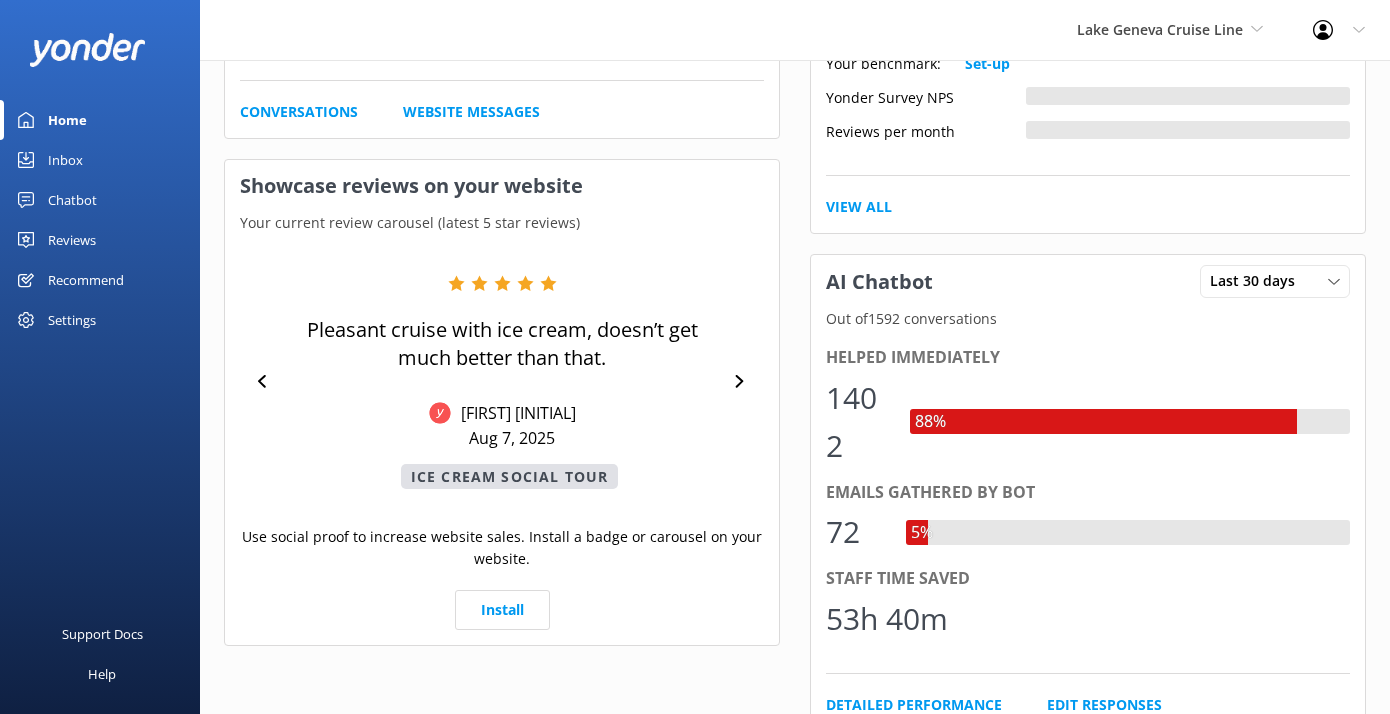 scroll, scrollTop: 659, scrollLeft: 0, axis: vertical 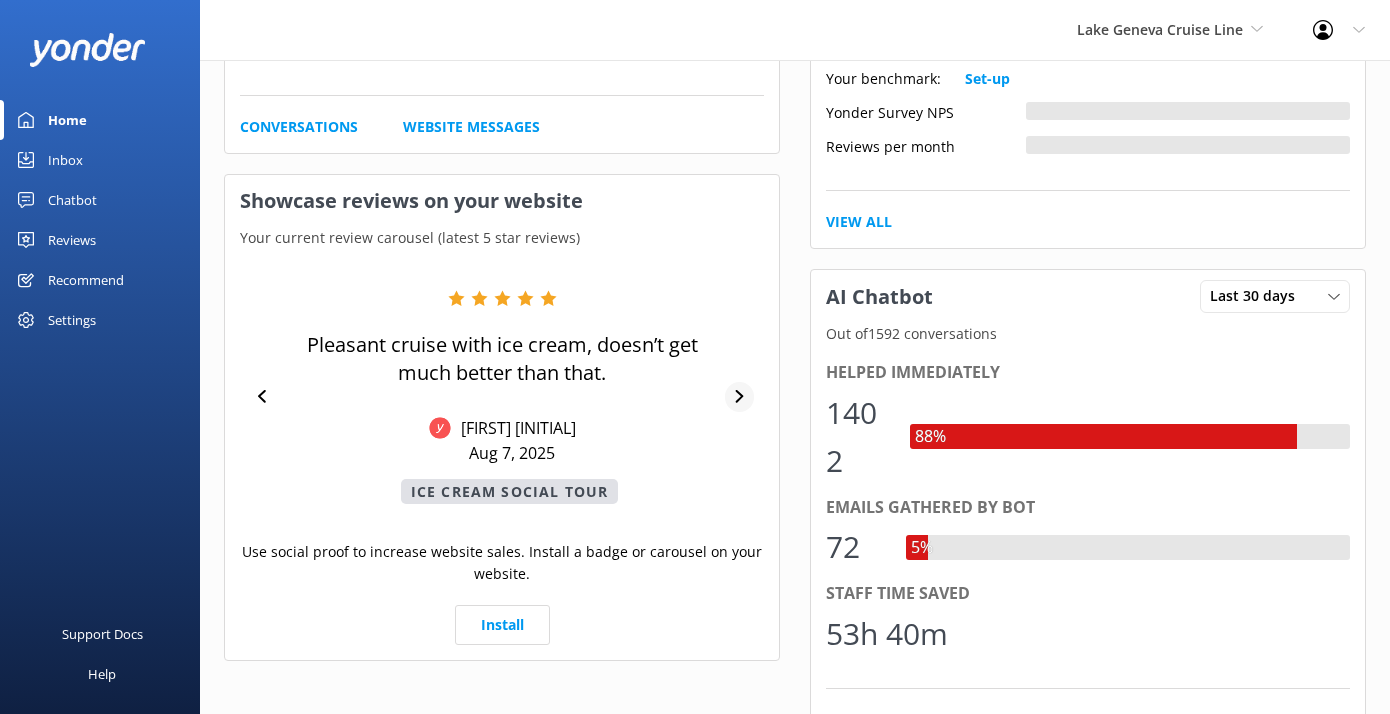click at bounding box center [739, 397] 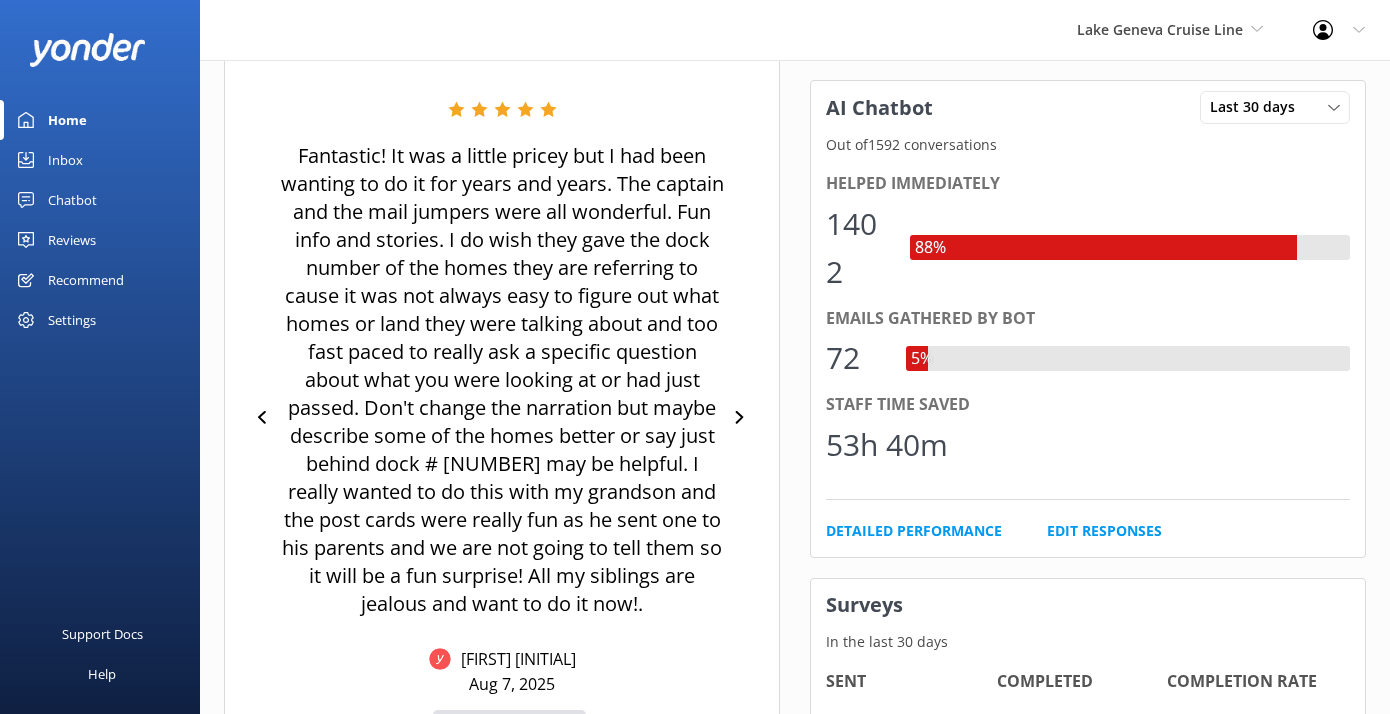 scroll, scrollTop: 852, scrollLeft: 0, axis: vertical 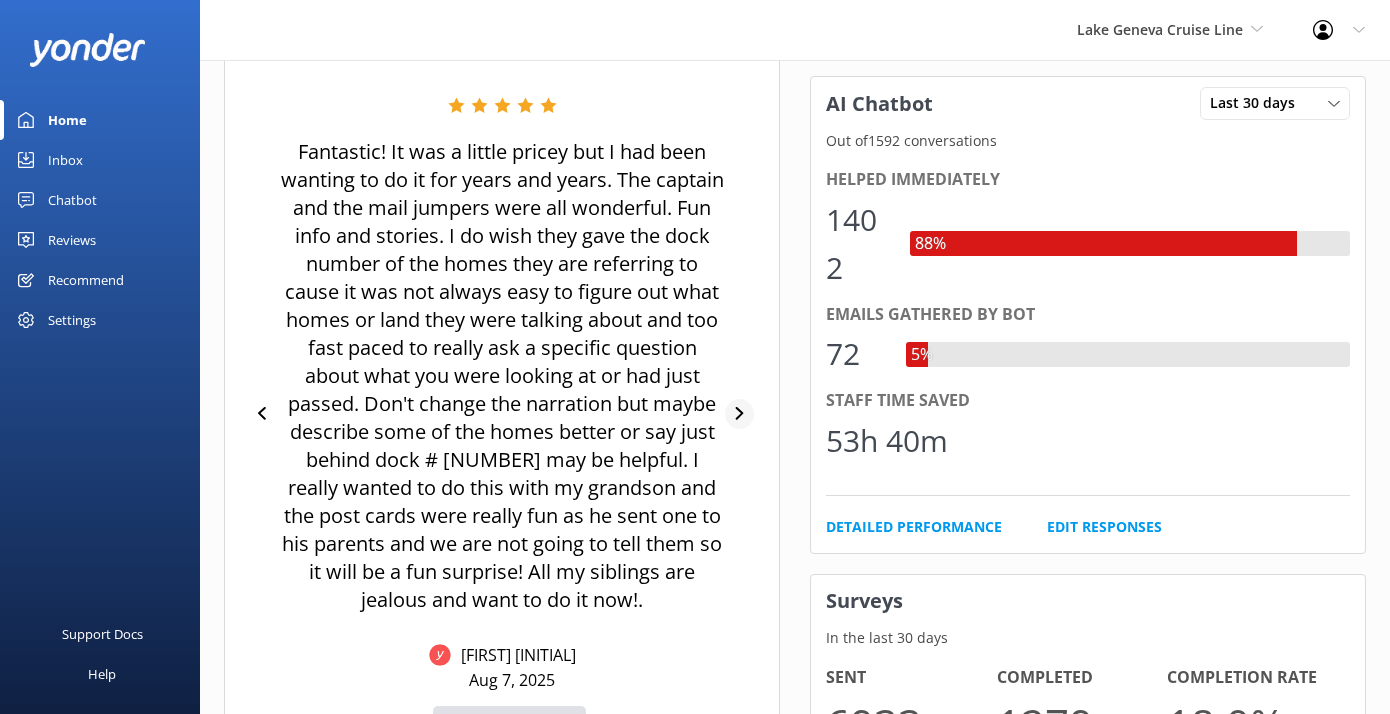 click at bounding box center [739, 414] 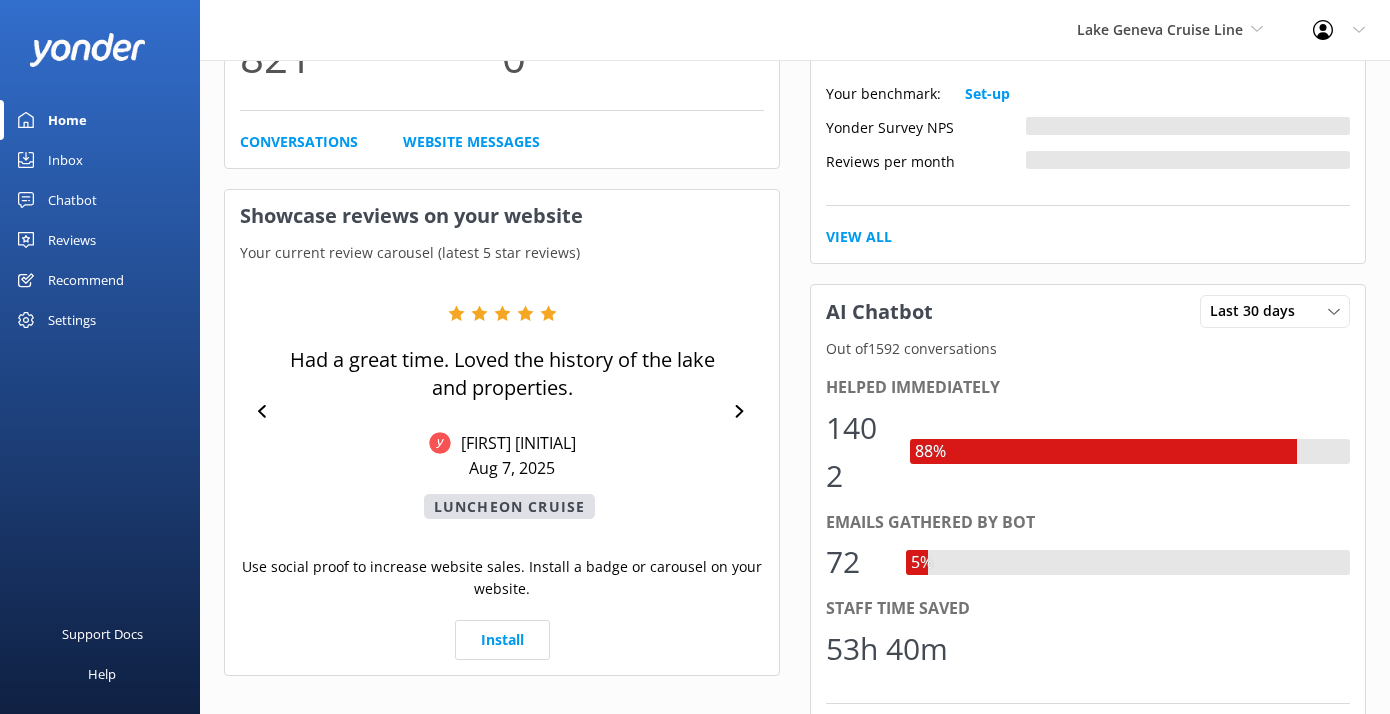 scroll, scrollTop: 389, scrollLeft: 0, axis: vertical 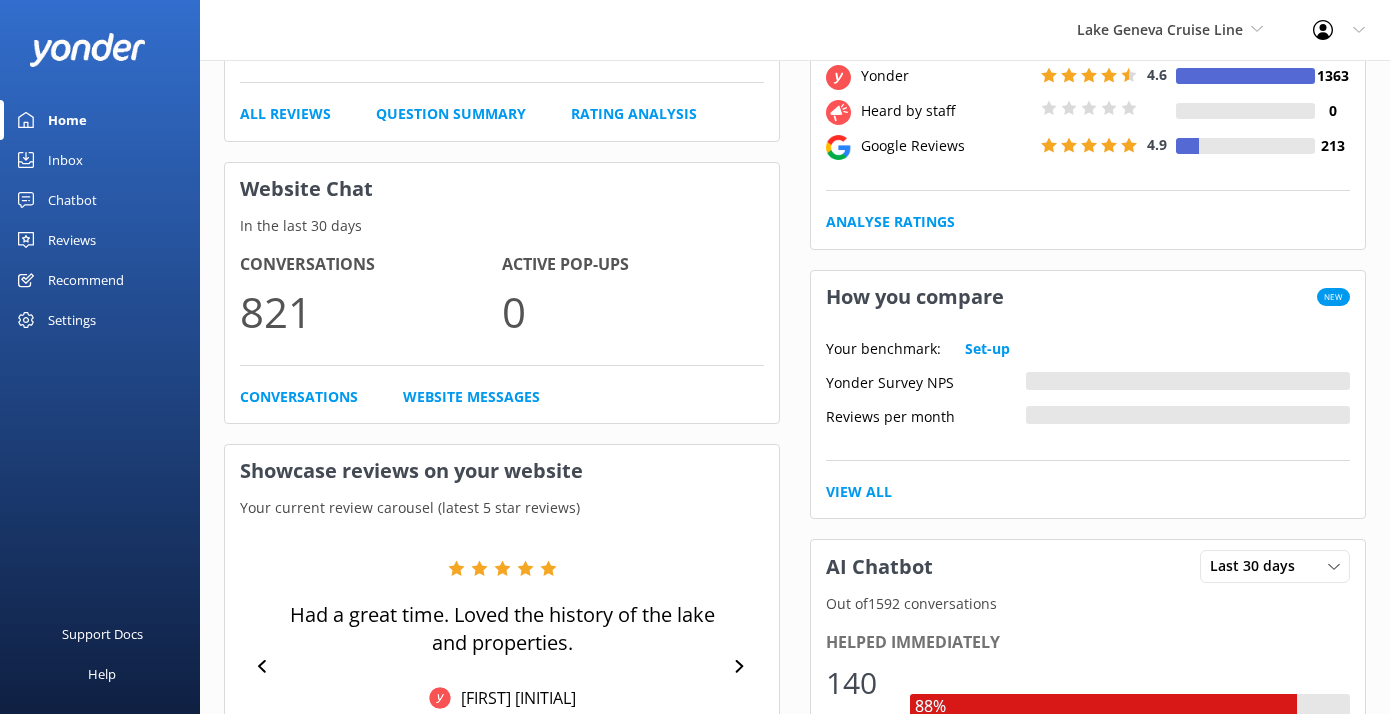 click on "Inbox" at bounding box center [100, 160] 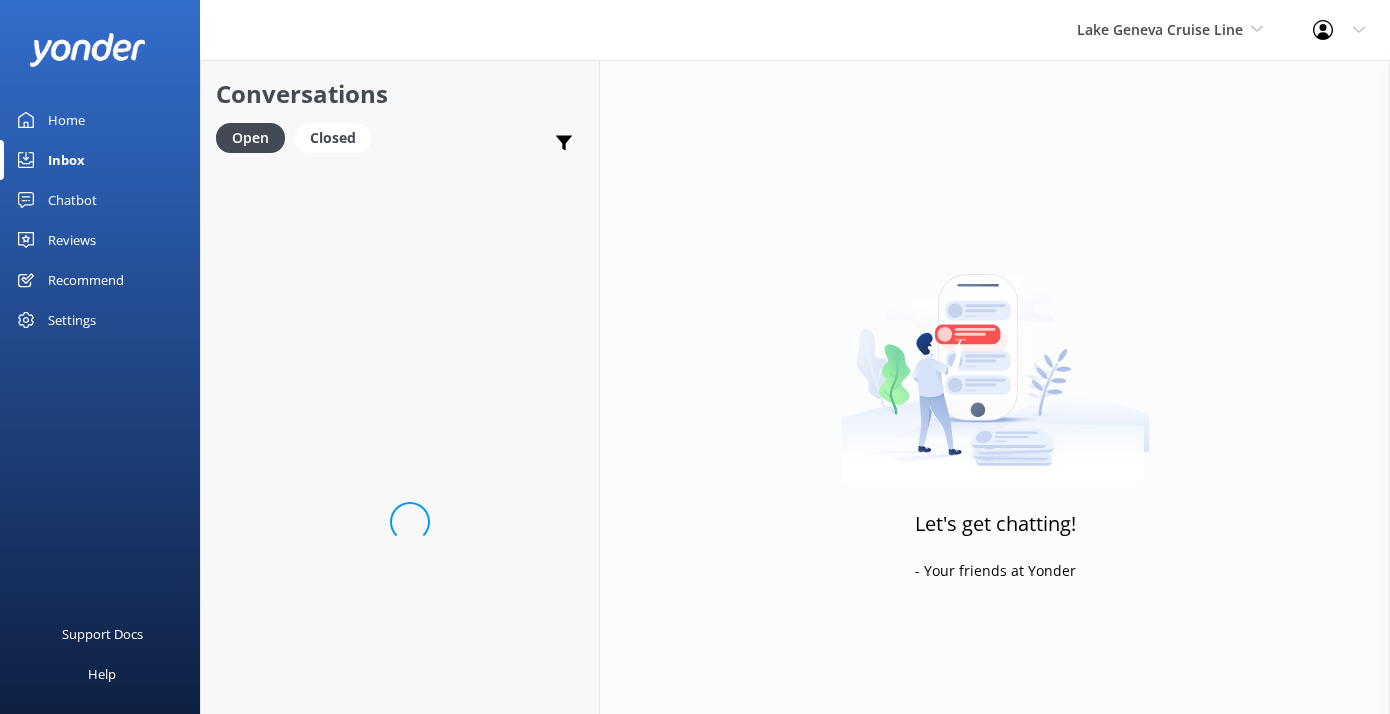 scroll, scrollTop: 0, scrollLeft: 0, axis: both 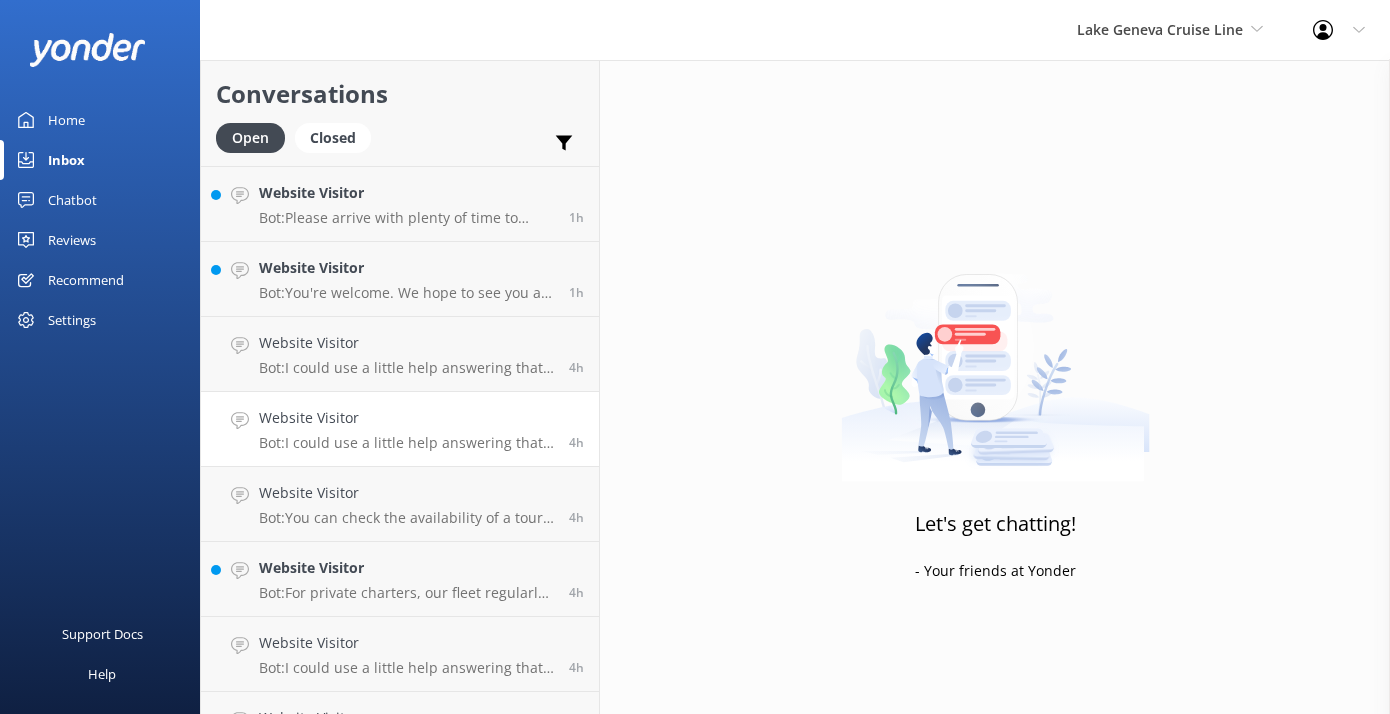 click on "Website Visitor Bot:  I could use a little help answering that question—would you mind rephrasing it for me? If you'd prefer, you can also call (262) 248-6206 or email reservations@gagemarine.com to connect with someone directly. We're here to help from 9:00 AM to 4:30 PM, Monday through Friday, during this time of year." at bounding box center [406, 429] 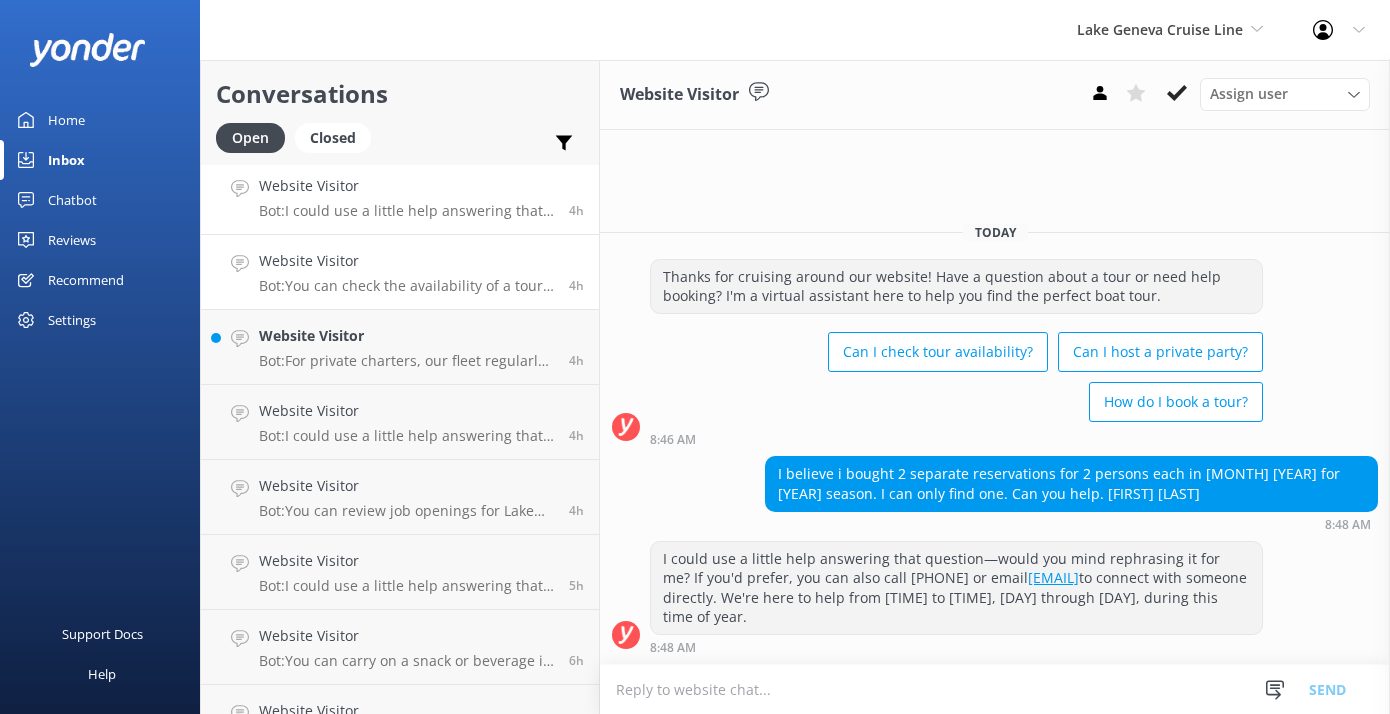 scroll, scrollTop: 428, scrollLeft: 0, axis: vertical 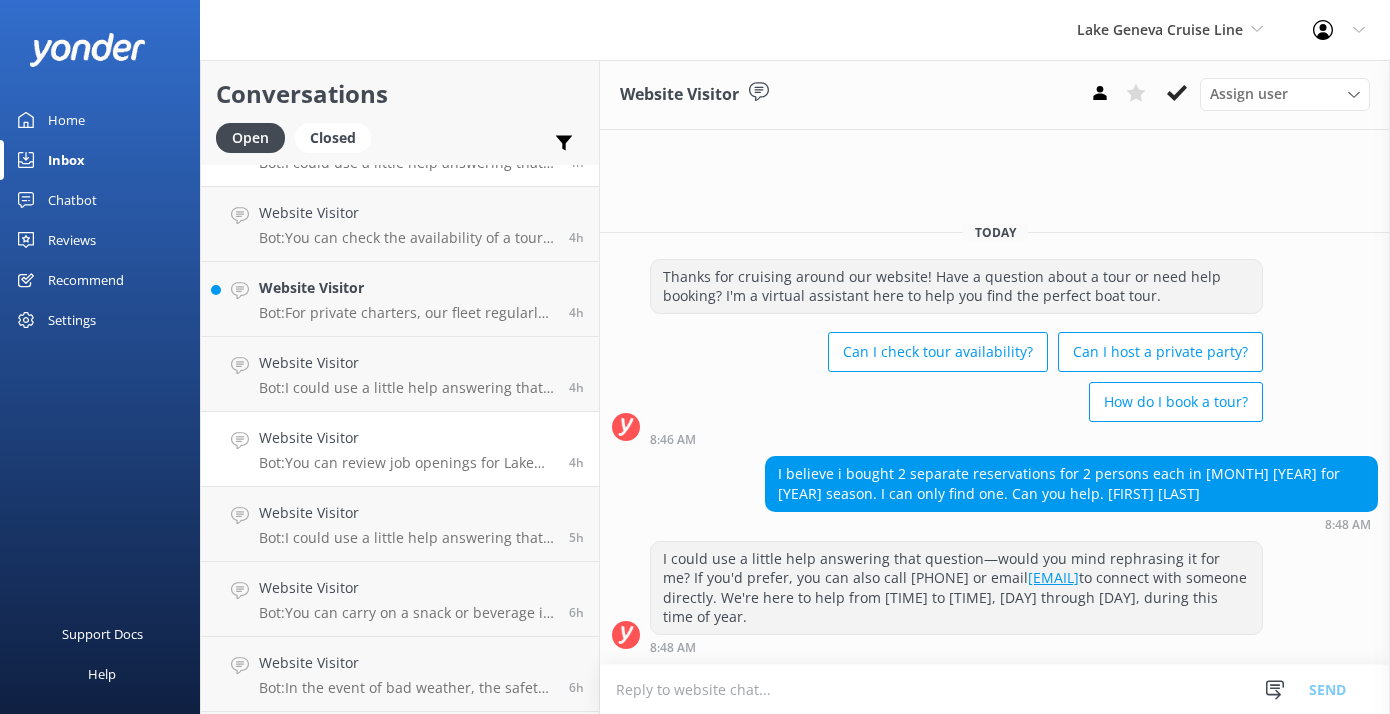 click on "Bot:  You can review job openings for Lake Geneva Cruise Line and throughout the company at https://gagemarine.isolvedhire.com/jobs/. Job listings are updated periodically, so please check the listings frequently." at bounding box center (406, 463) 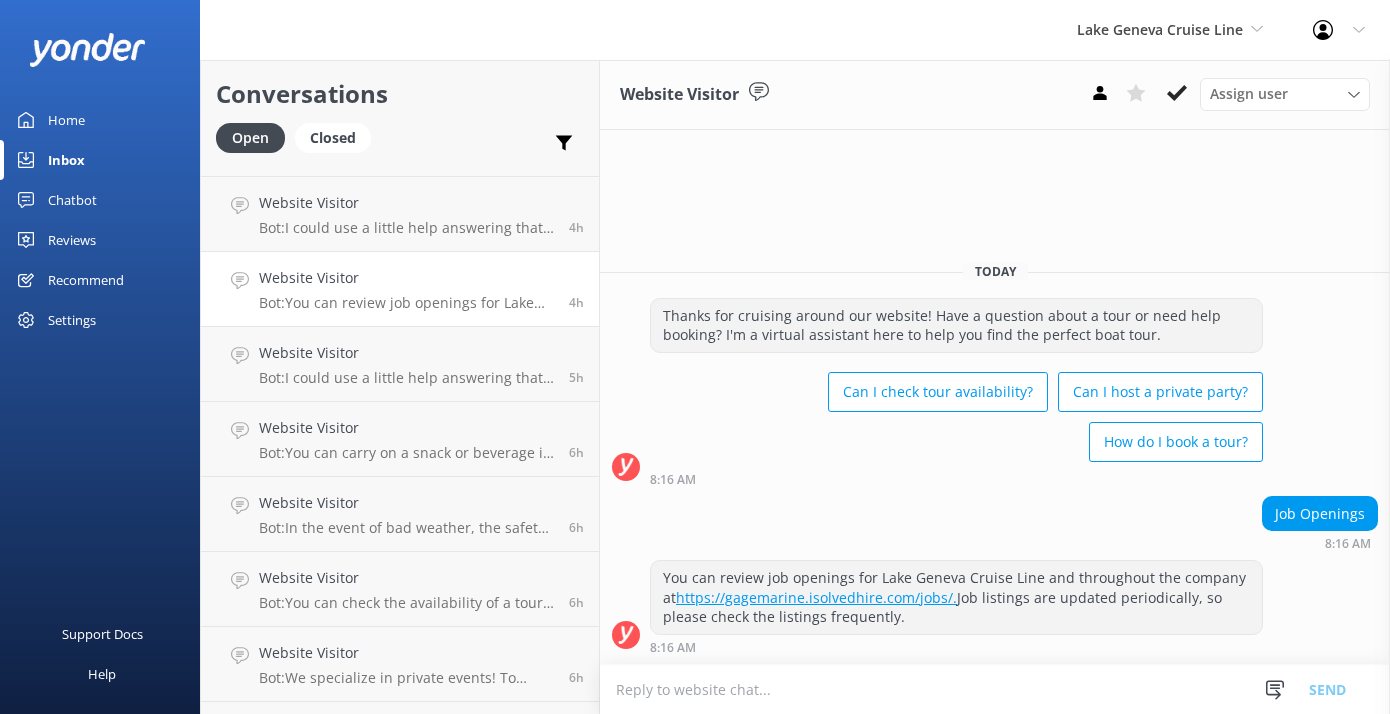 scroll, scrollTop: 666, scrollLeft: 0, axis: vertical 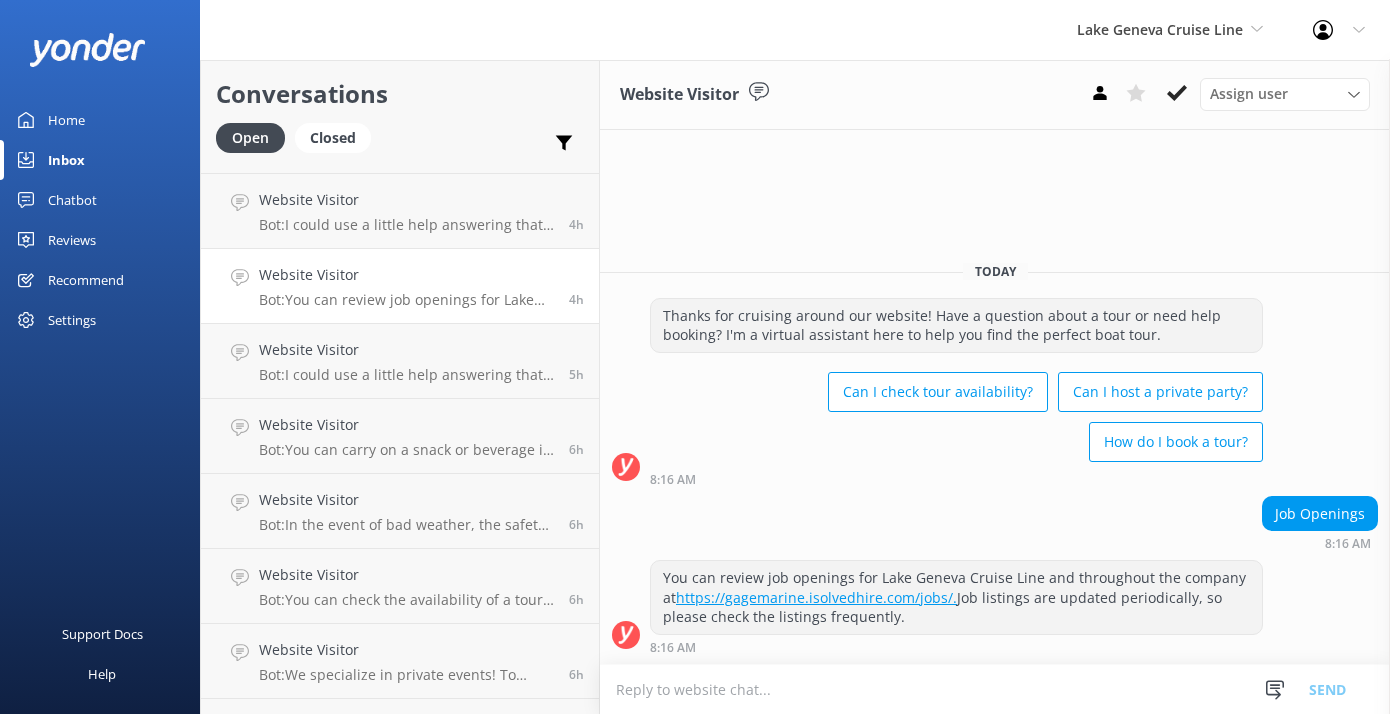 click on "https://gagemarine.isolvedhire.com/jobs/." at bounding box center (816, 597) 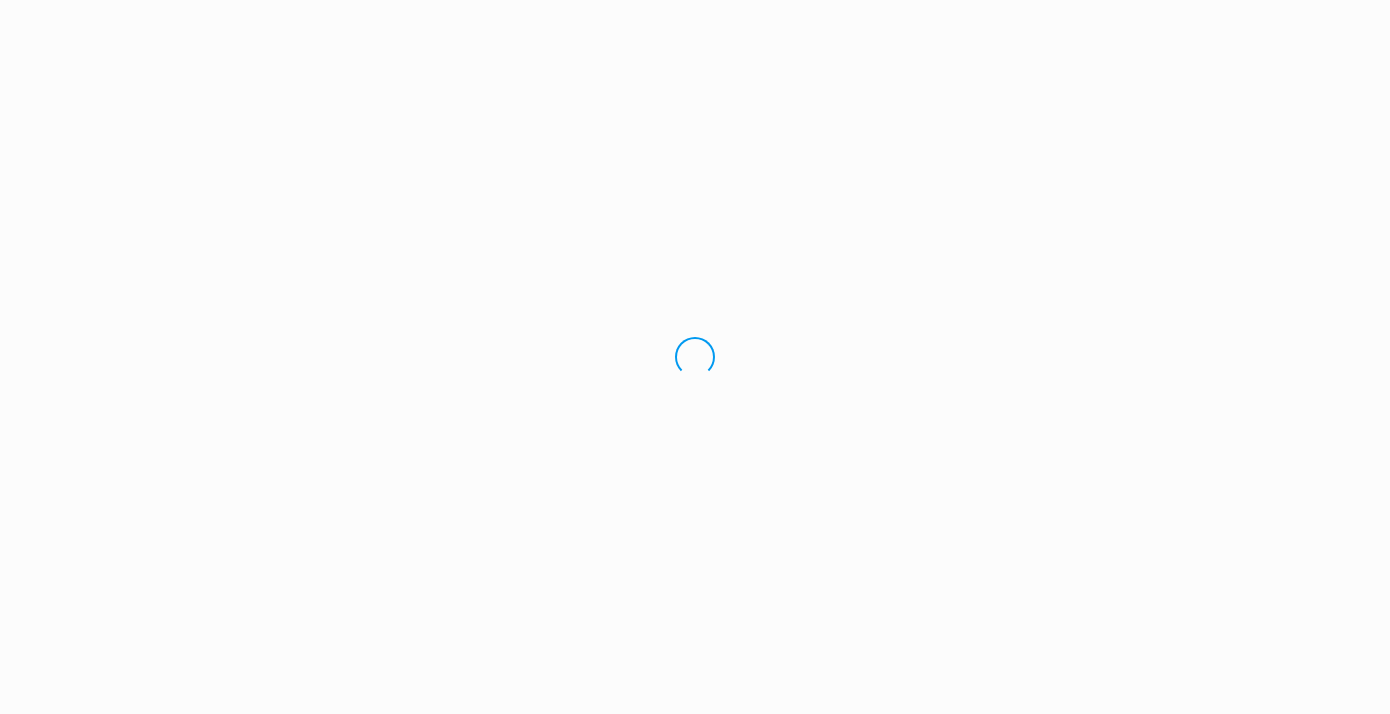 scroll, scrollTop: 0, scrollLeft: 0, axis: both 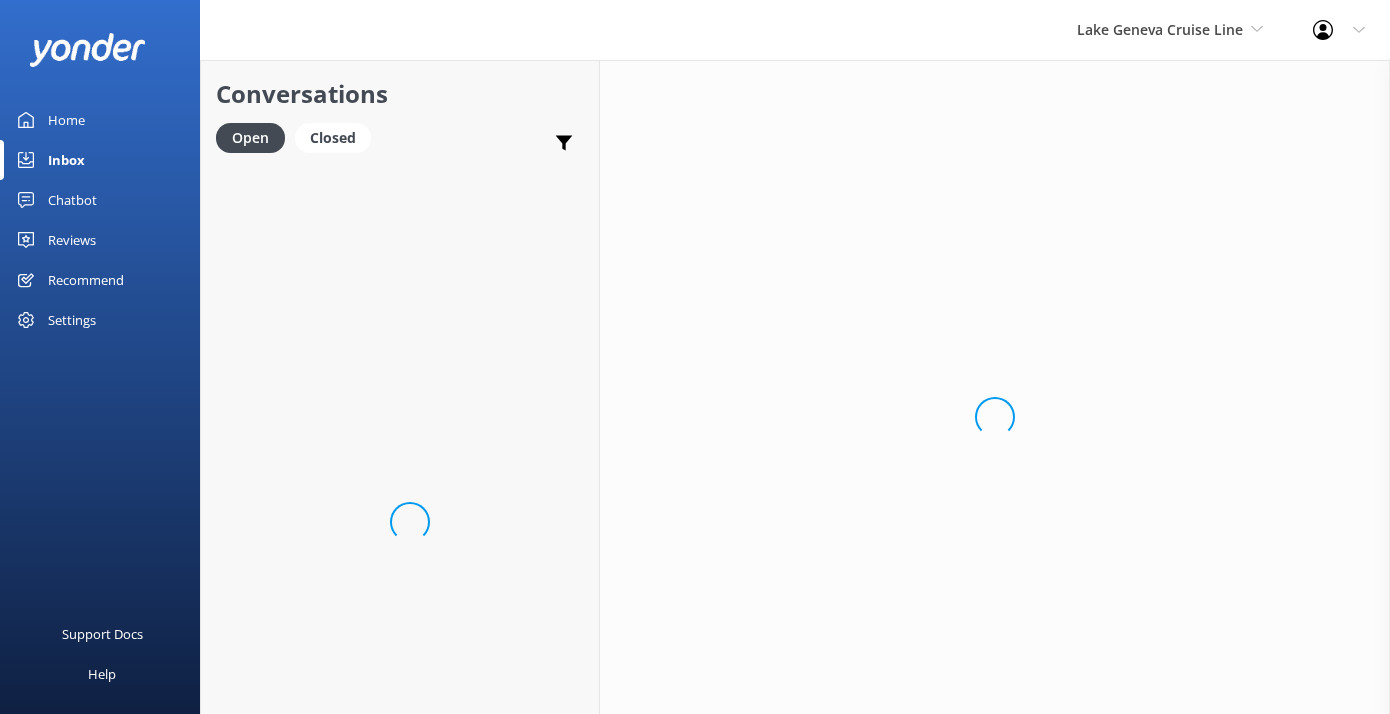 click on "Chatbot" at bounding box center [72, 200] 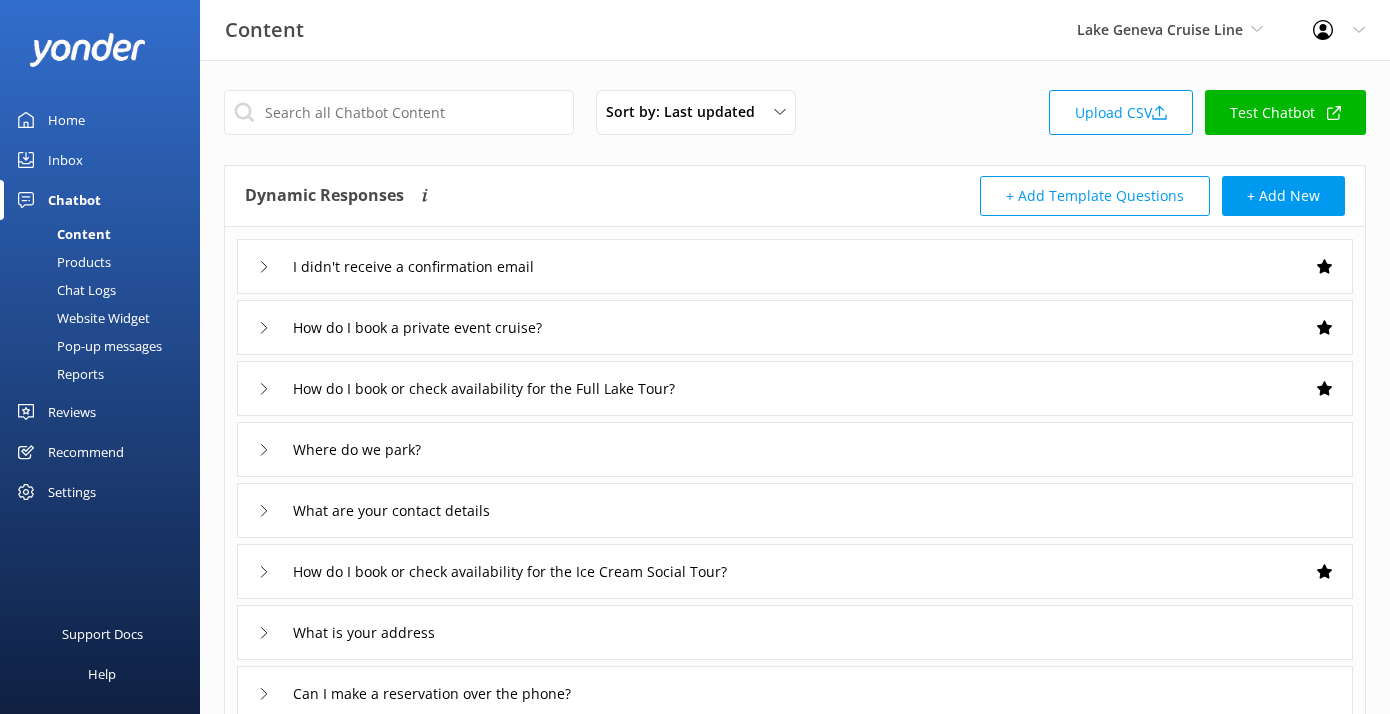 click 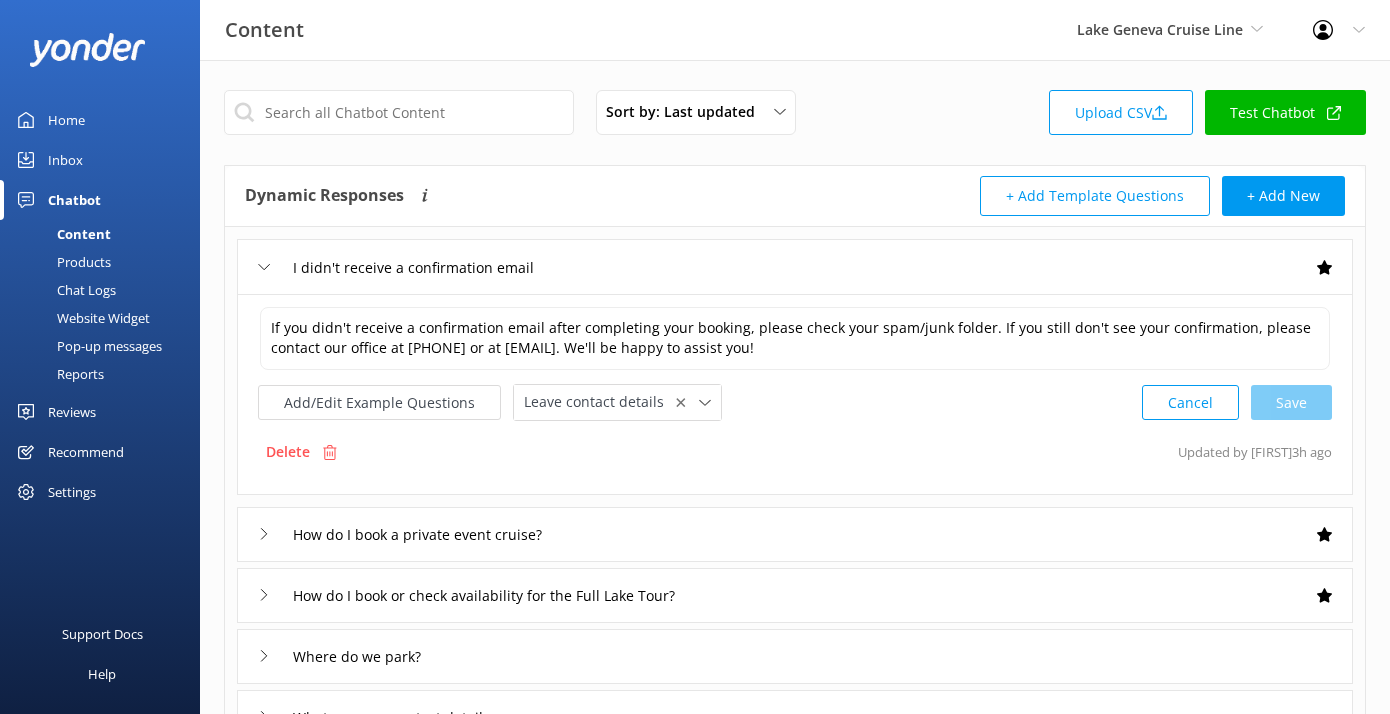 click 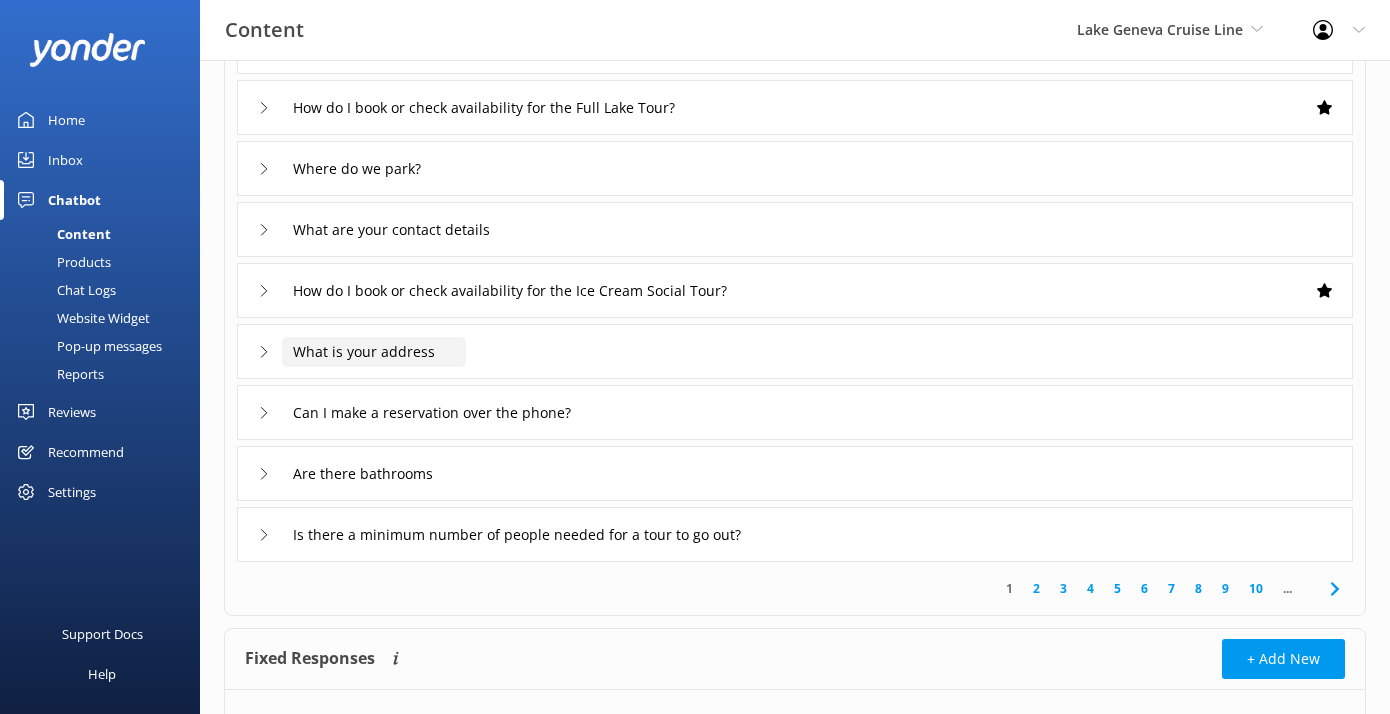 scroll, scrollTop: 377, scrollLeft: 0, axis: vertical 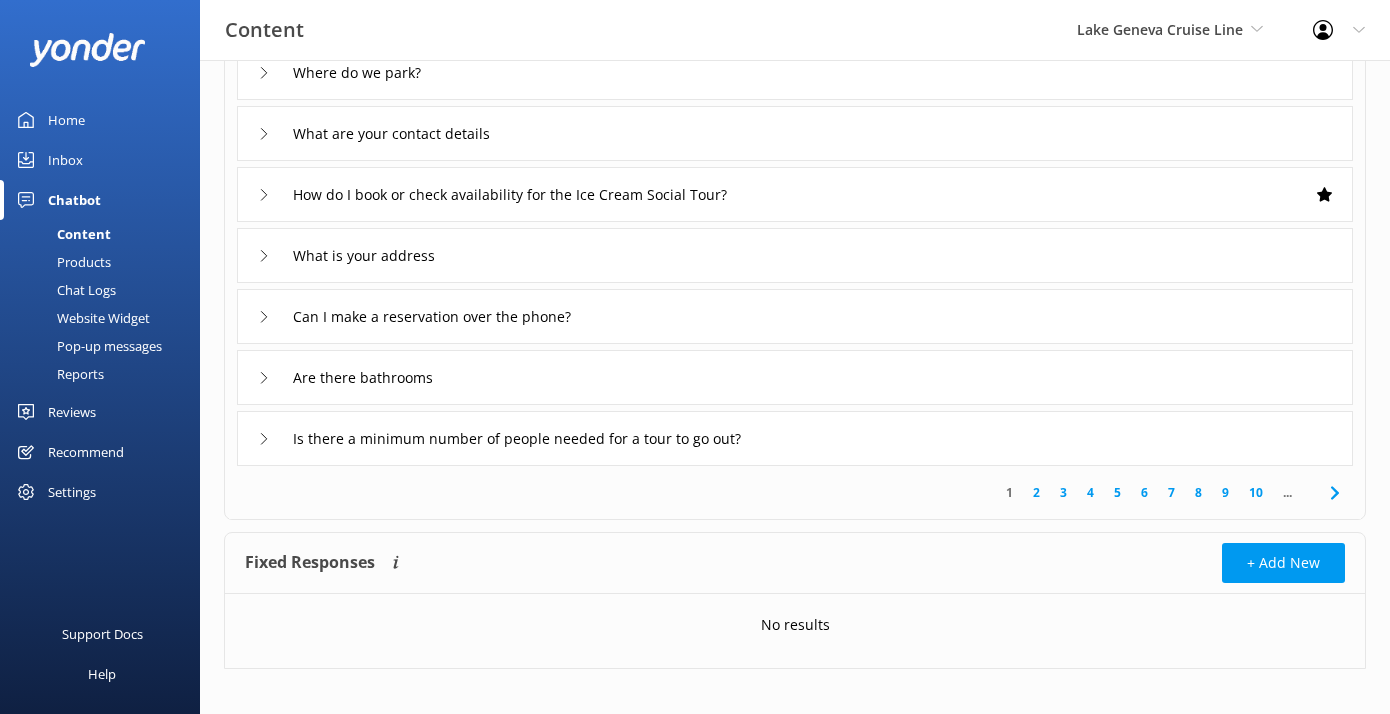 click 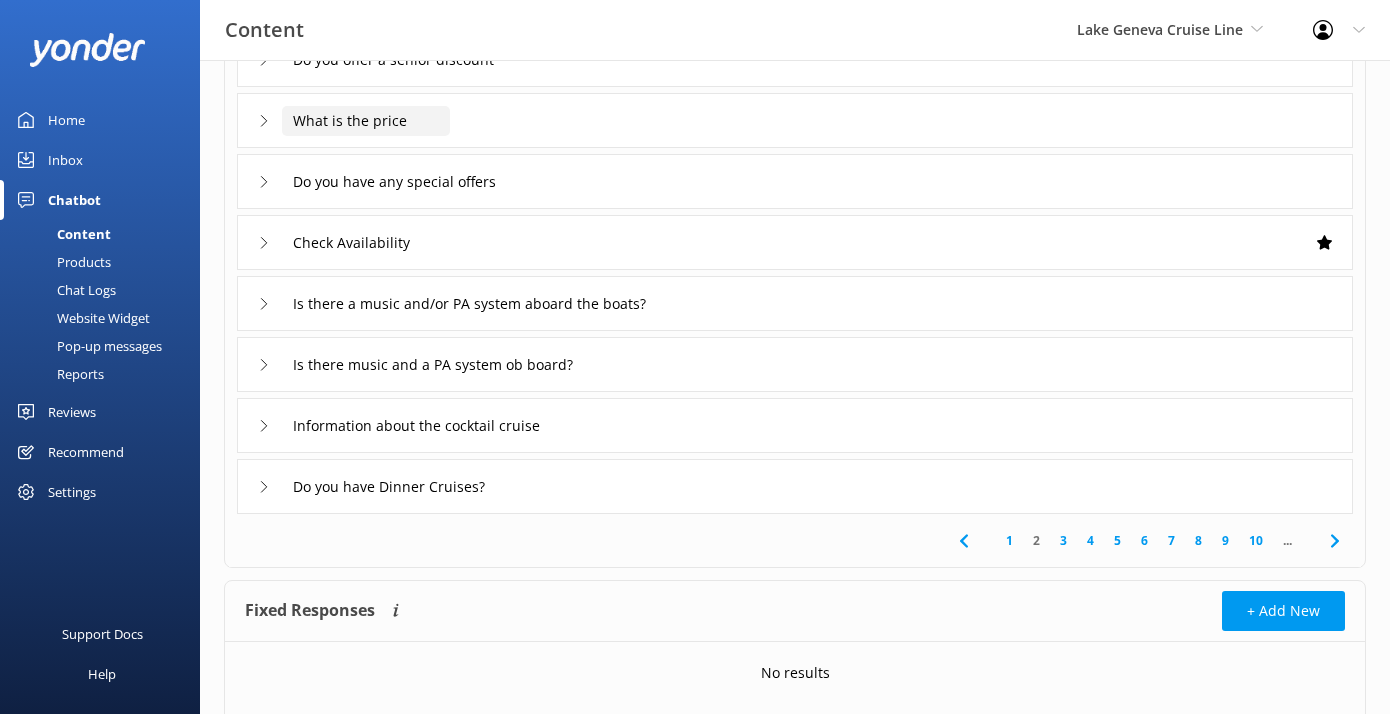 scroll, scrollTop: 334, scrollLeft: 0, axis: vertical 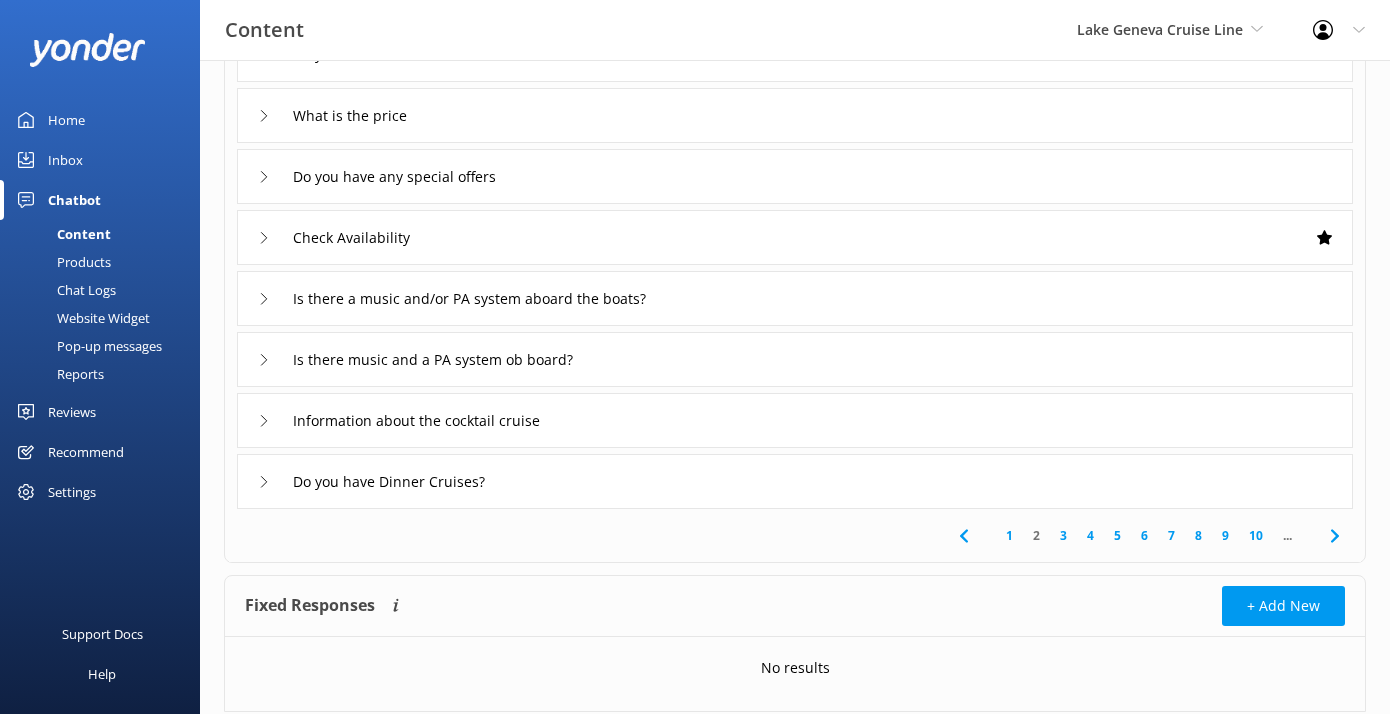 click on "Products" at bounding box center [61, 262] 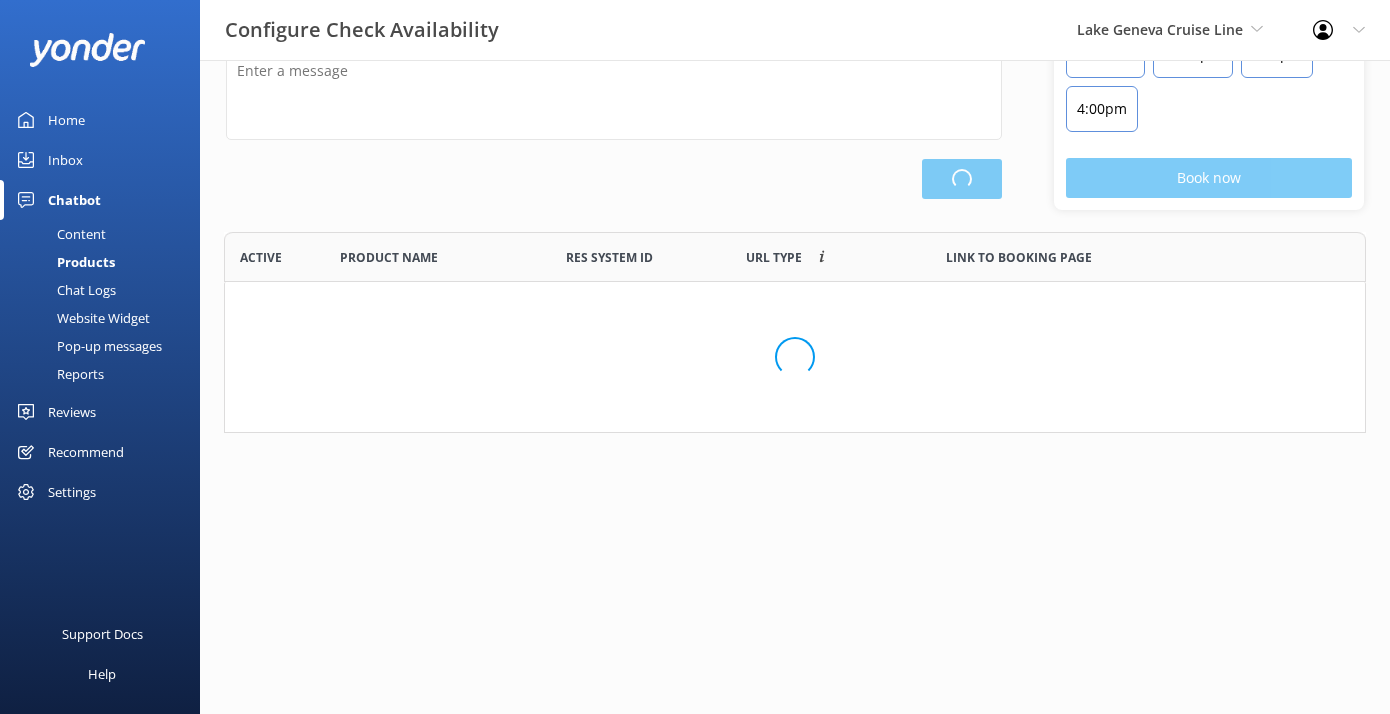 scroll, scrollTop: 0, scrollLeft: 0, axis: both 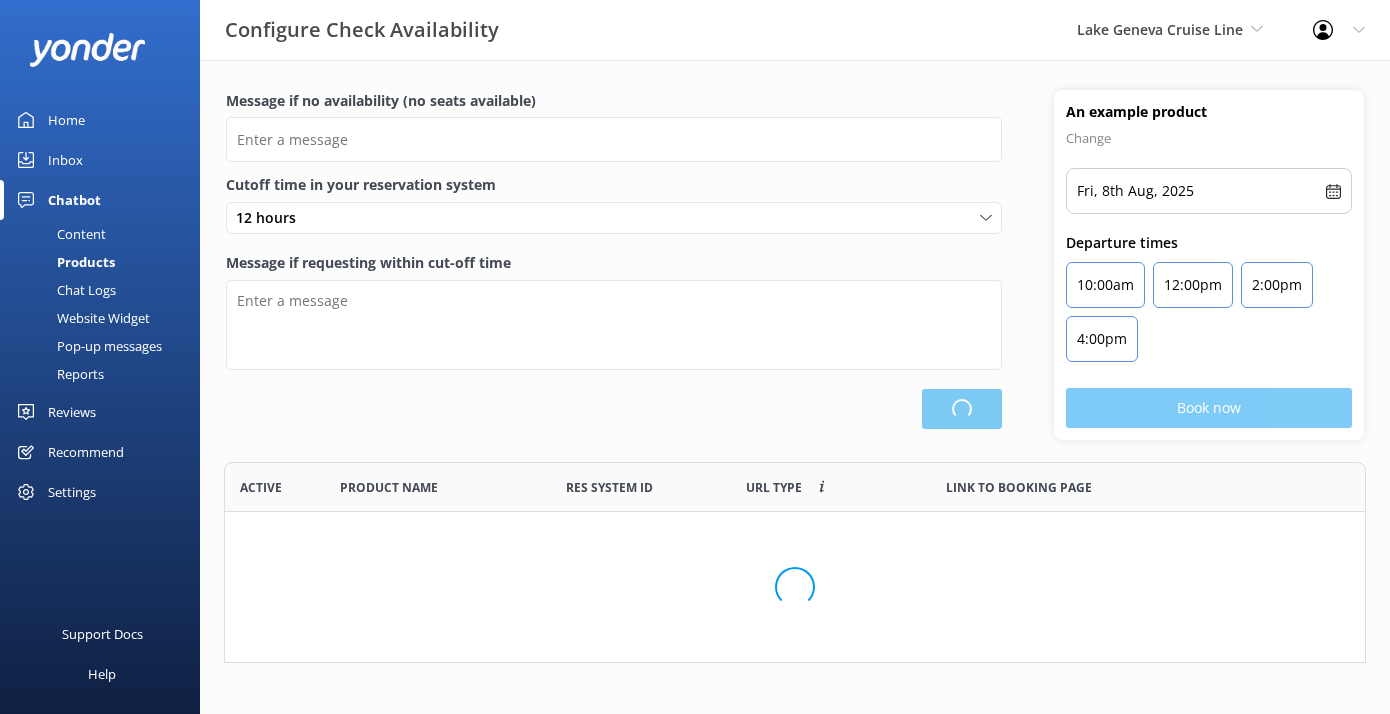 type on "There are no seats available, please try another day or a different tour." 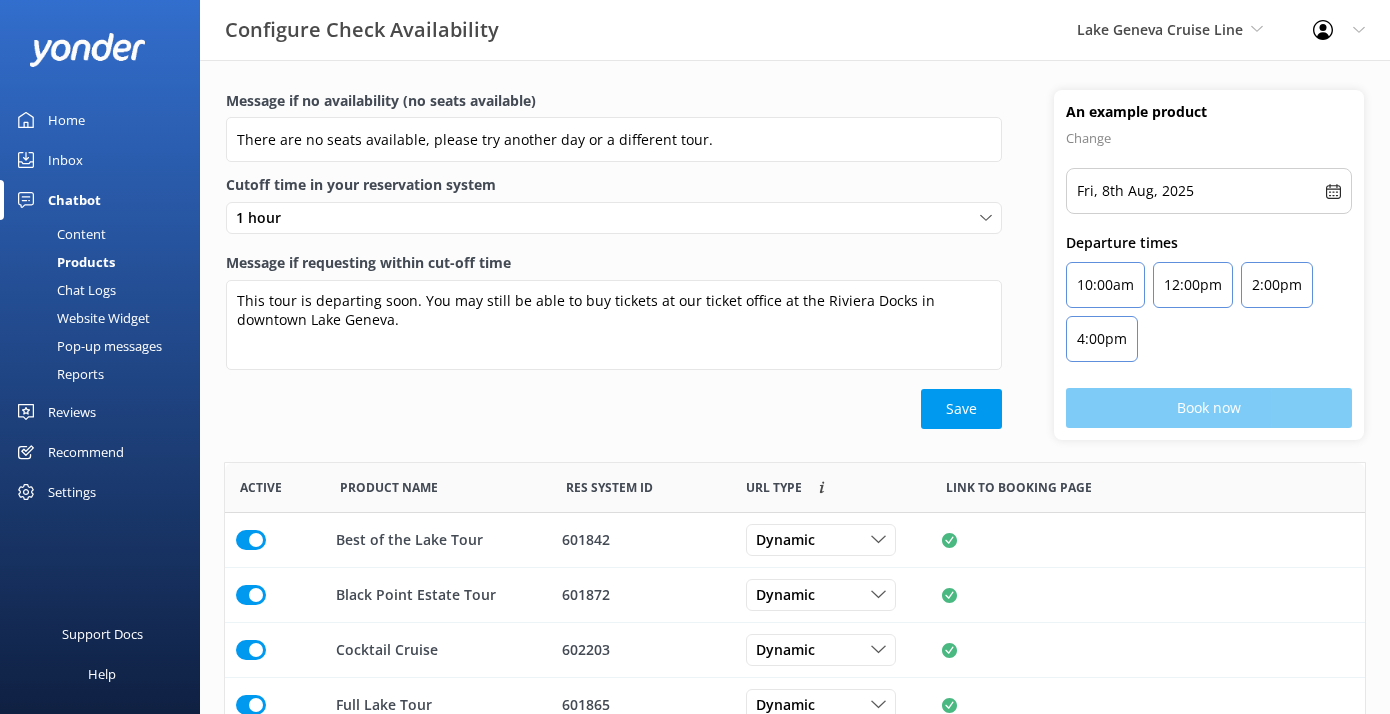 scroll, scrollTop: 1, scrollLeft: 1, axis: both 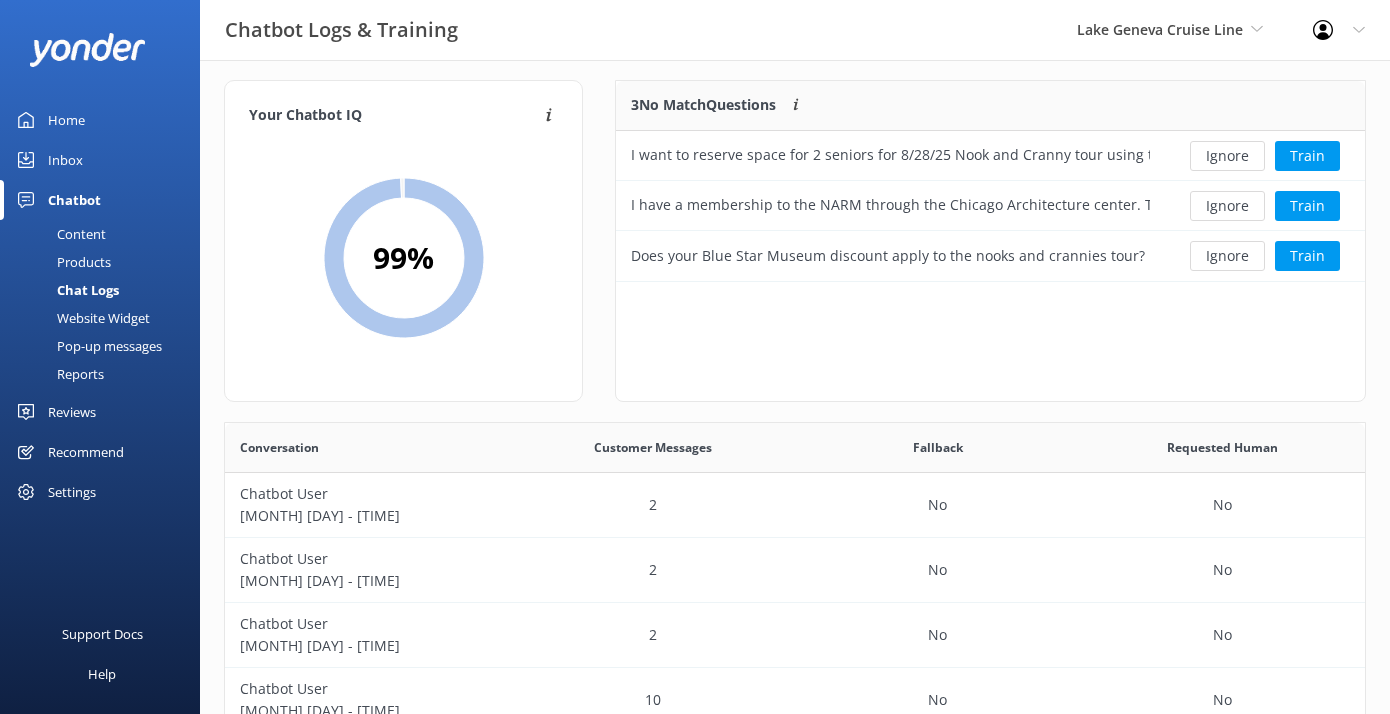 click on "Website Widget" at bounding box center [81, 318] 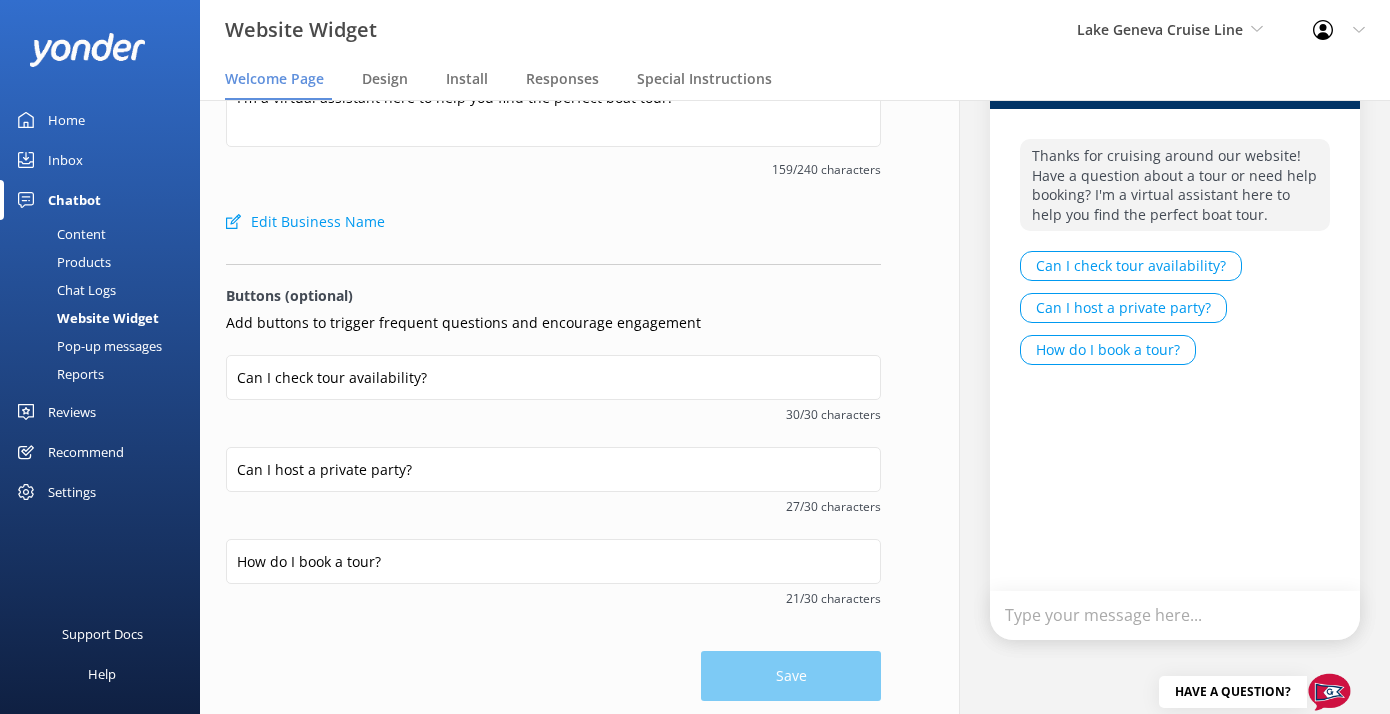 scroll, scrollTop: 91, scrollLeft: 0, axis: vertical 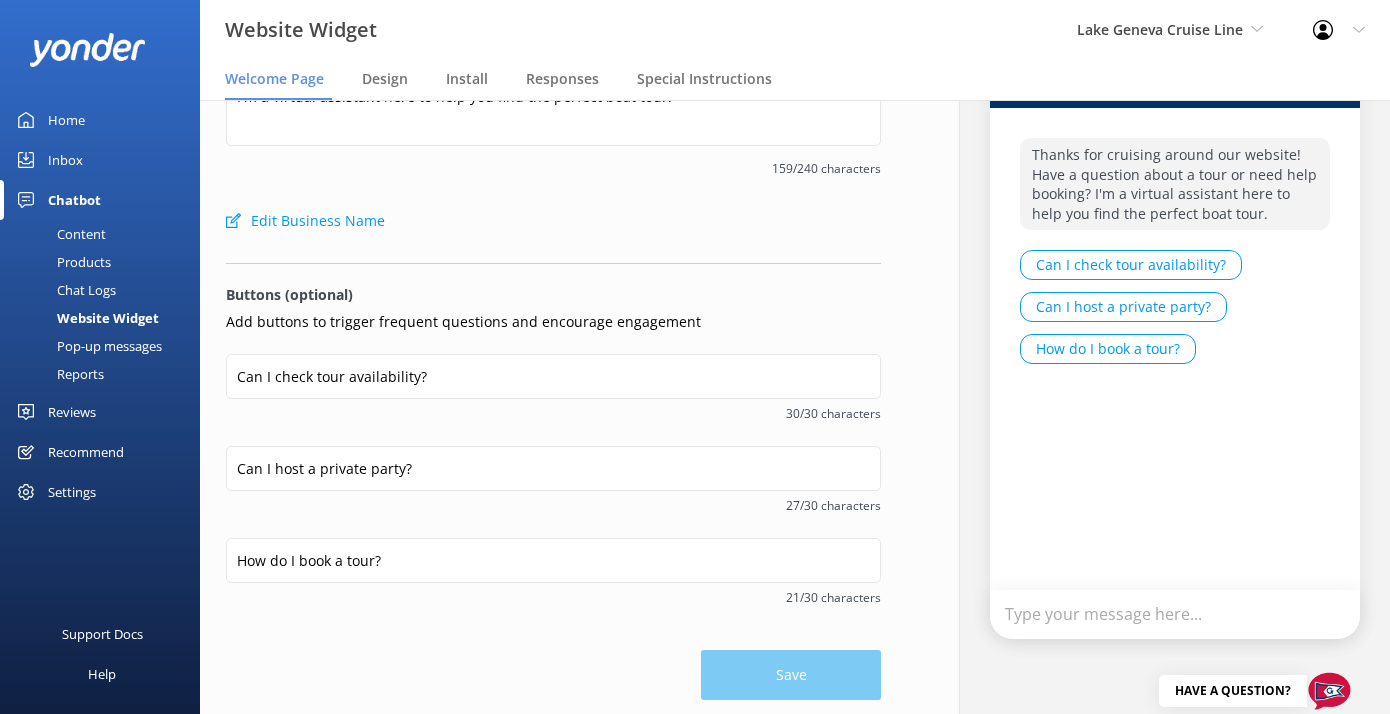 click on "Pop-up messages" at bounding box center [87, 346] 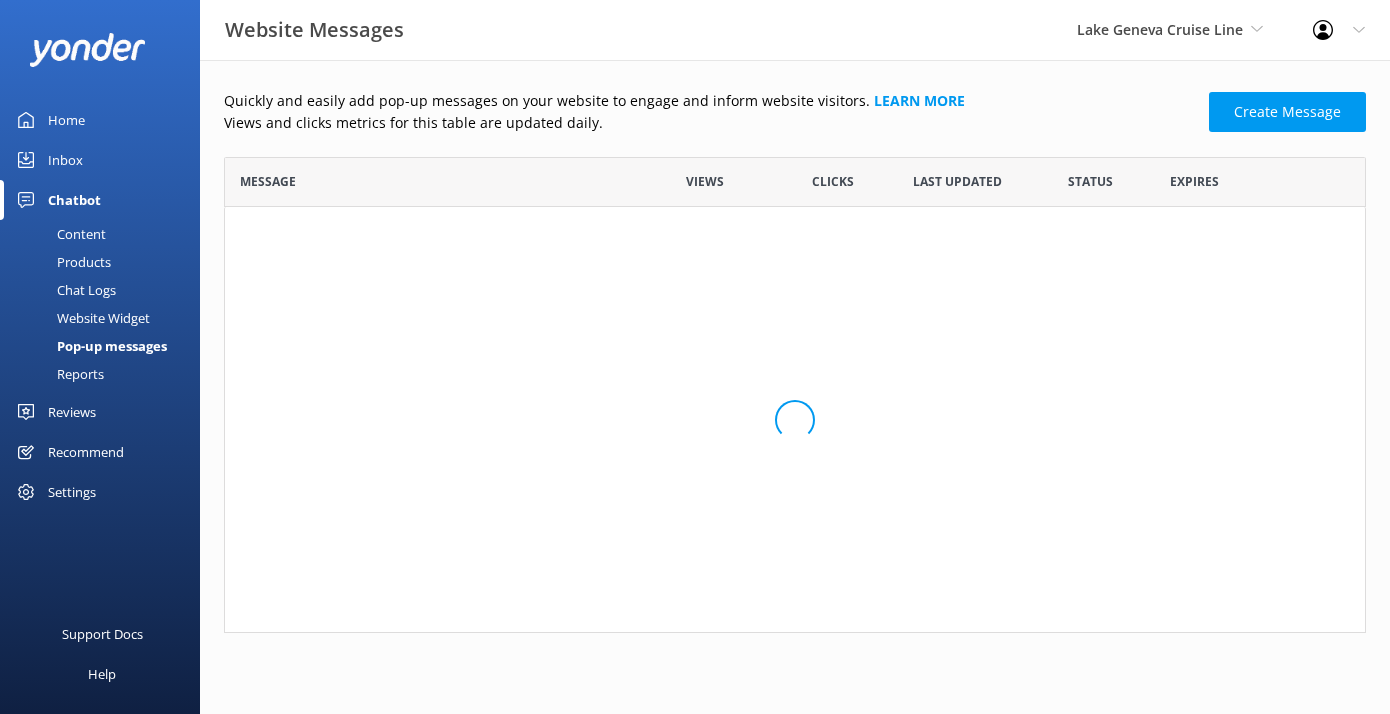 scroll, scrollTop: 1, scrollLeft: 1, axis: both 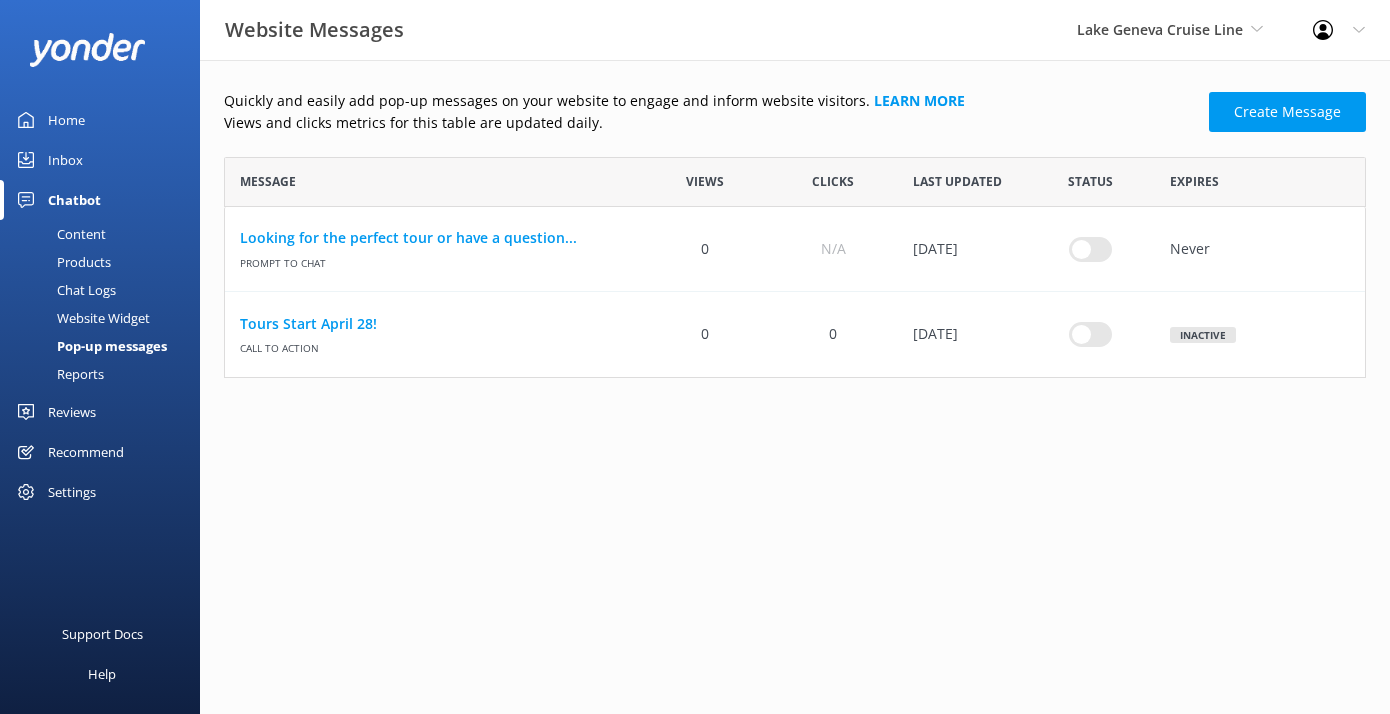click on "Reviews" at bounding box center [72, 412] 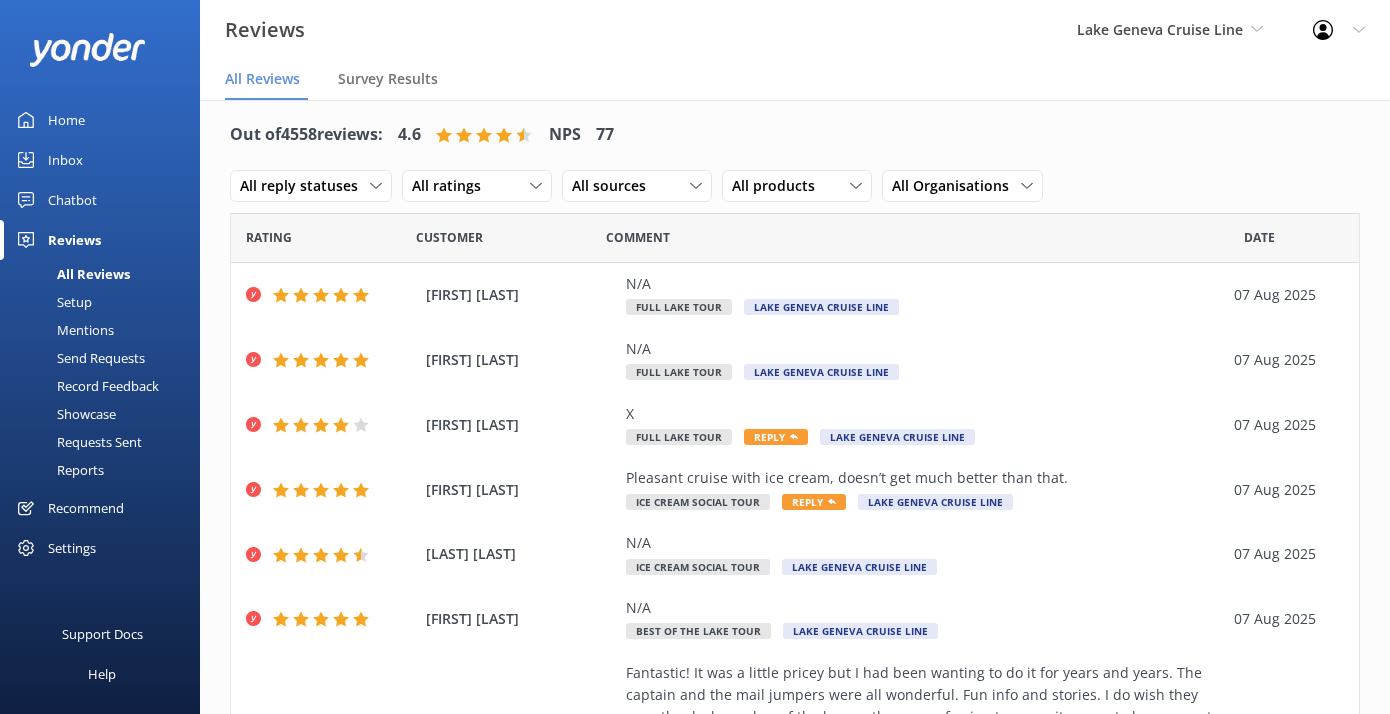 scroll, scrollTop: 12, scrollLeft: 0, axis: vertical 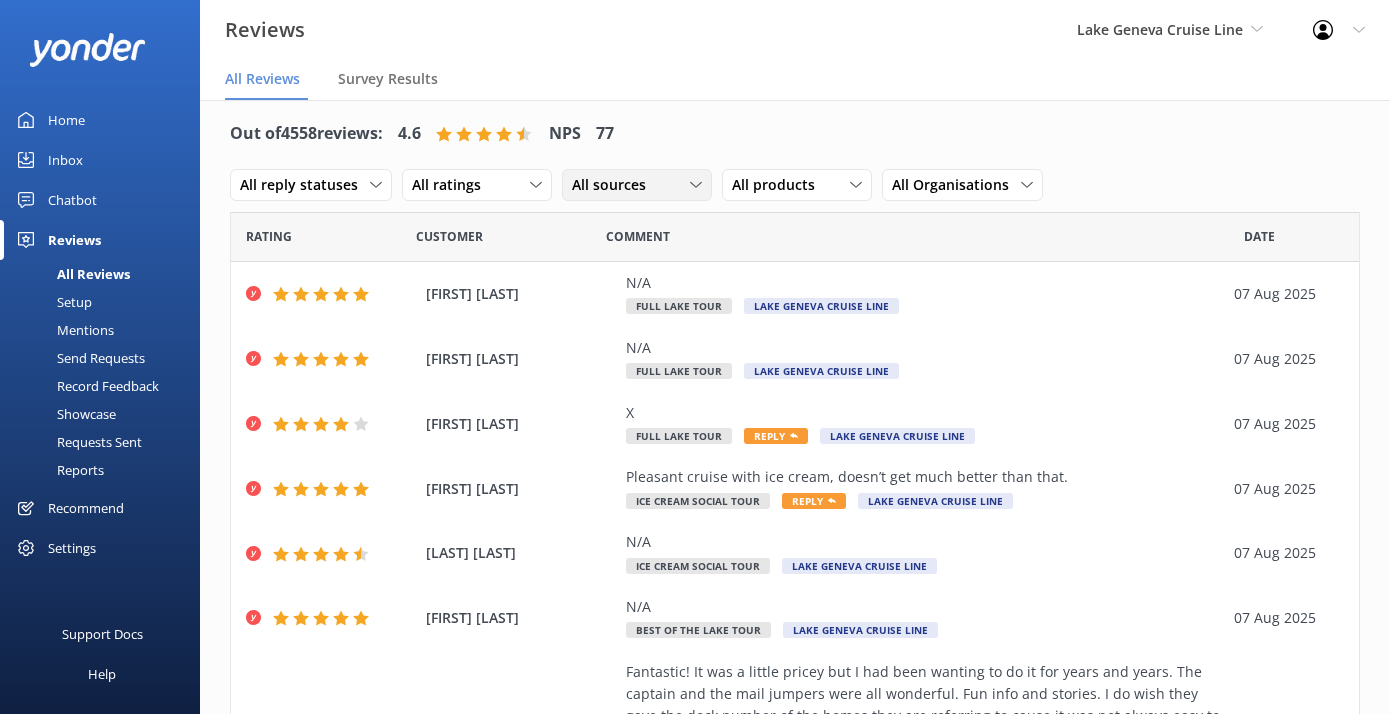 click on "All sources" at bounding box center (615, 185) 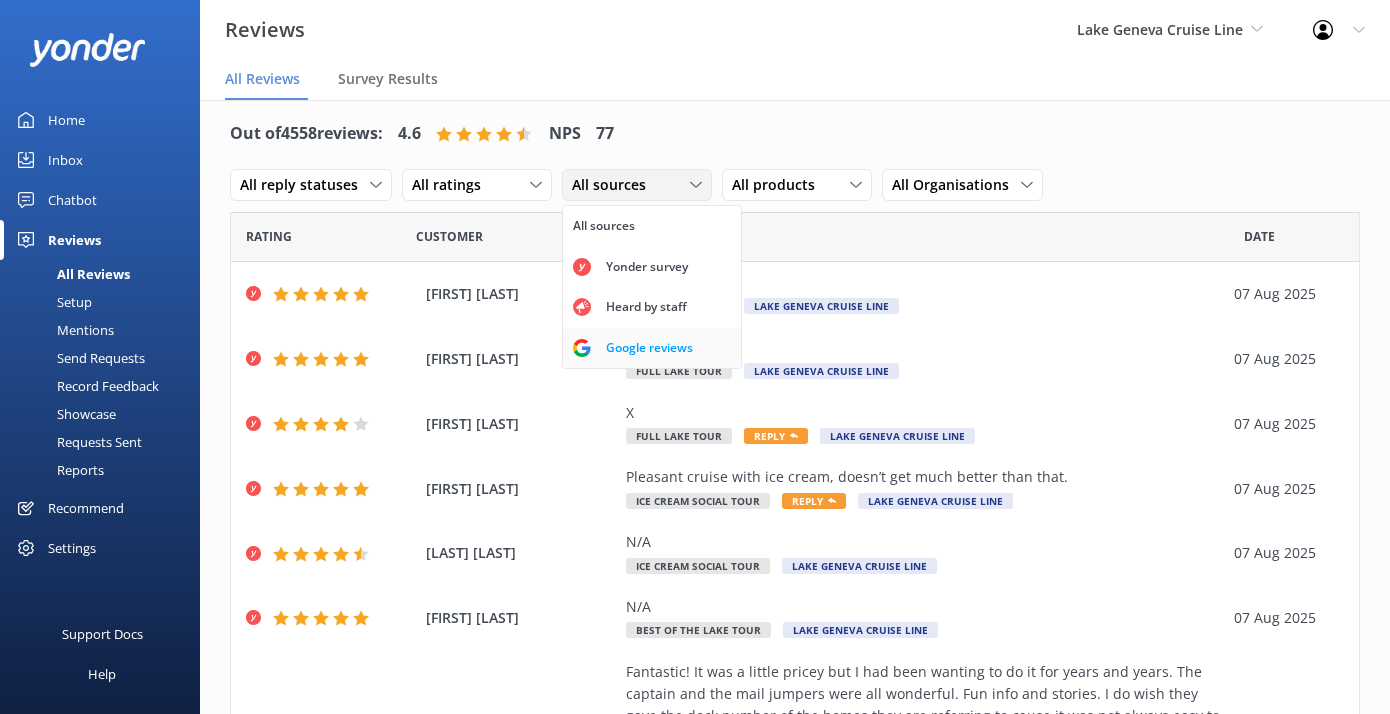click on "Google reviews" at bounding box center (649, 348) 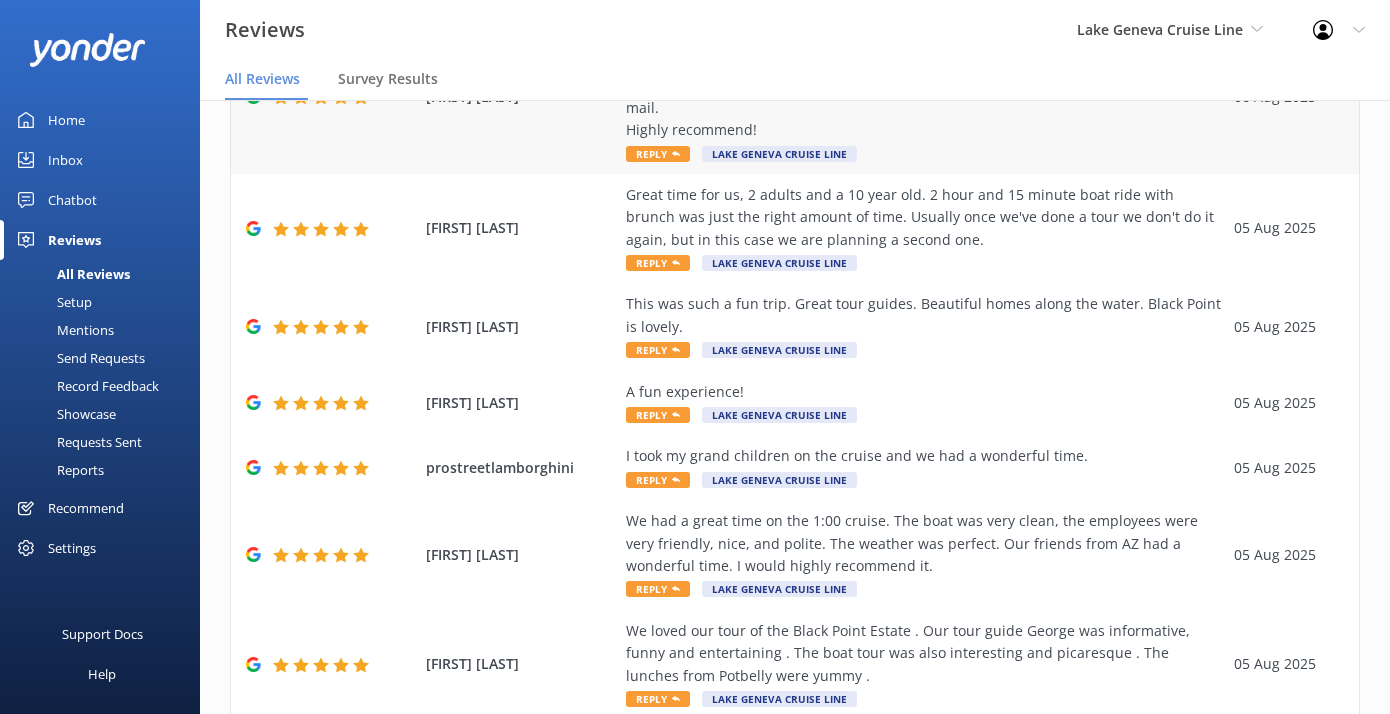 scroll, scrollTop: 498, scrollLeft: 0, axis: vertical 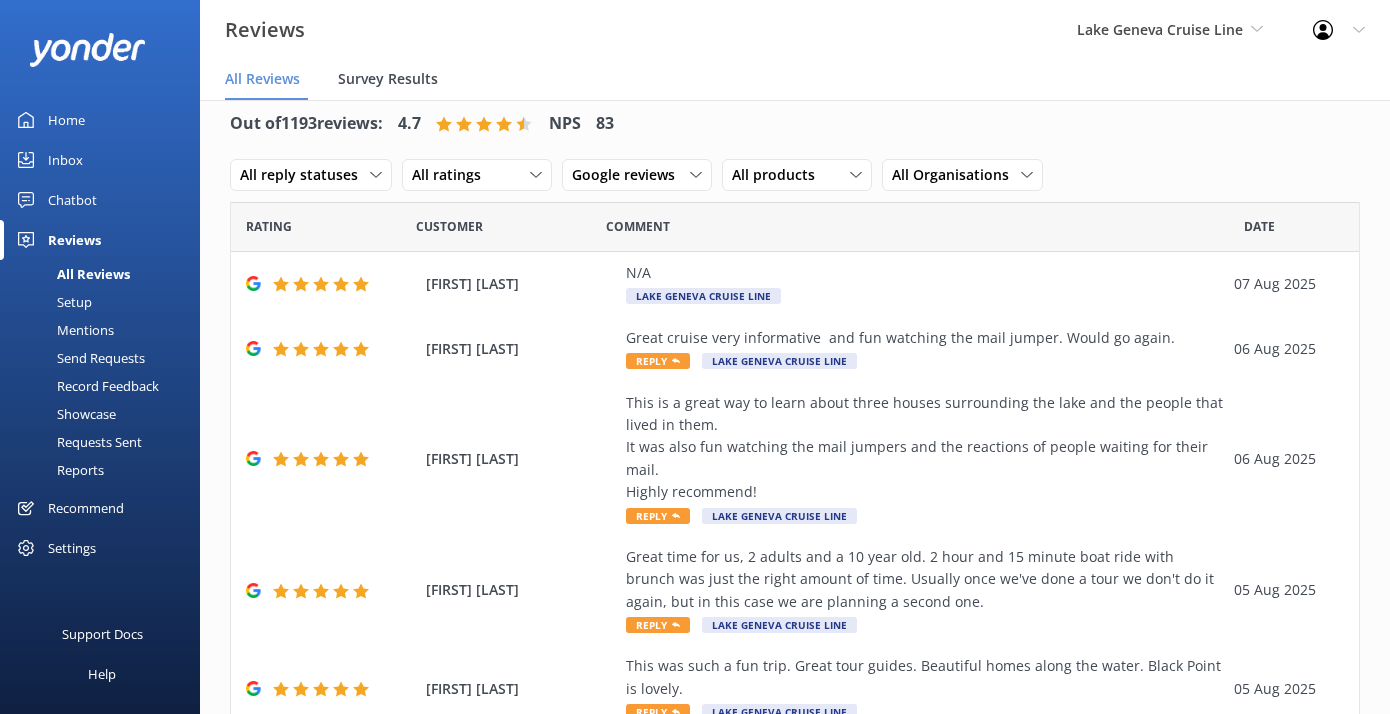 click on "Survey Results" at bounding box center [388, 79] 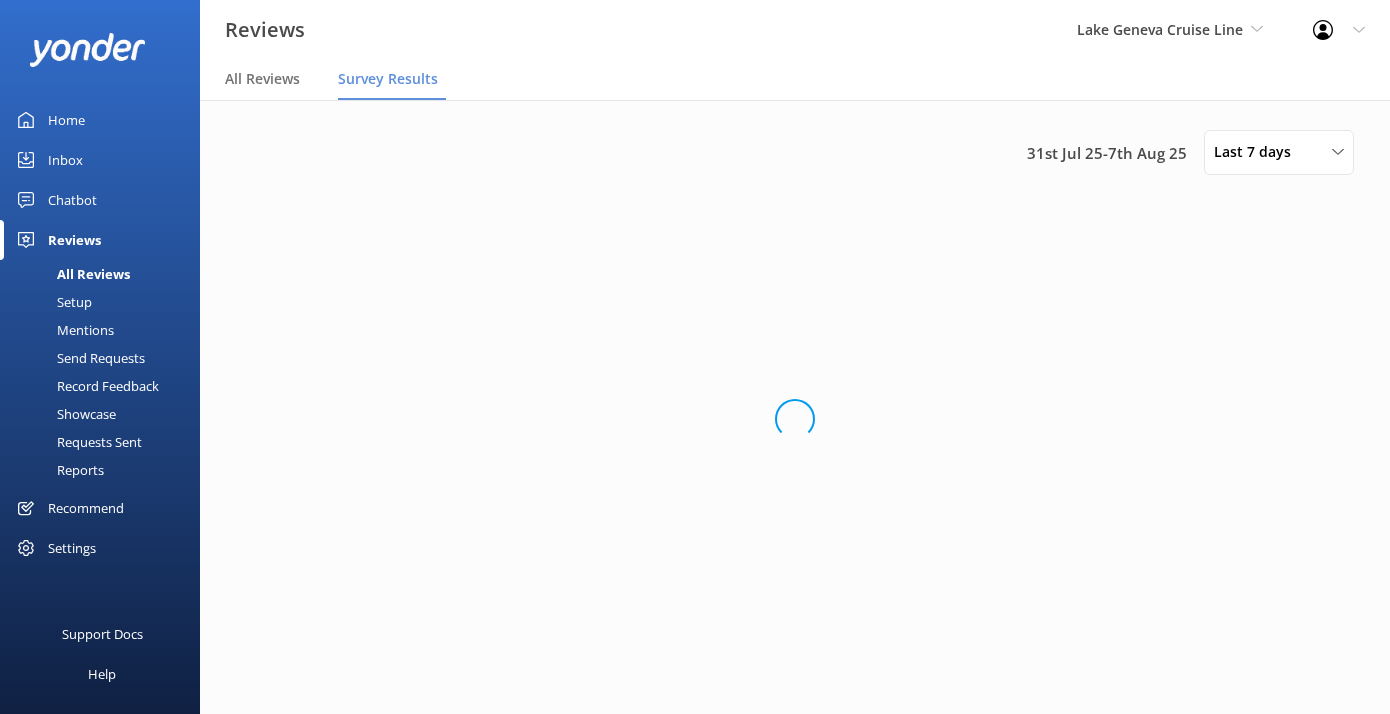 scroll 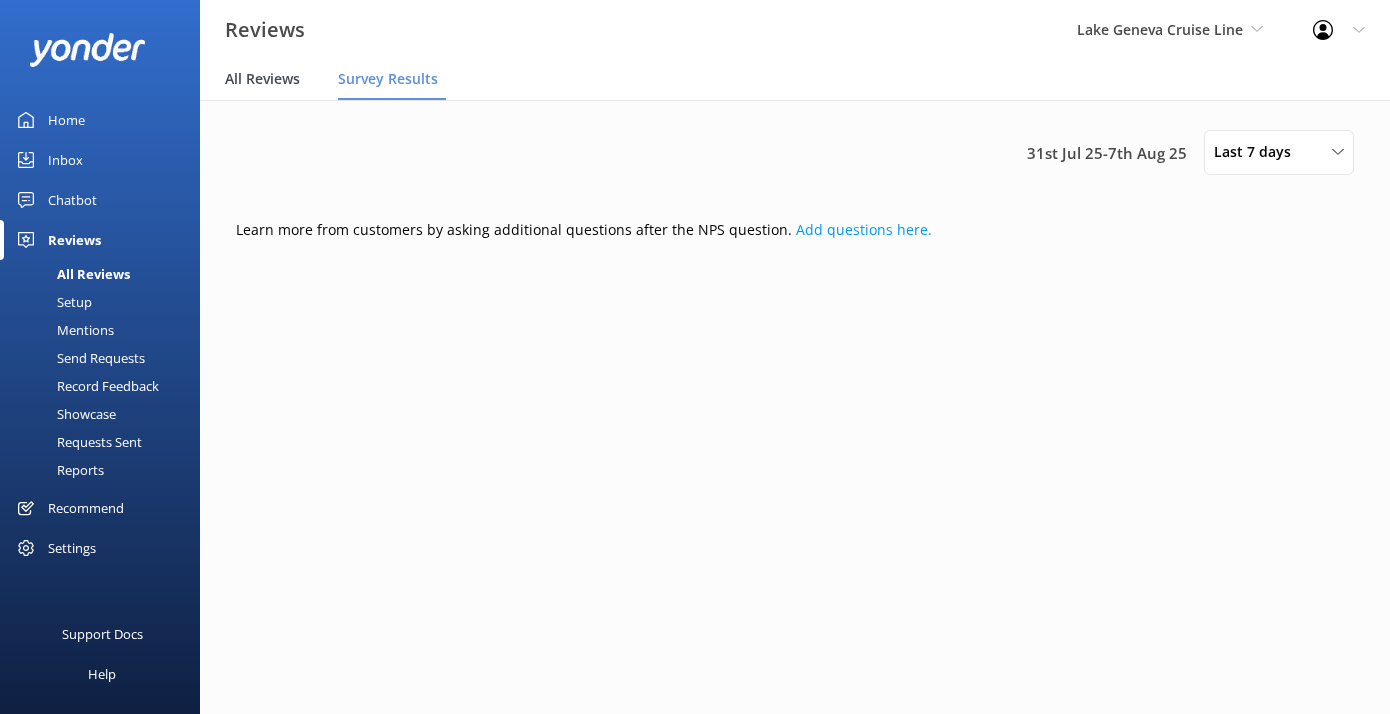 click on "All Reviews" at bounding box center (262, 79) 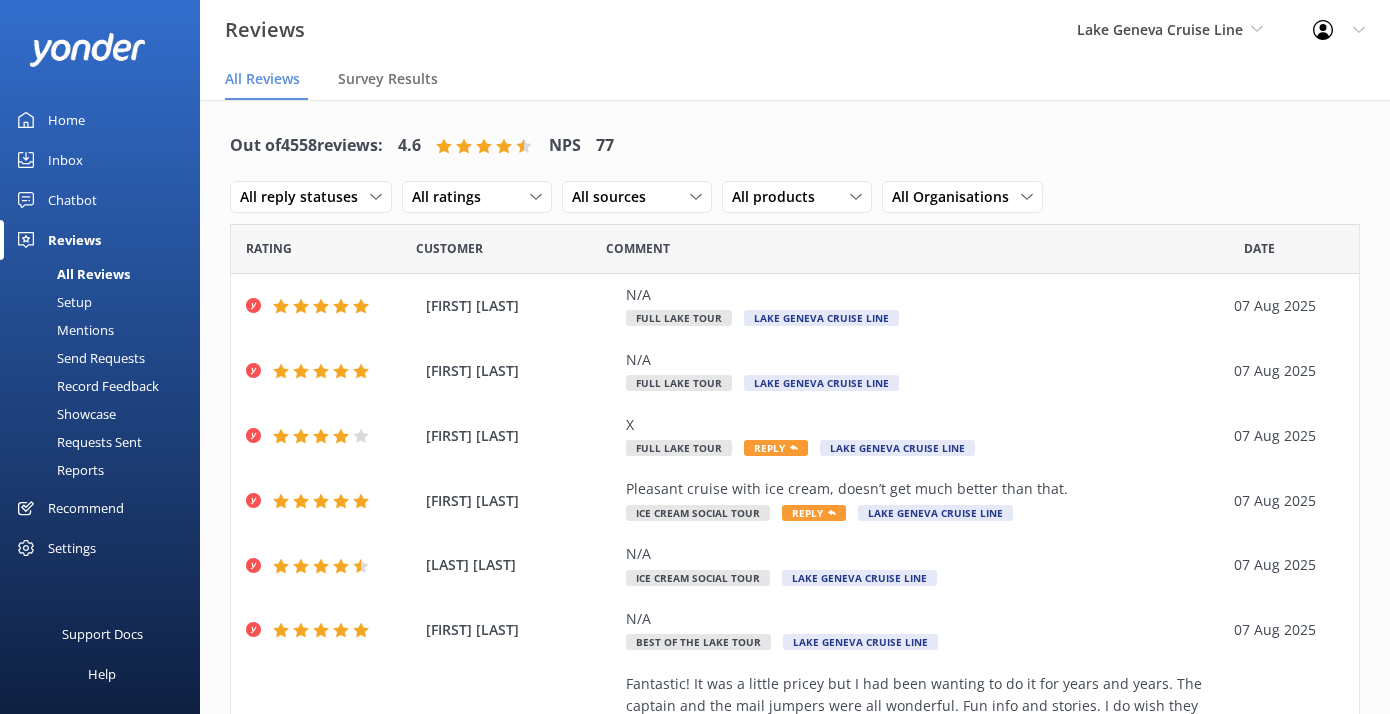 click on "Requests Sent" at bounding box center [77, 442] 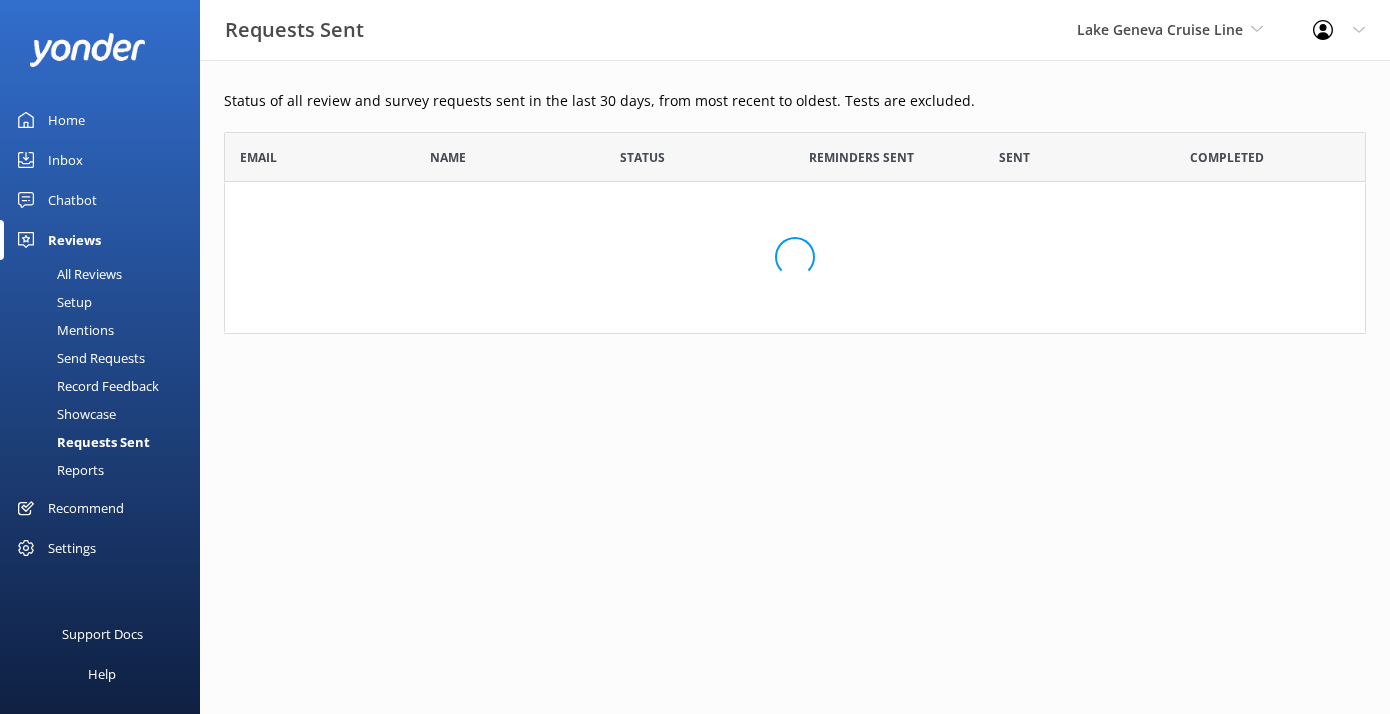 scroll, scrollTop: 1, scrollLeft: 1, axis: both 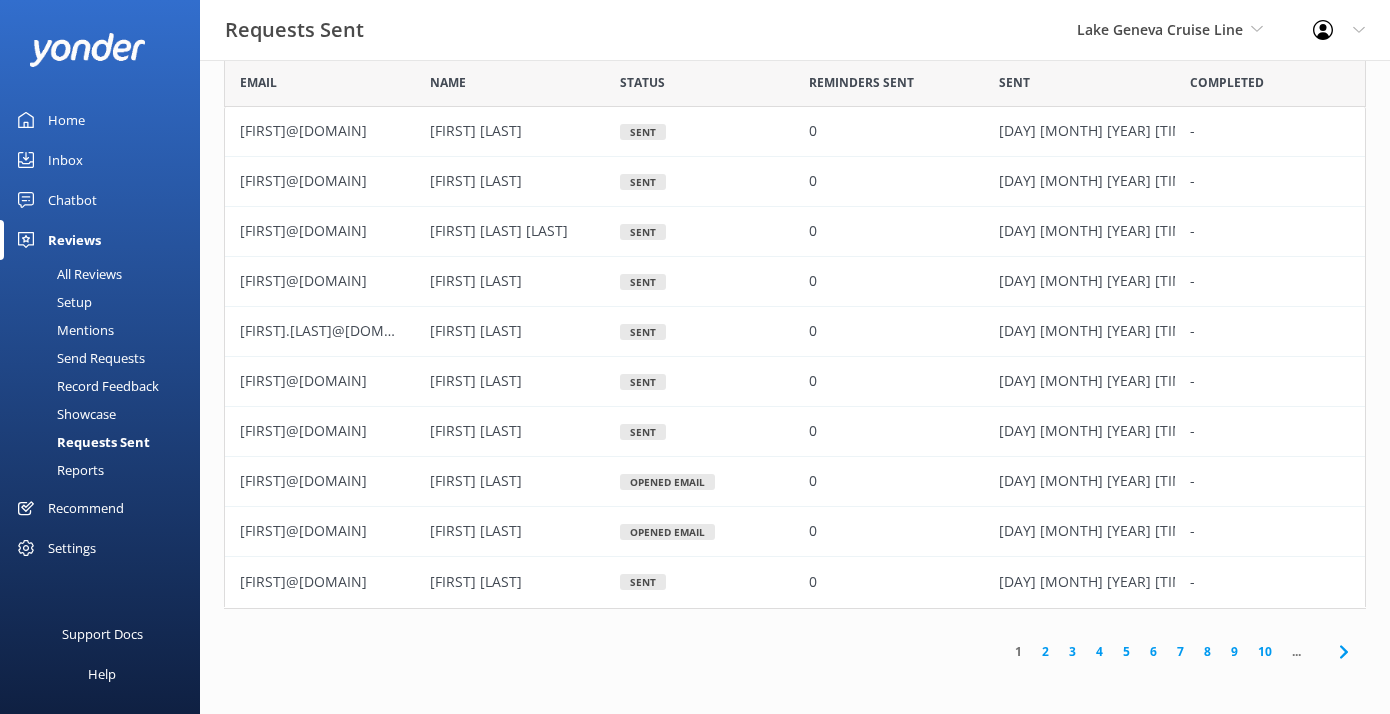 click on "Reports" at bounding box center [58, 470] 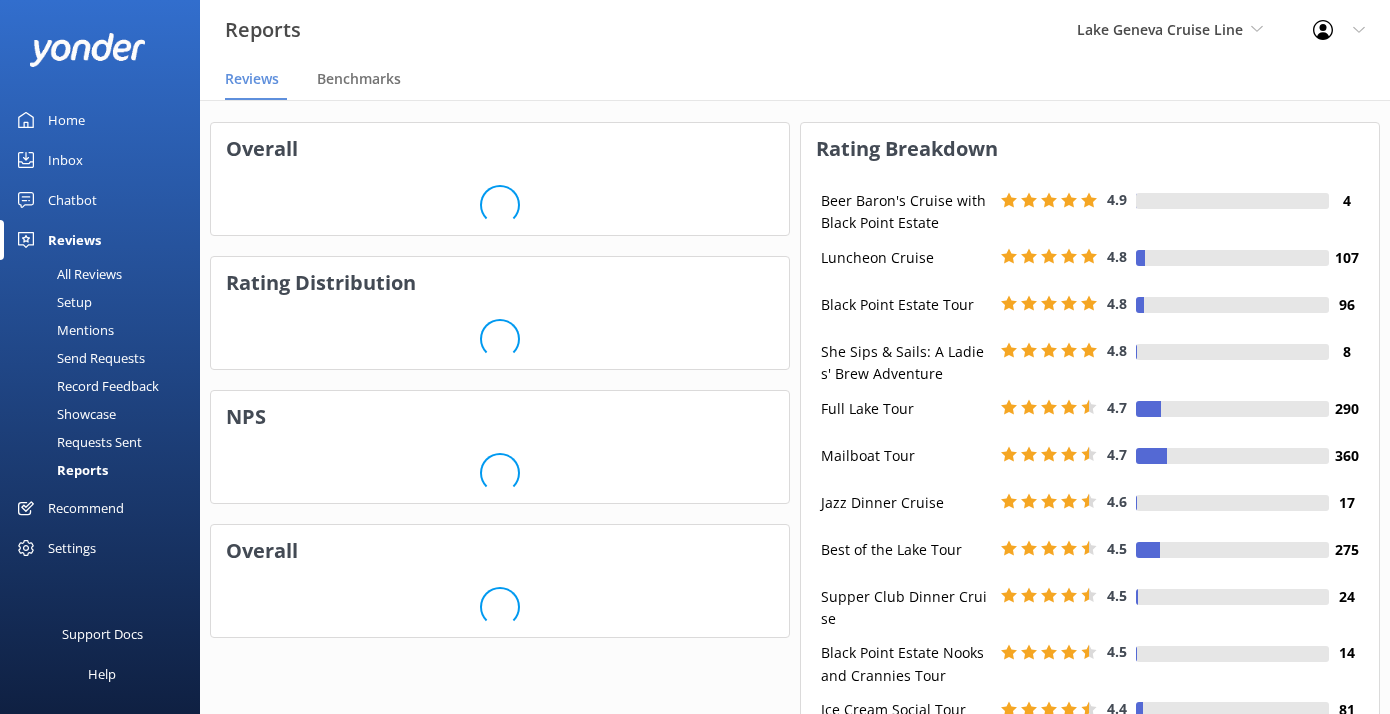scroll, scrollTop: 1, scrollLeft: 1, axis: both 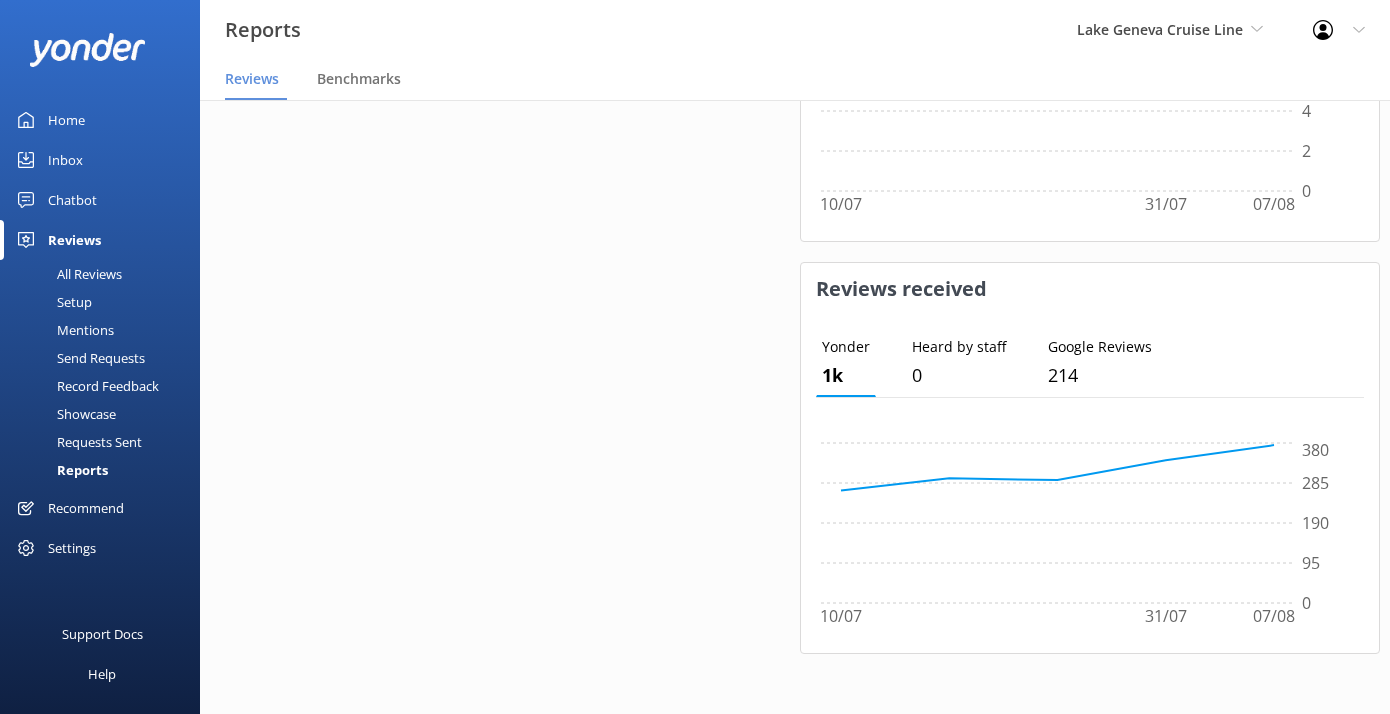 click on "Recommend" at bounding box center (86, 508) 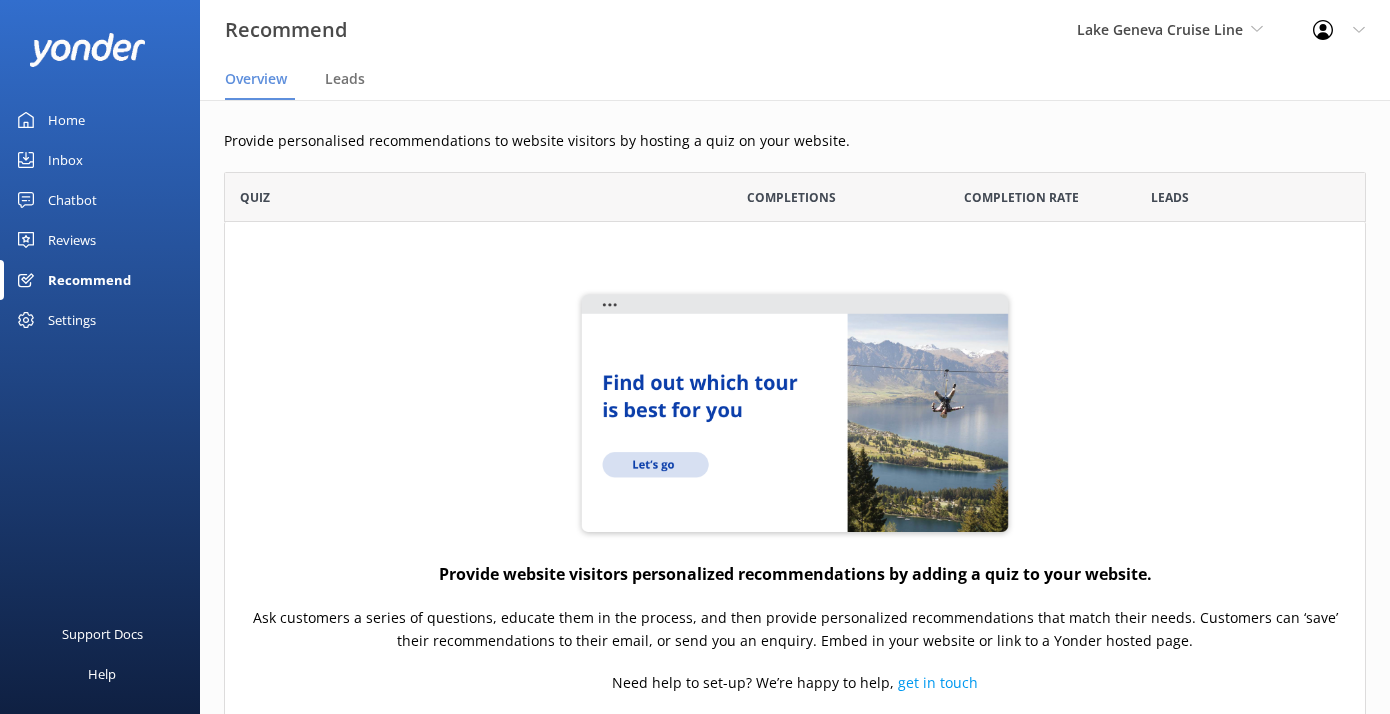 click on "Chatbot" at bounding box center [100, 200] 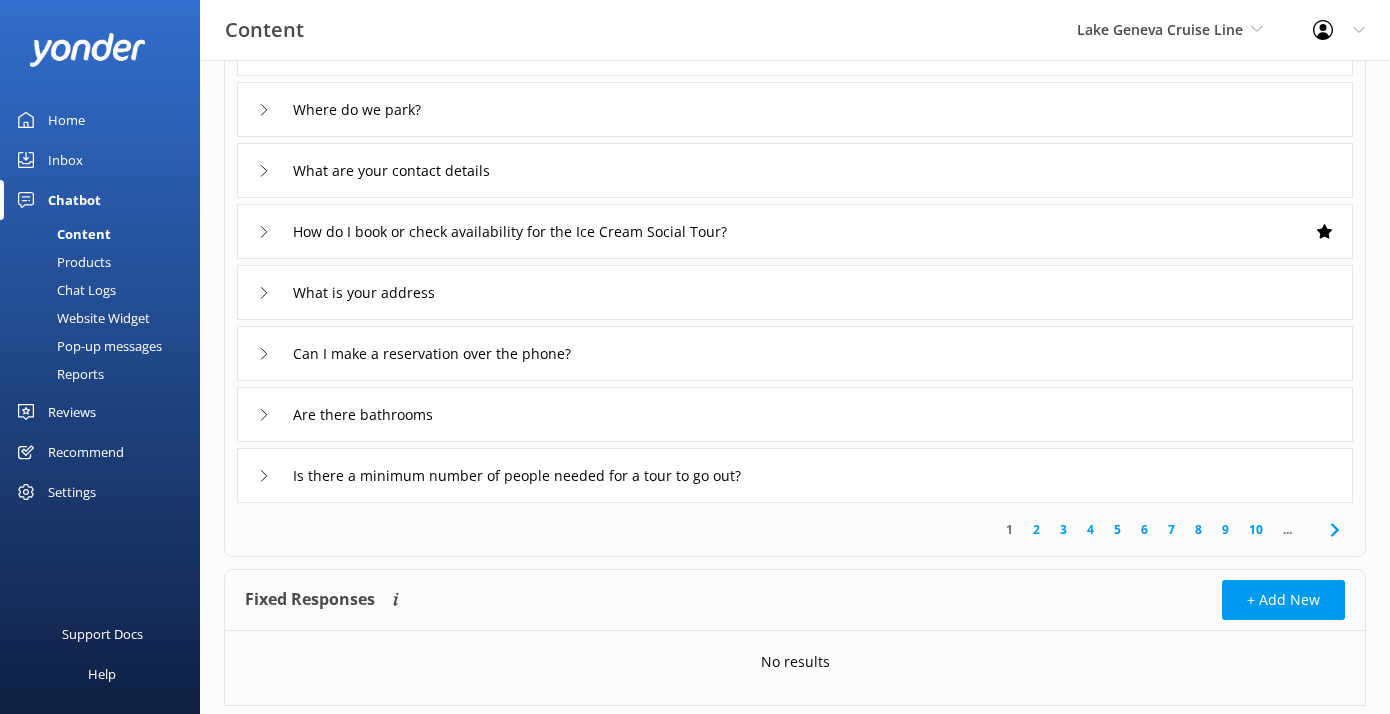 scroll, scrollTop: 344, scrollLeft: 0, axis: vertical 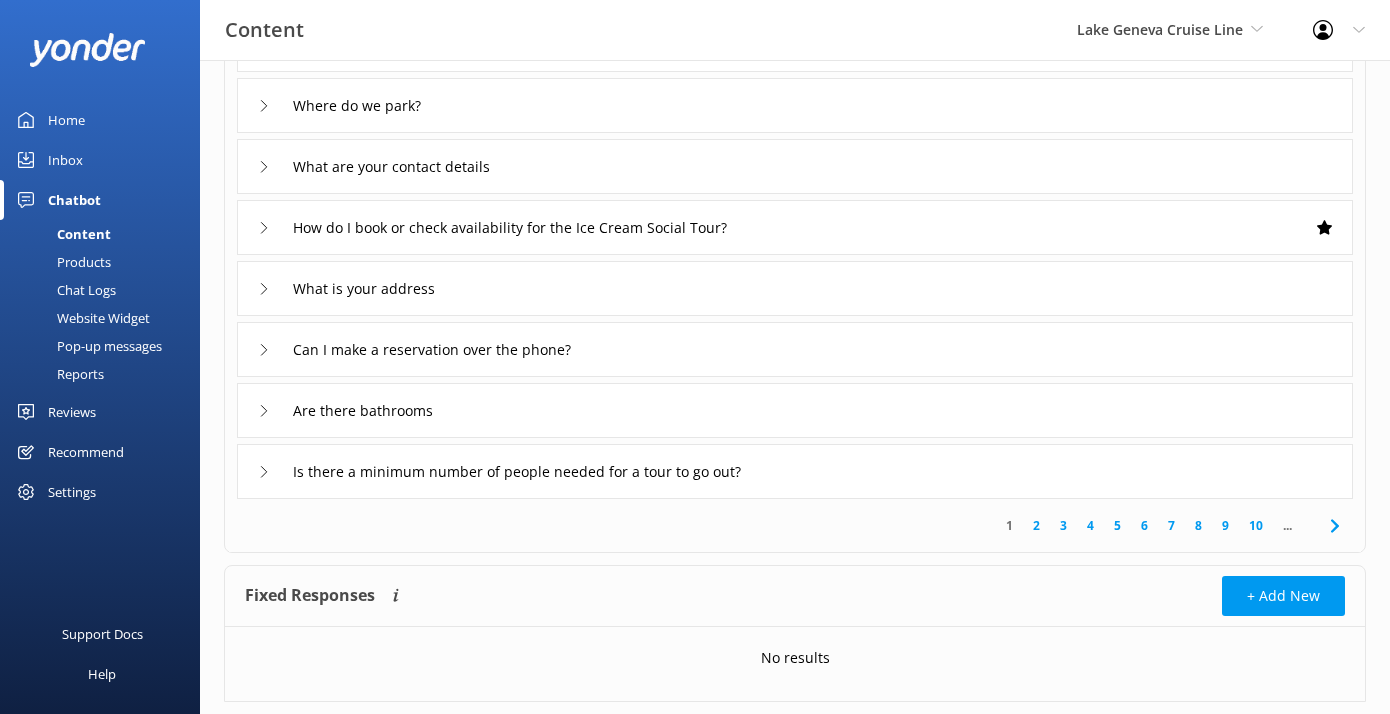 click on "What is your address" at bounding box center [350, 288] 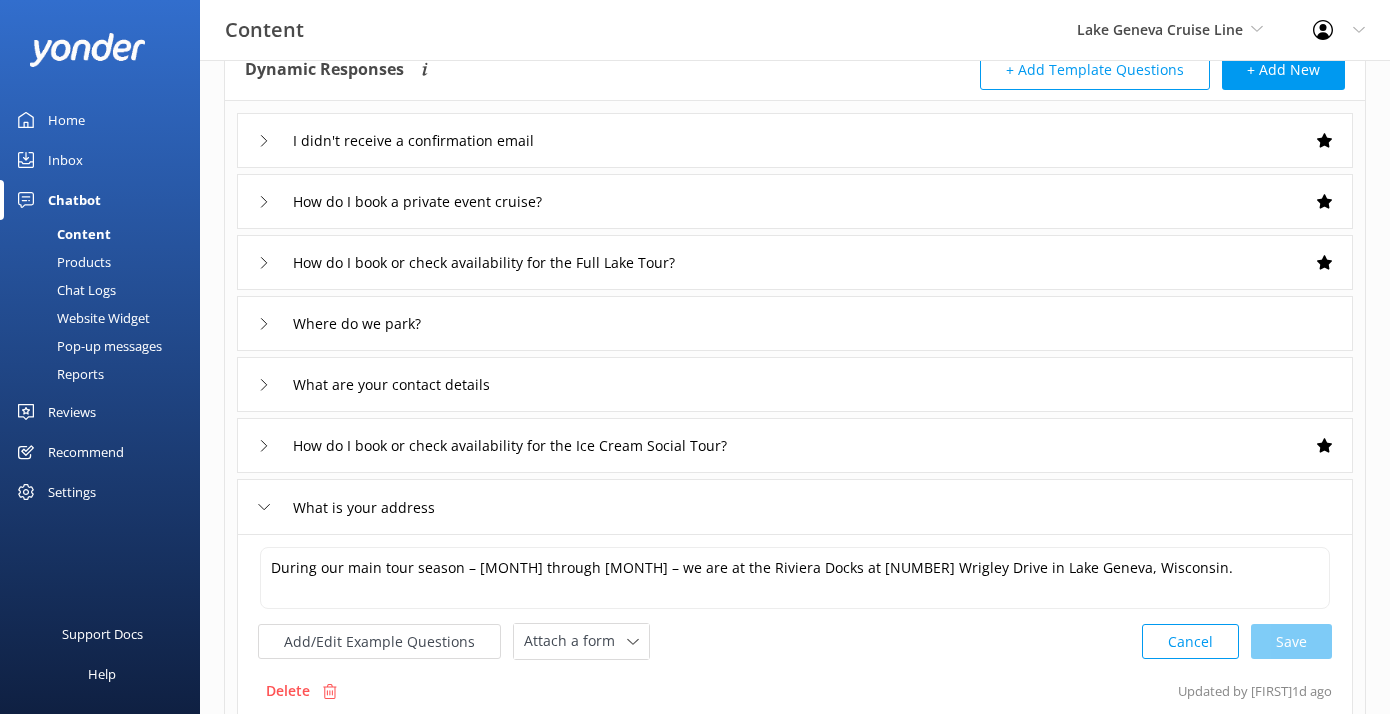 scroll, scrollTop: 40, scrollLeft: 0, axis: vertical 